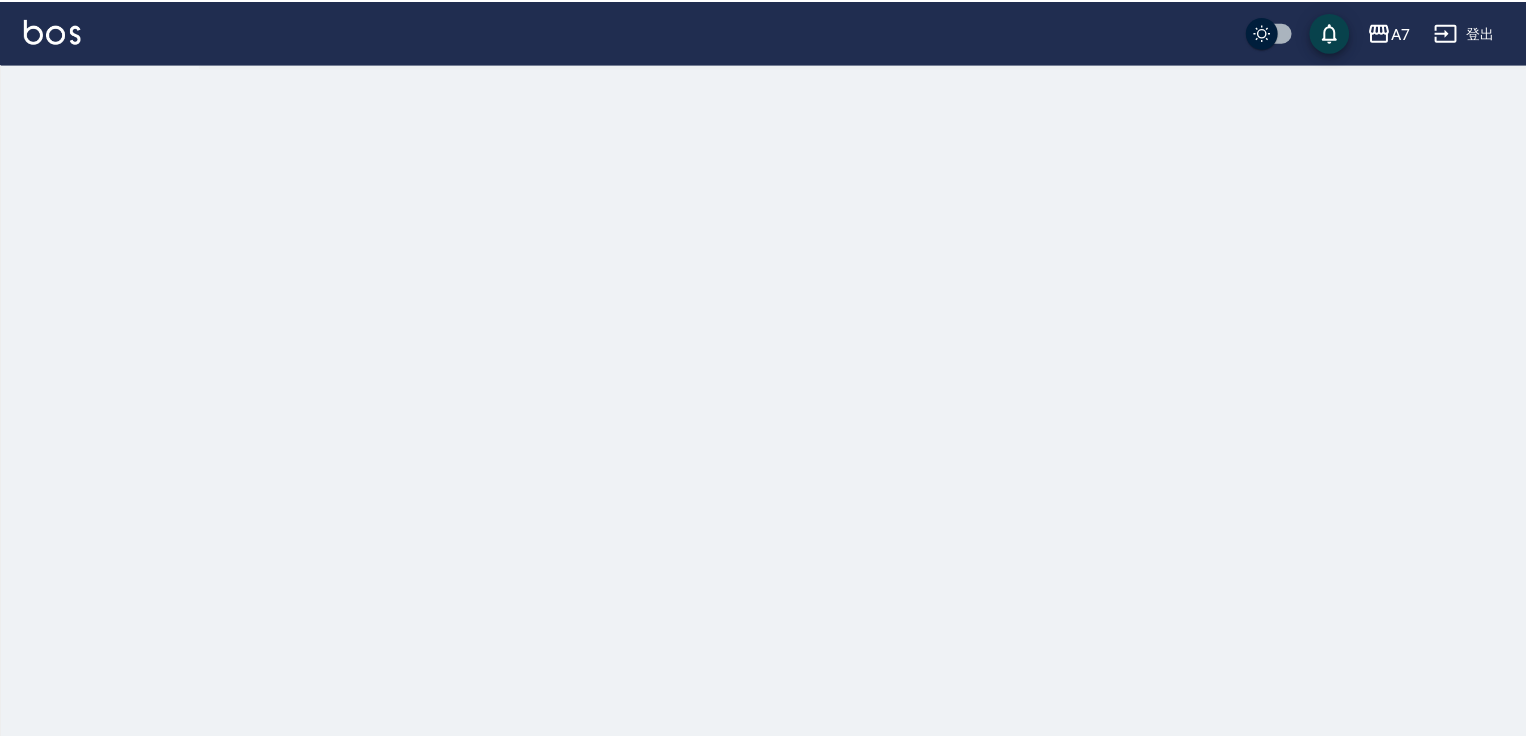 scroll, scrollTop: 0, scrollLeft: 0, axis: both 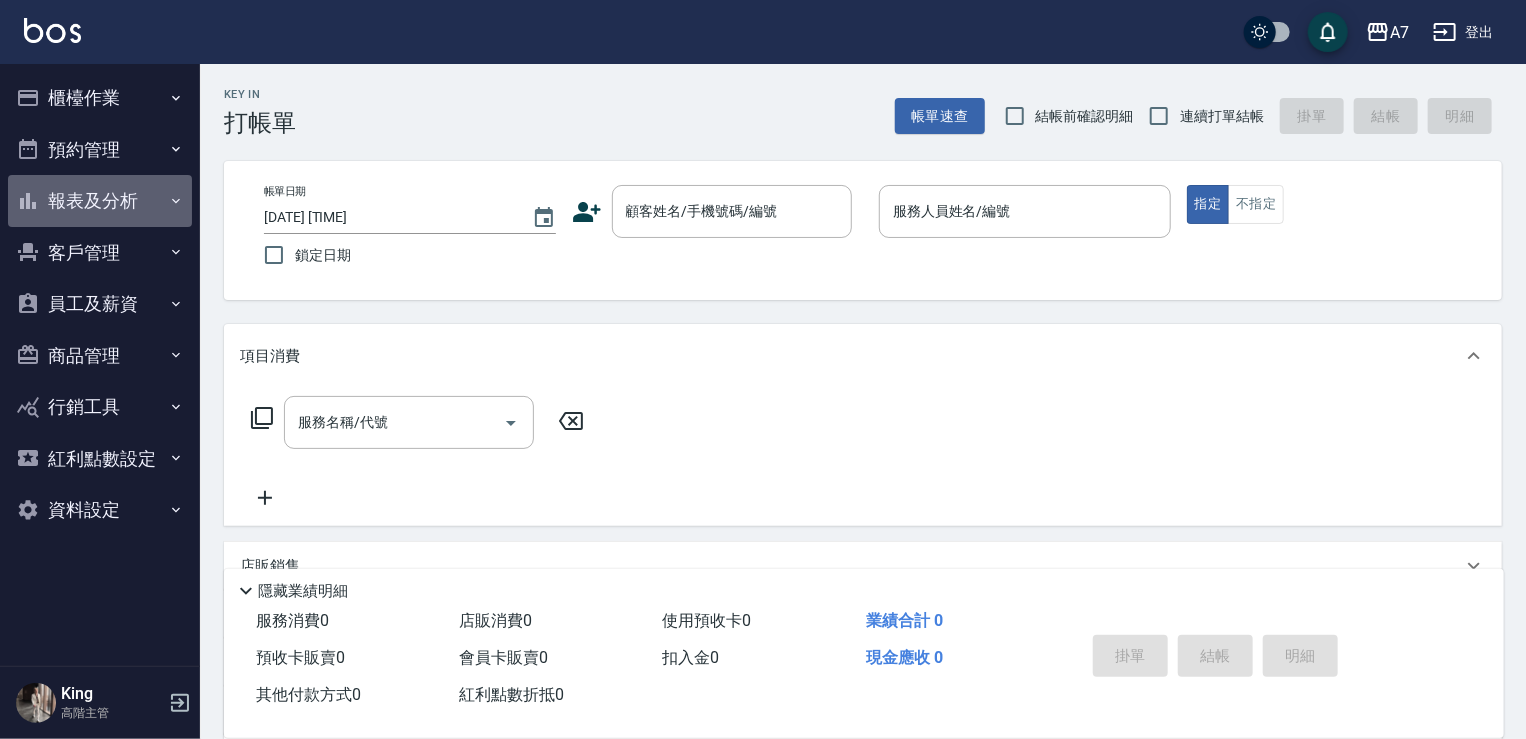 click on "報表及分析" at bounding box center [100, 201] 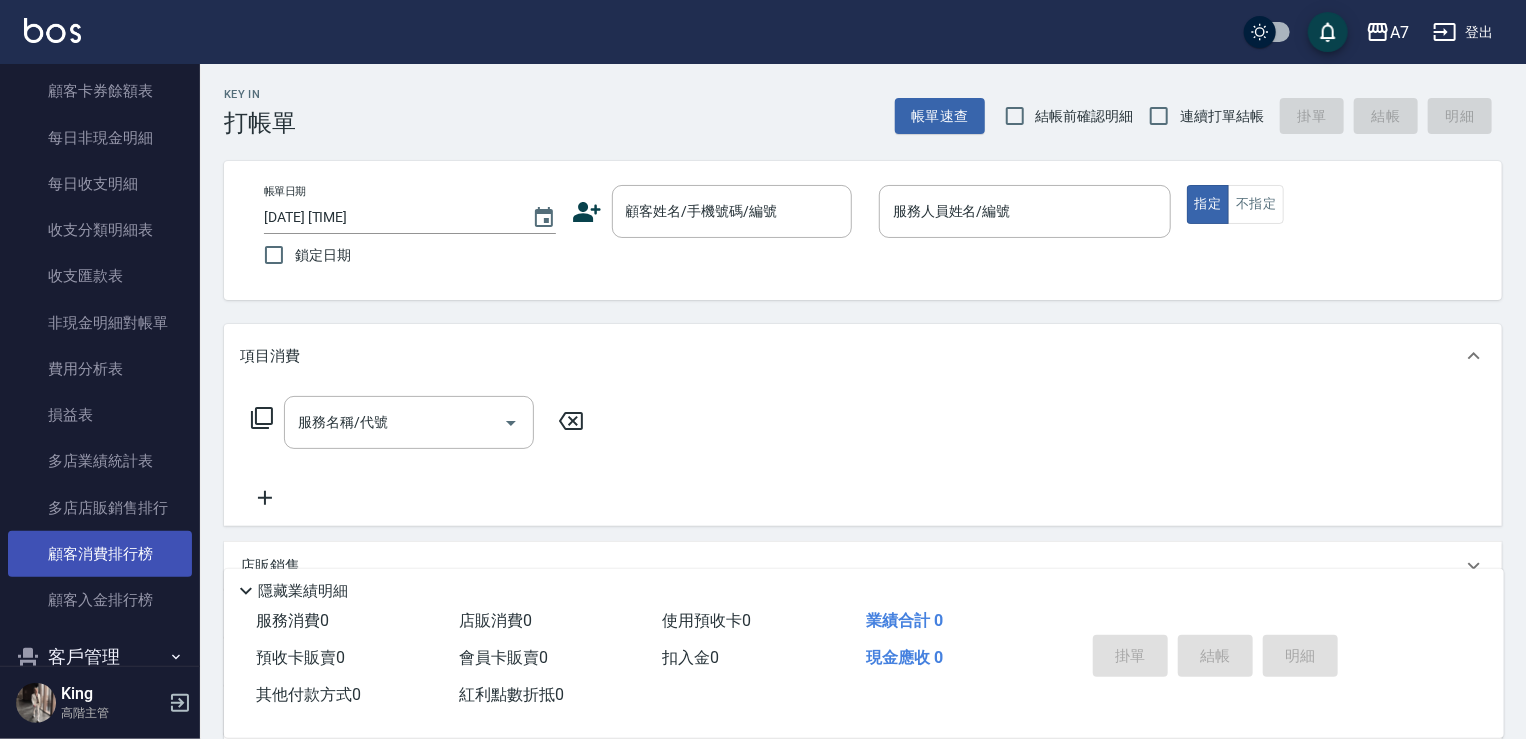 scroll, scrollTop: 1897, scrollLeft: 0, axis: vertical 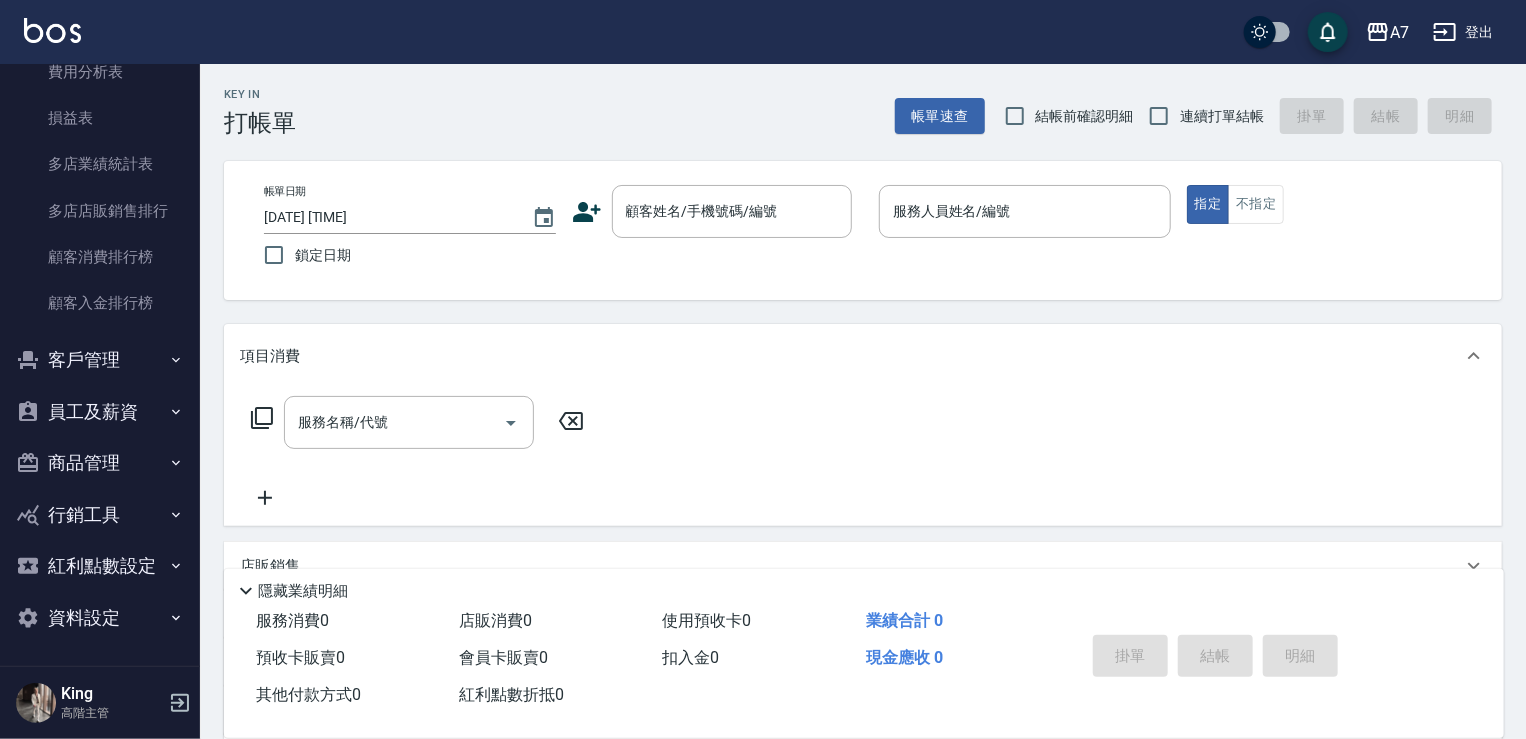 click on "員工及薪資" at bounding box center (100, 412) 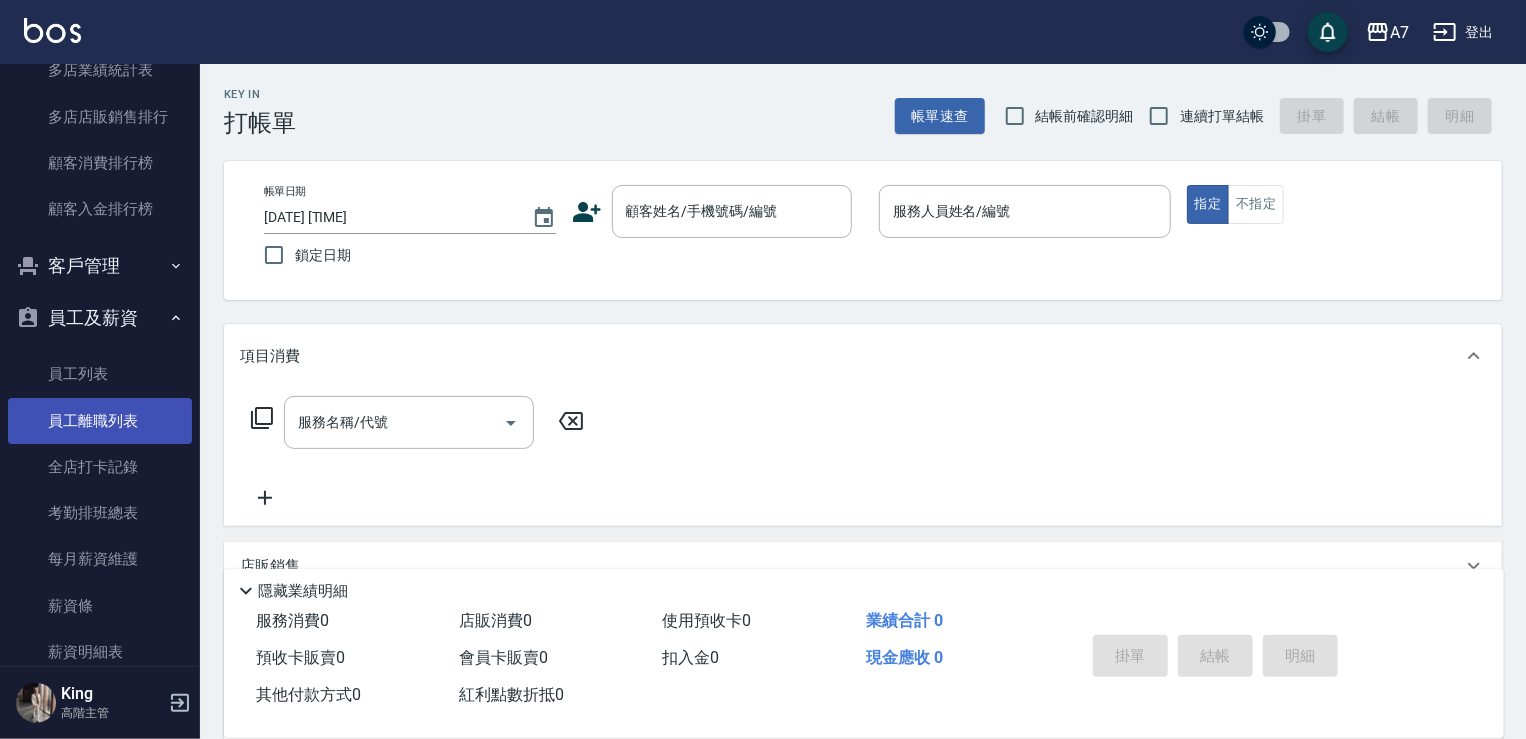 scroll, scrollTop: 2097, scrollLeft: 0, axis: vertical 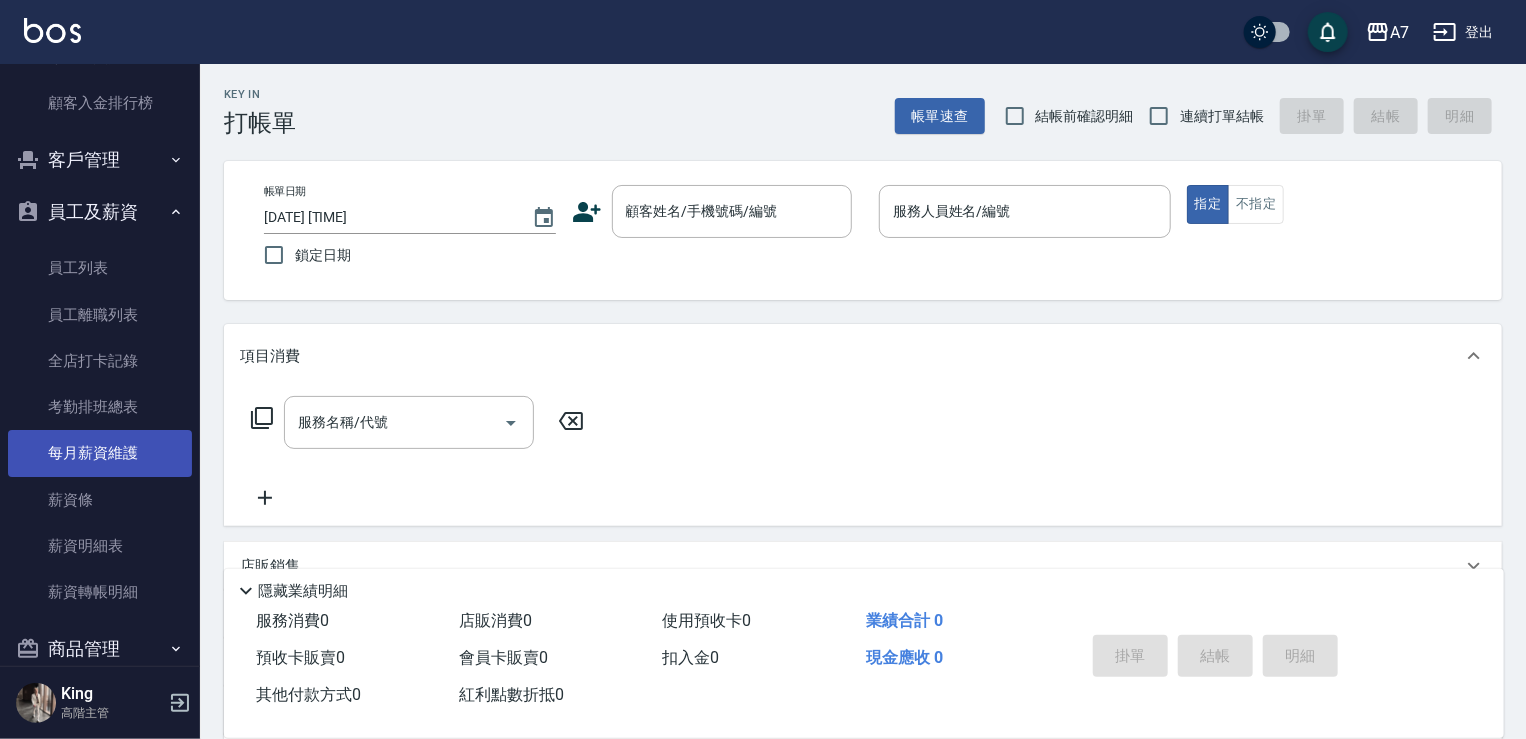 click on "每月薪資維護" at bounding box center [100, 453] 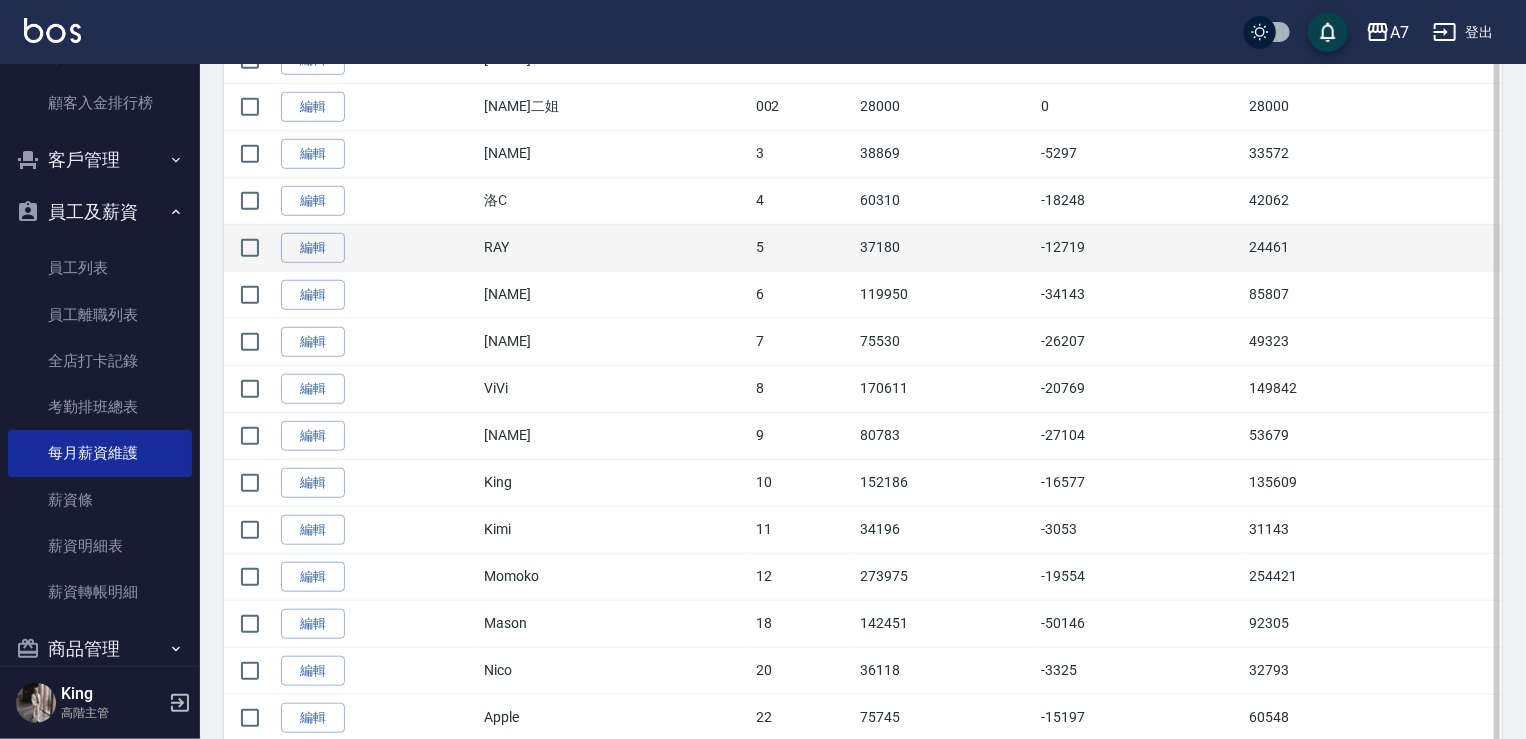 scroll, scrollTop: 600, scrollLeft: 0, axis: vertical 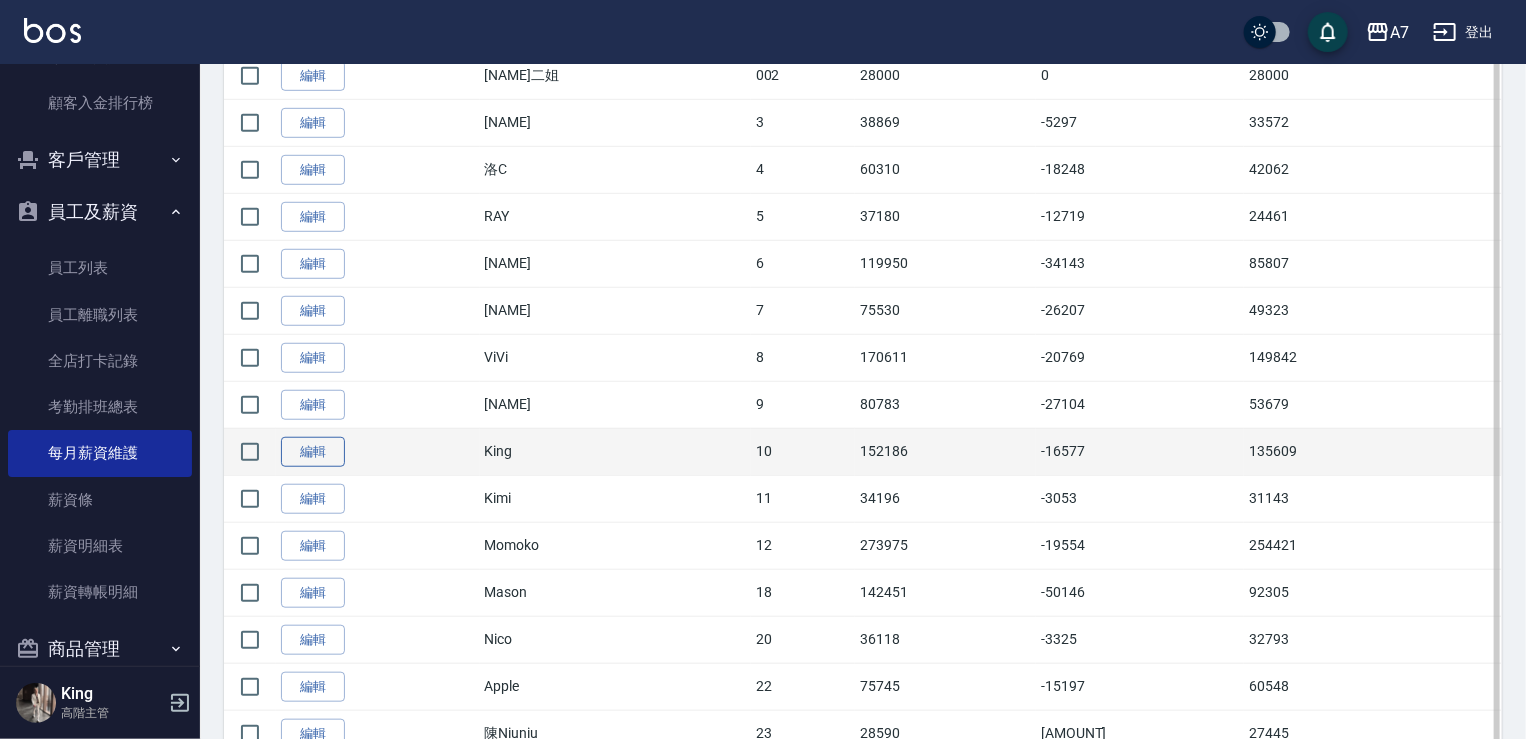 click on "編輯" at bounding box center (313, 452) 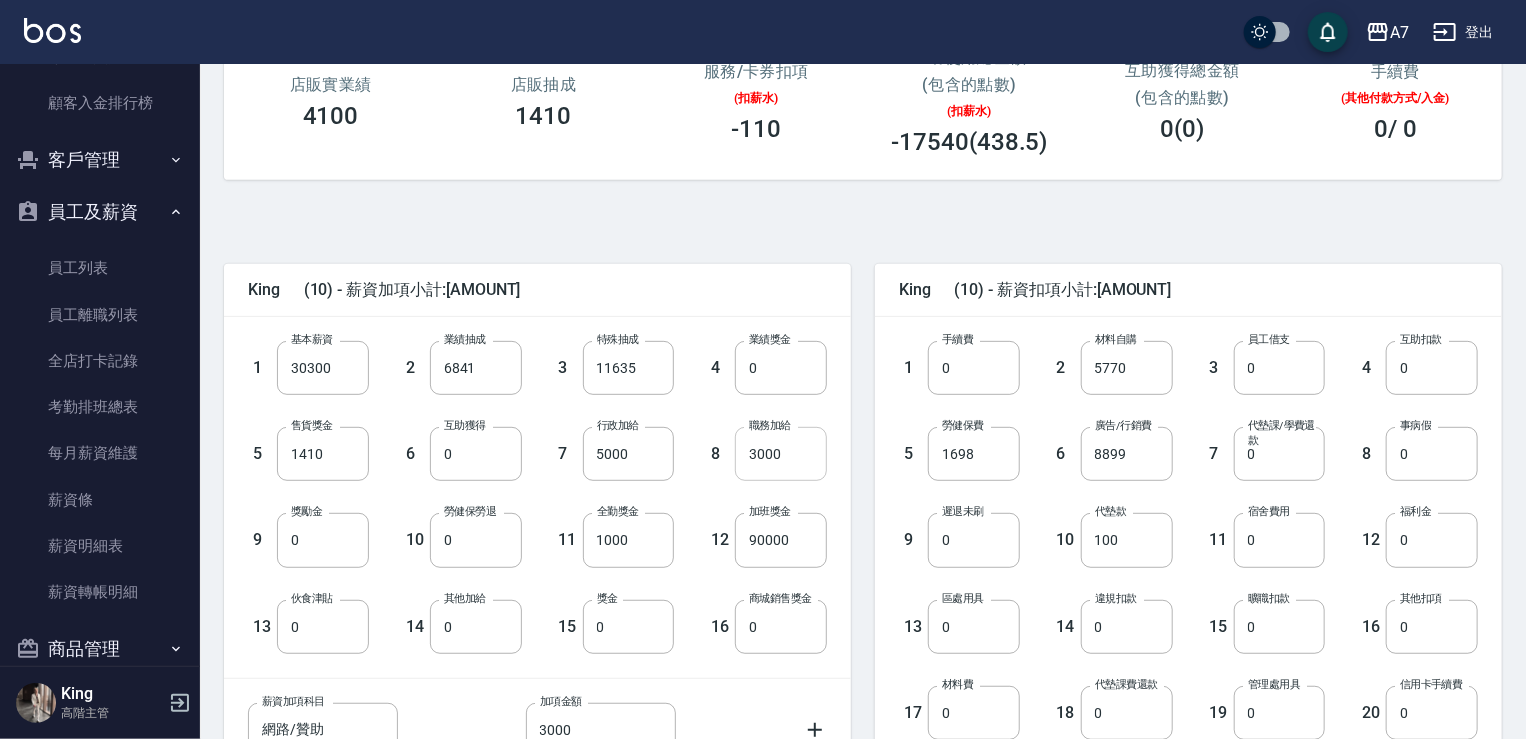 scroll, scrollTop: 400, scrollLeft: 0, axis: vertical 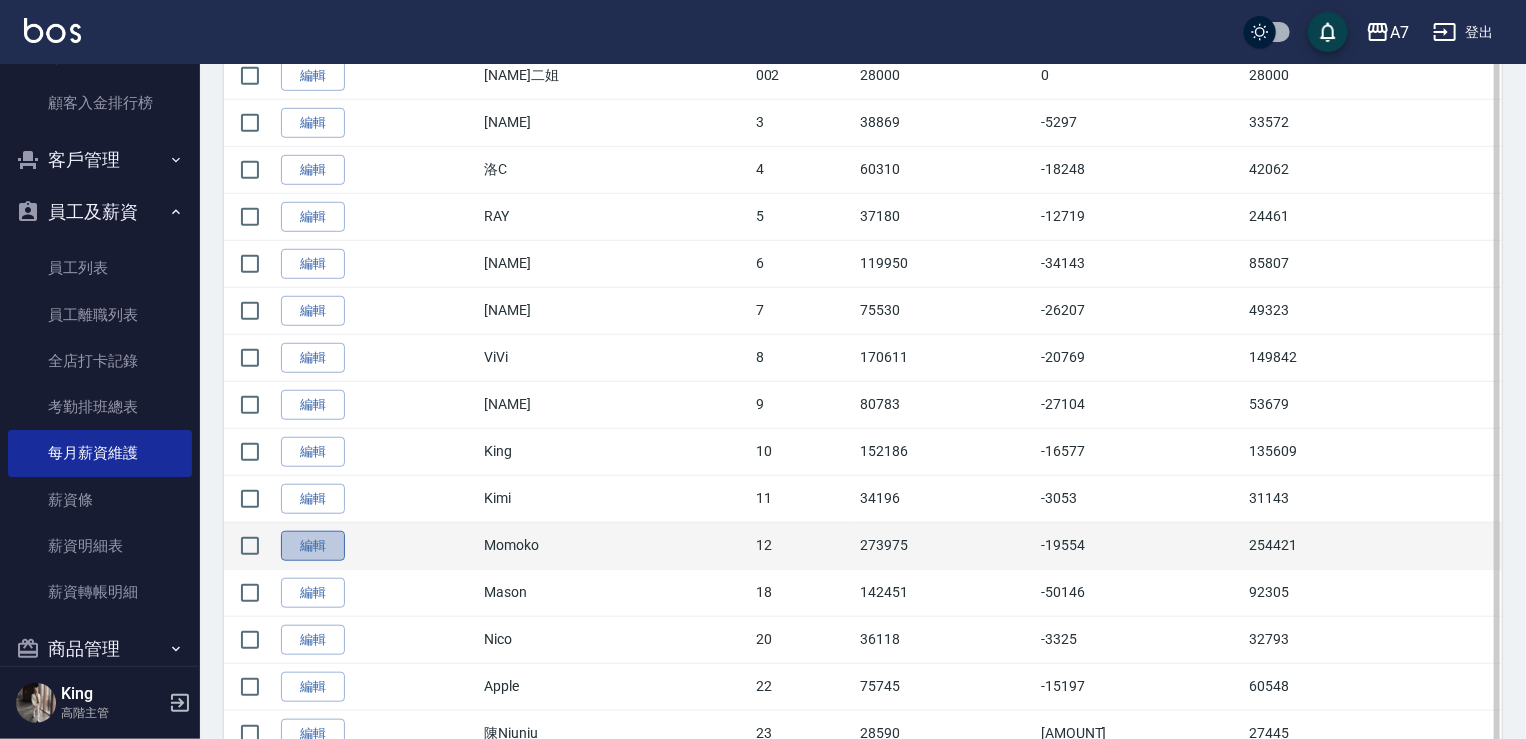 click on "編輯" at bounding box center (313, 546) 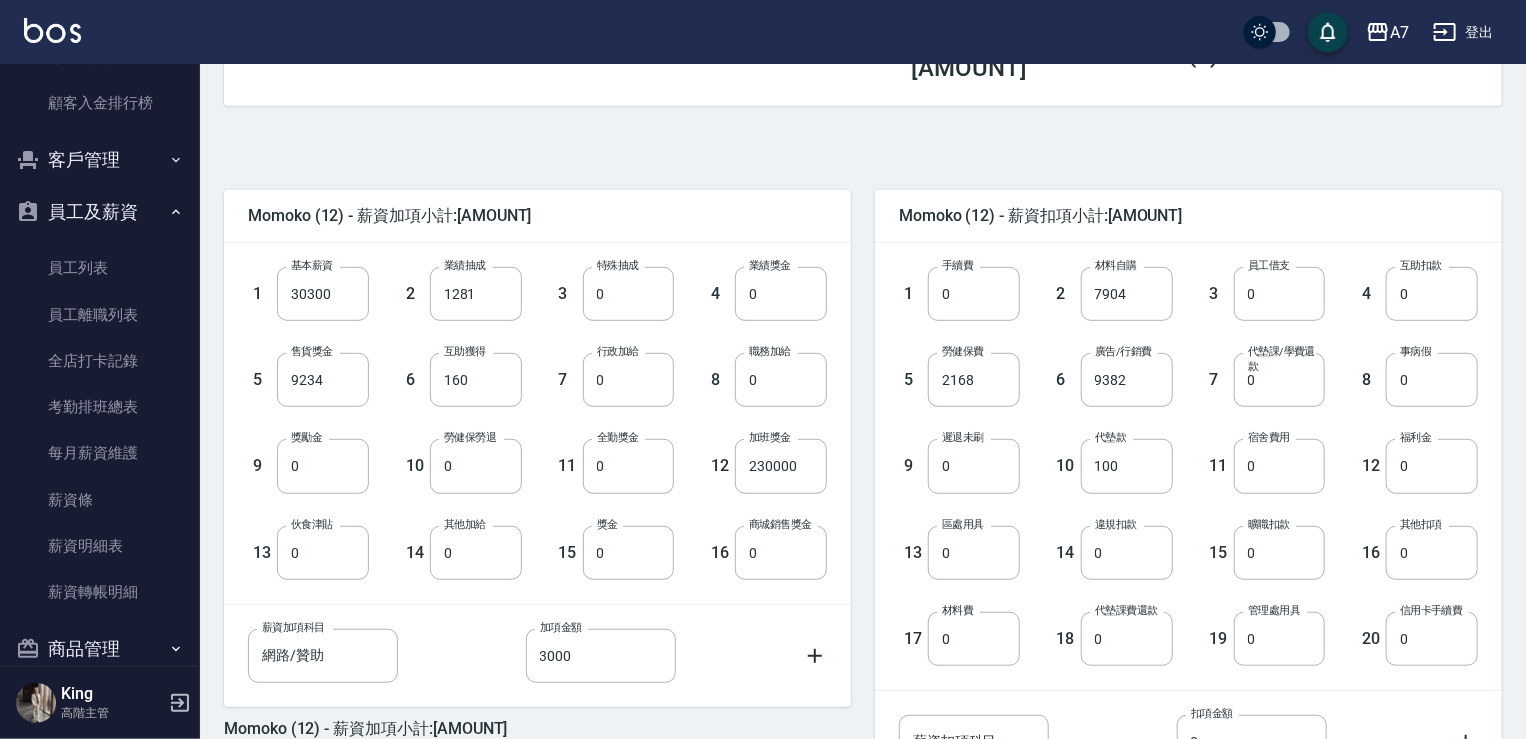 scroll, scrollTop: 400, scrollLeft: 0, axis: vertical 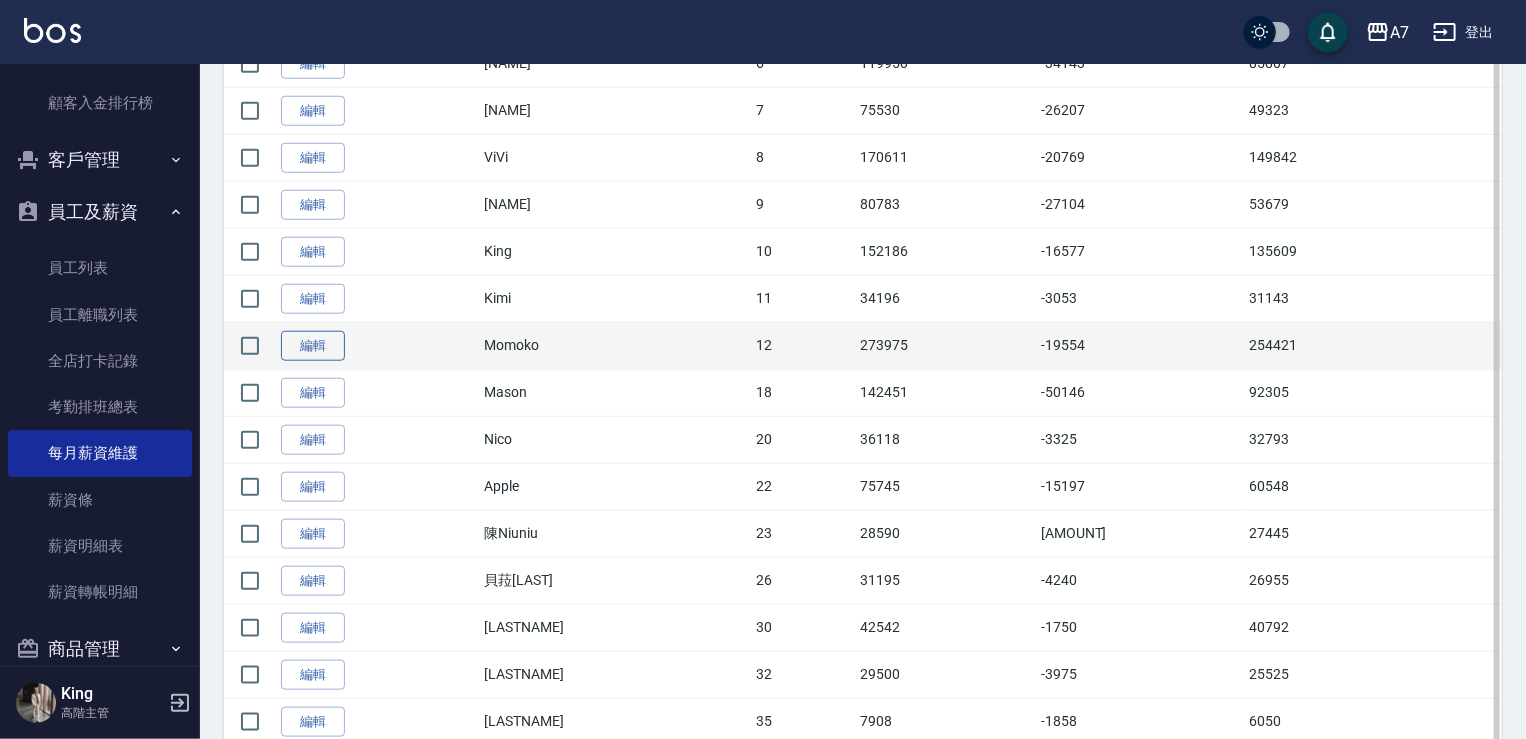 click on "編輯" at bounding box center [313, 346] 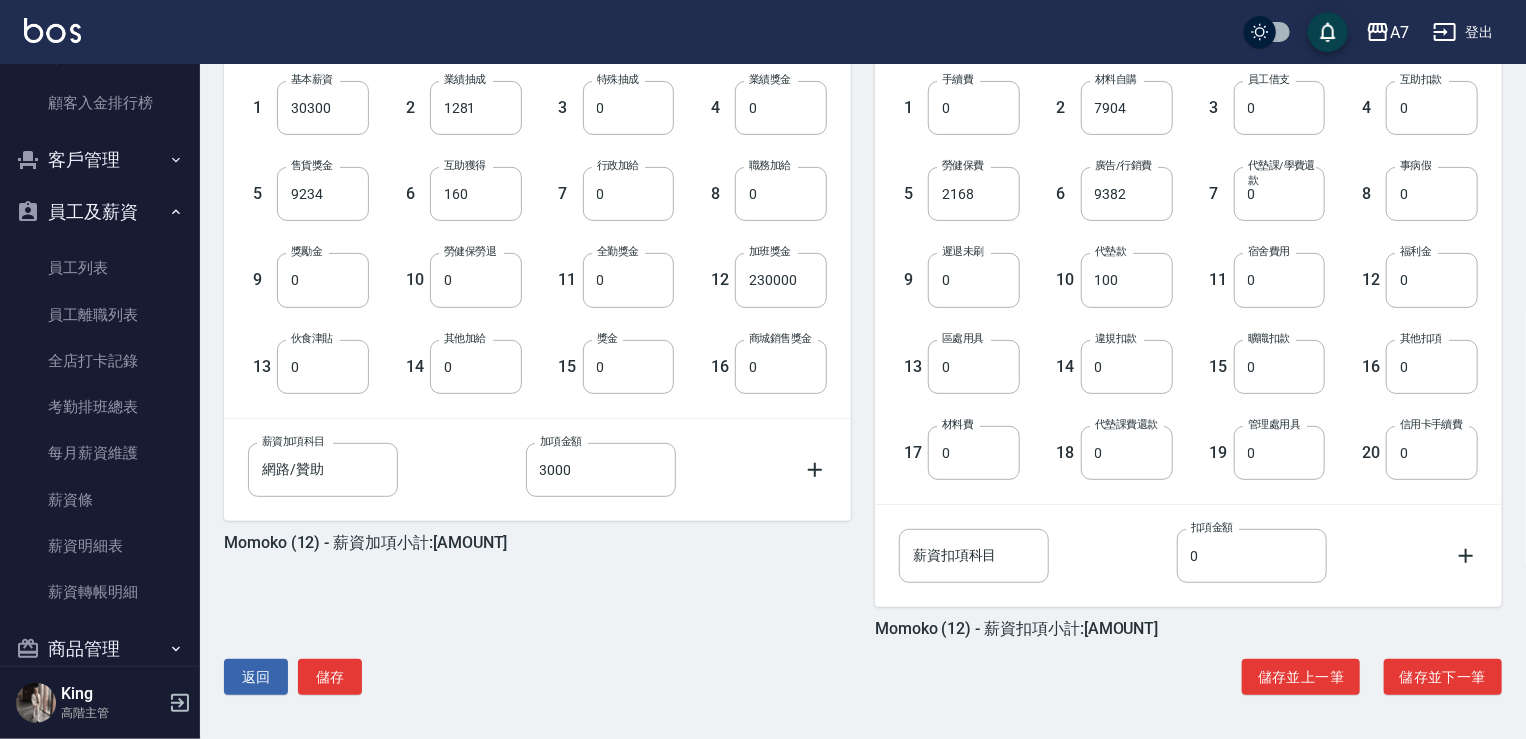 scroll, scrollTop: 0, scrollLeft: 0, axis: both 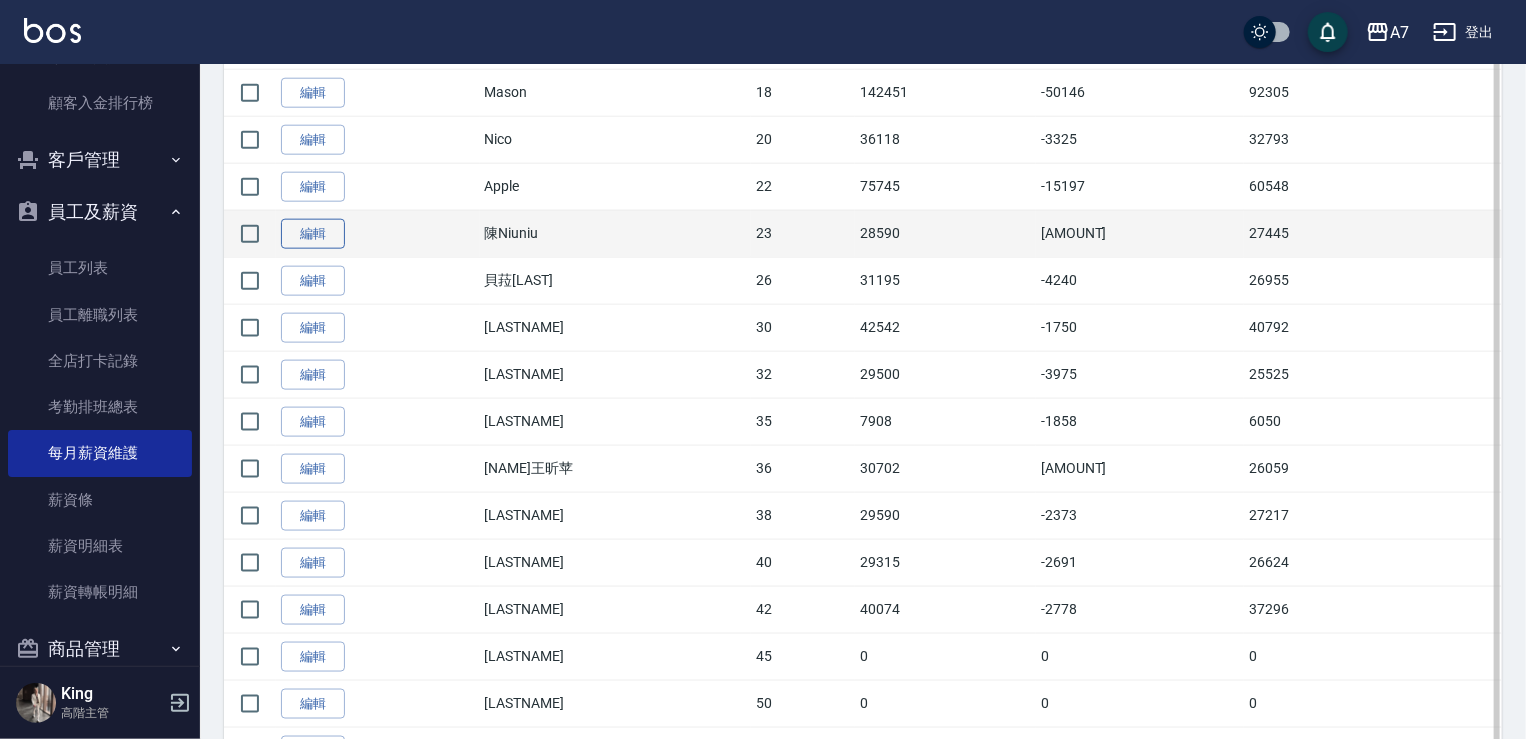 click on "編輯" at bounding box center [313, 234] 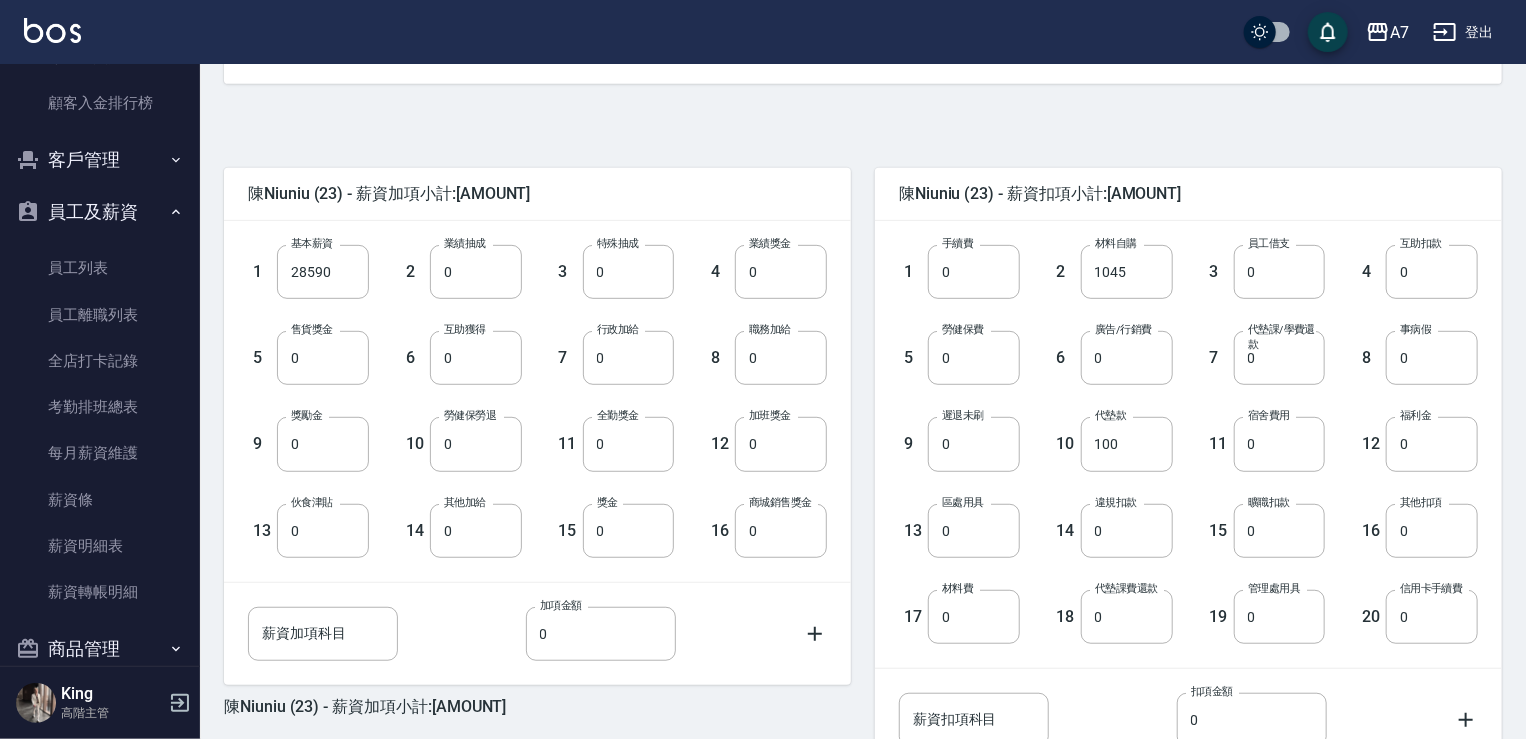 scroll, scrollTop: 400, scrollLeft: 0, axis: vertical 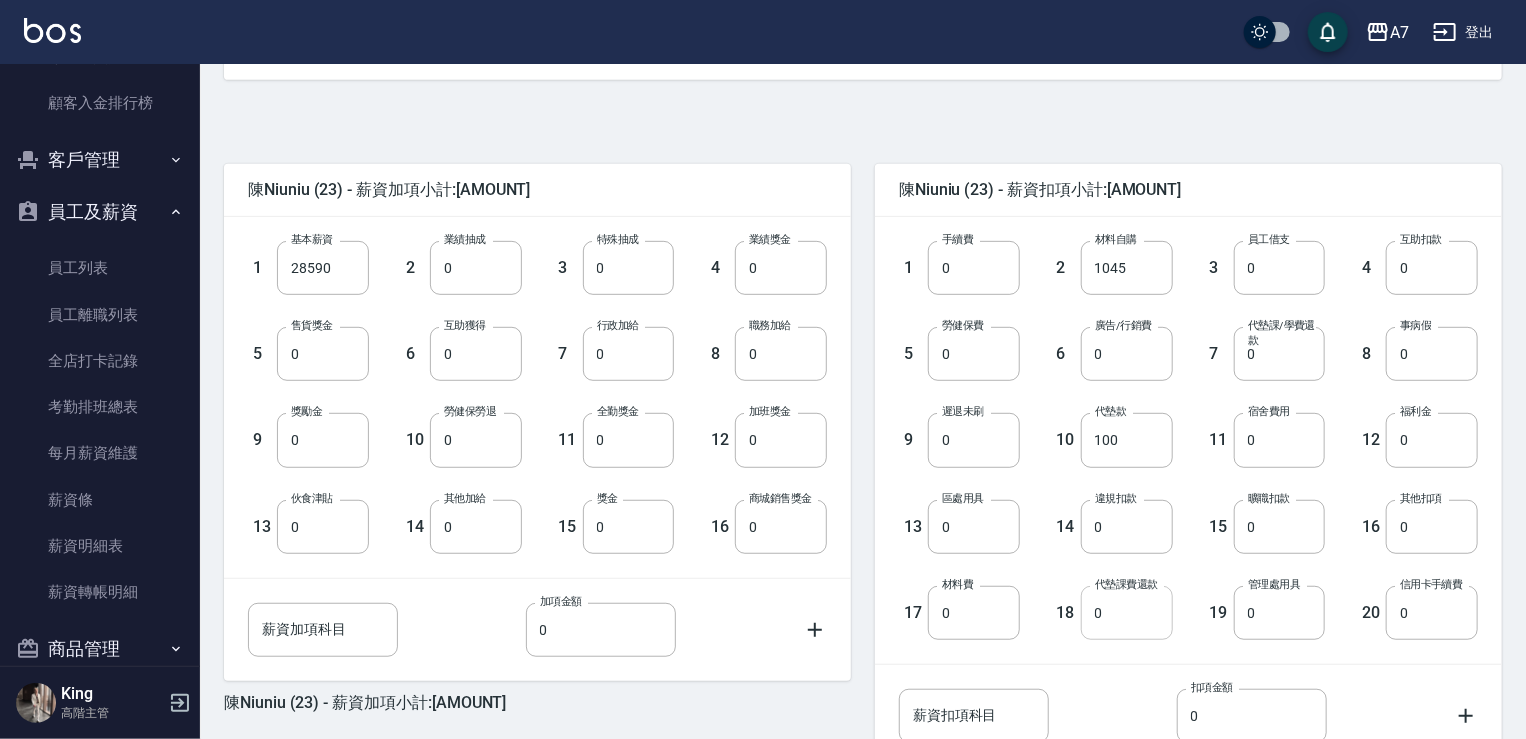 click on "0" at bounding box center (1127, 613) 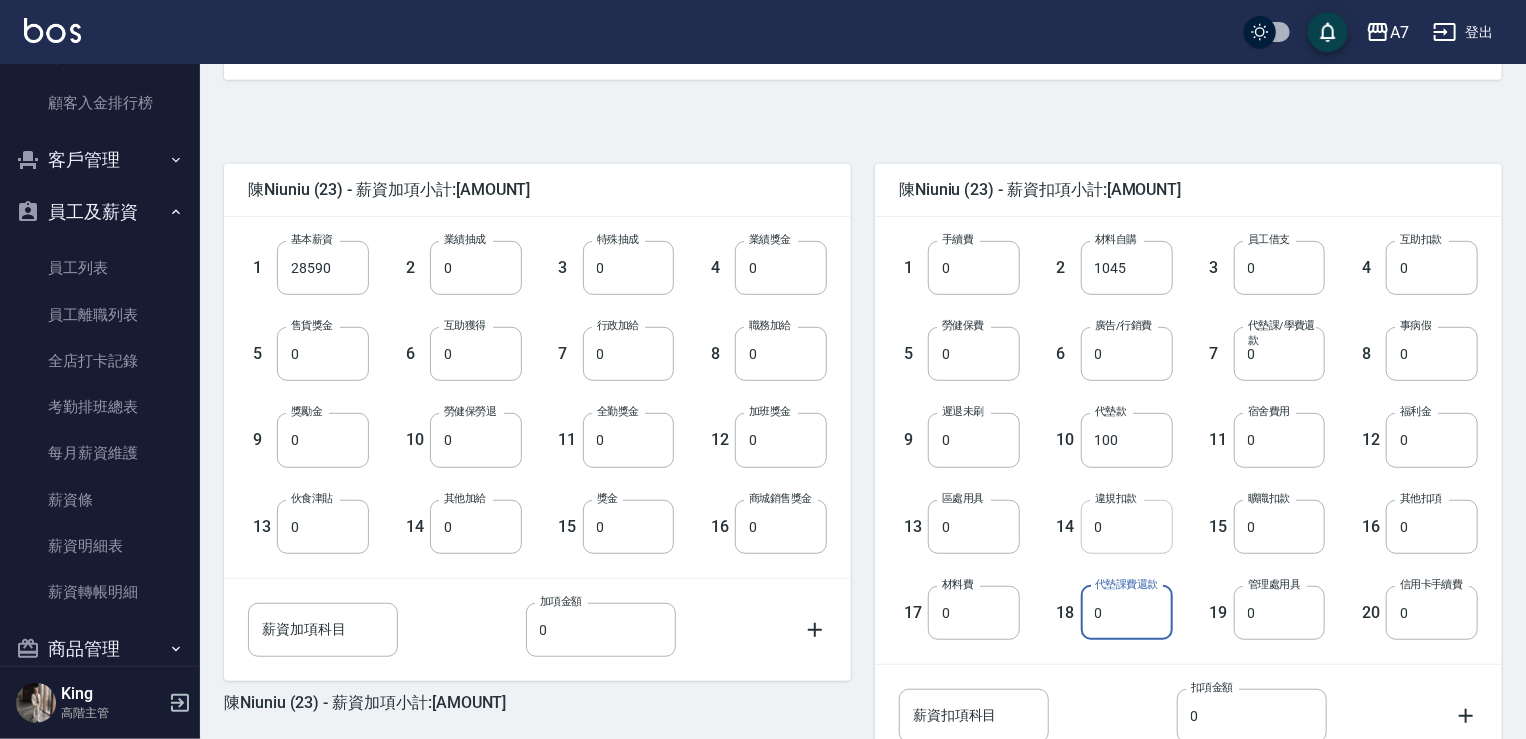 click on "0" at bounding box center [1127, 527] 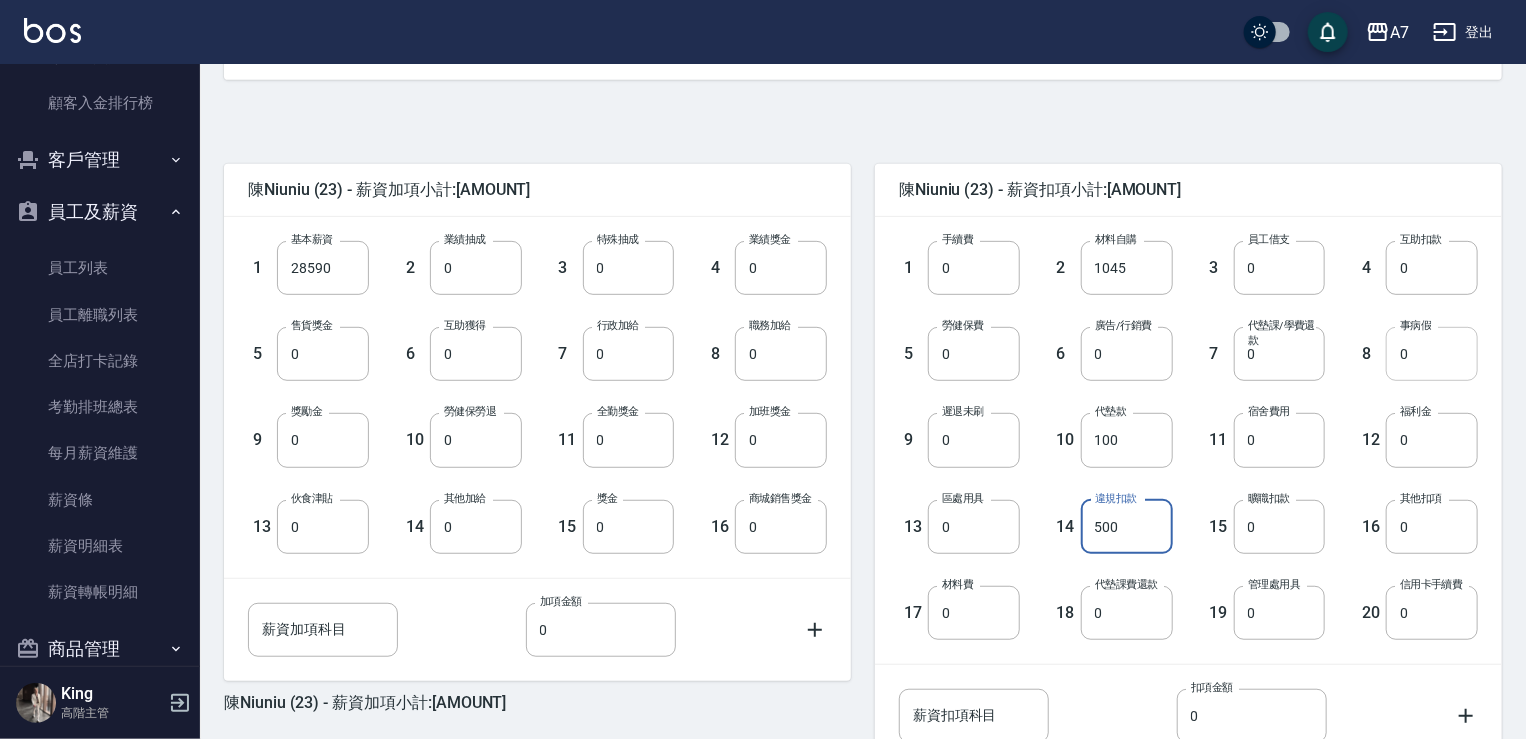type on "500" 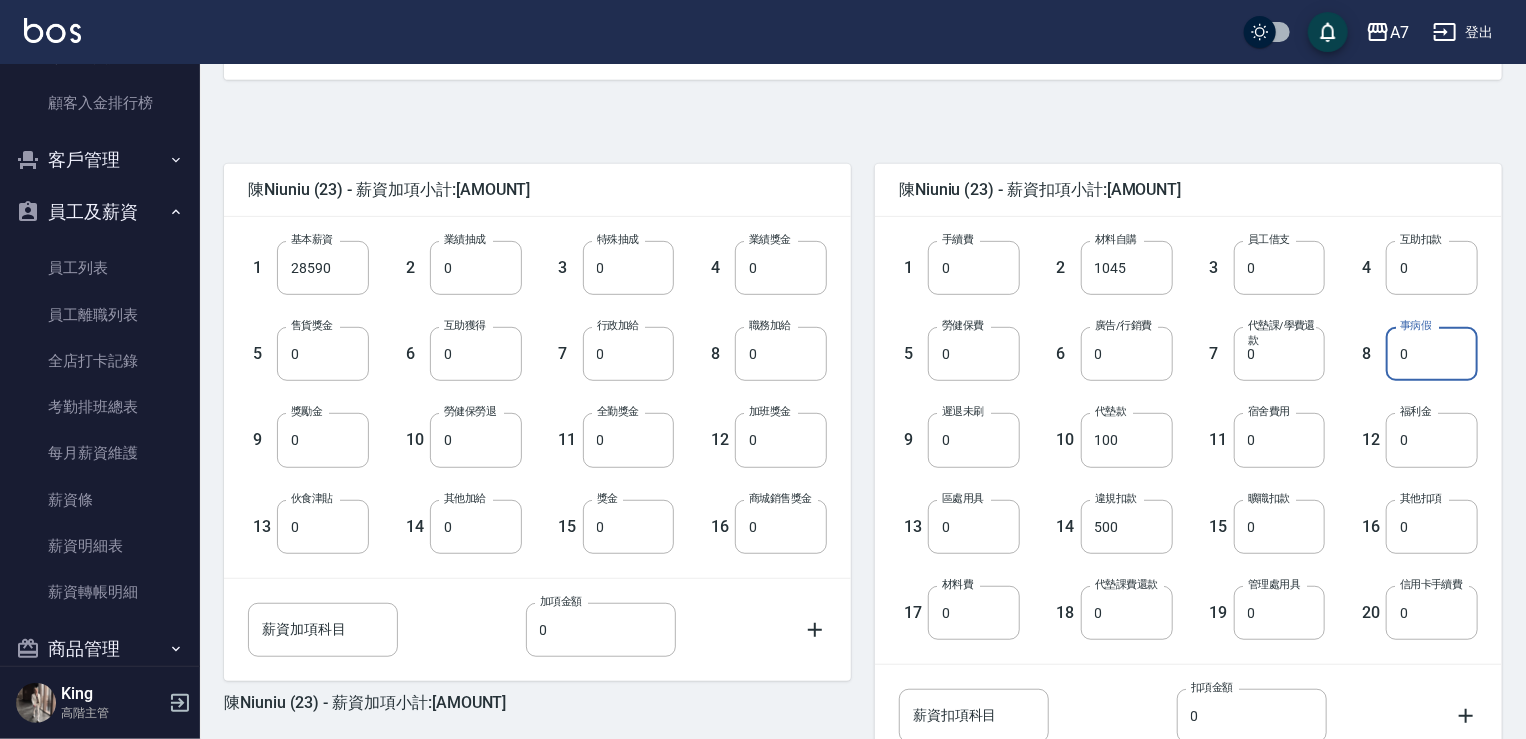 click on "0" at bounding box center (1432, 354) 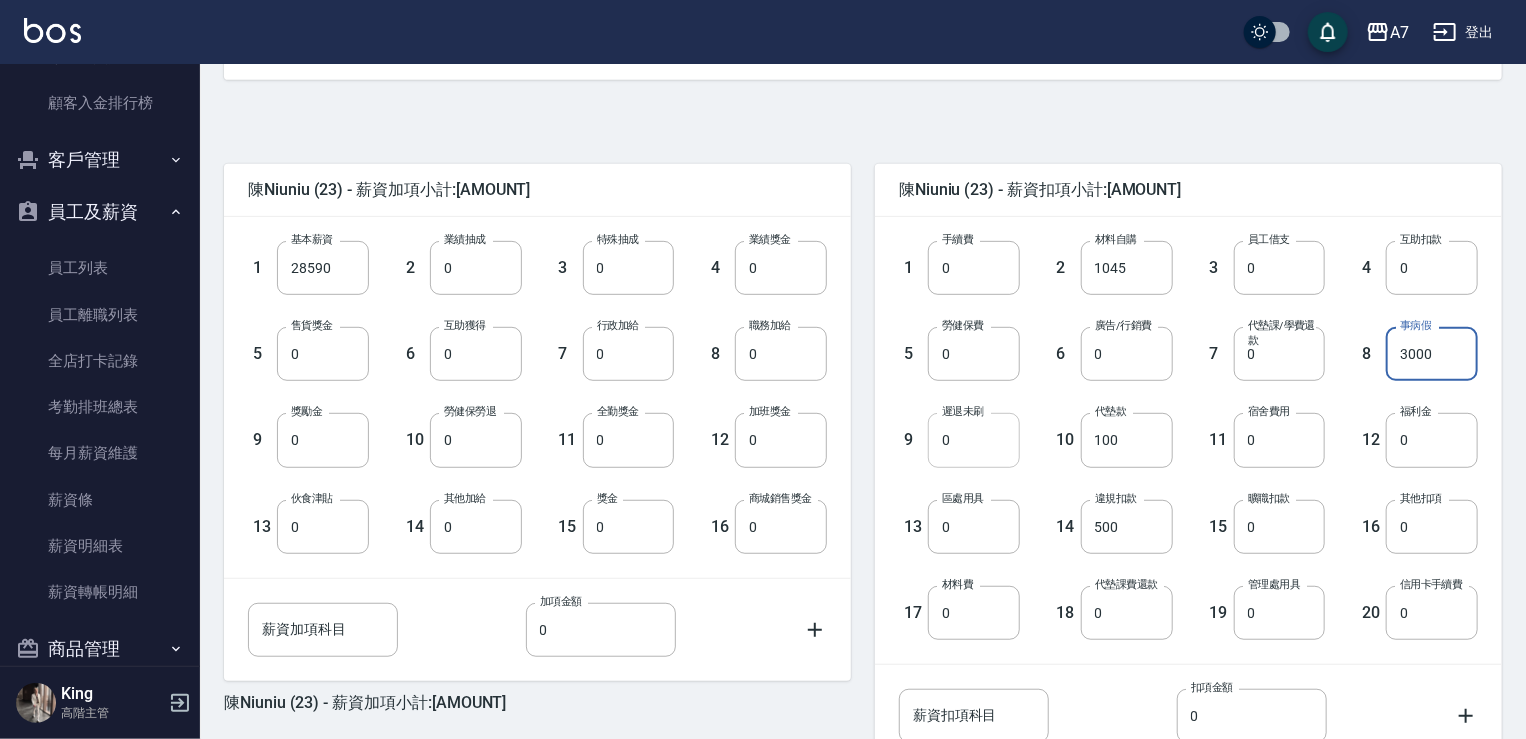 type on "3000" 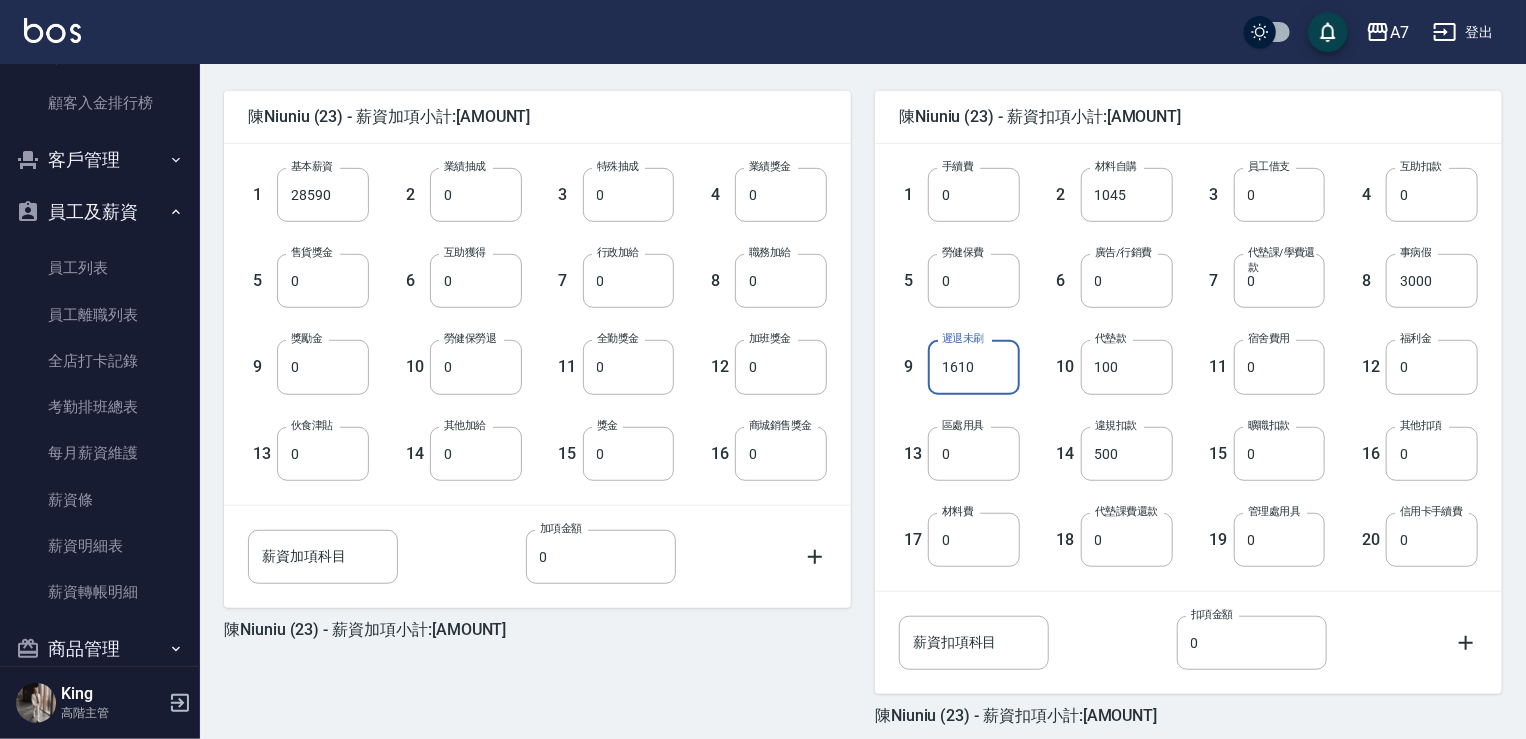 scroll, scrollTop: 560, scrollLeft: 0, axis: vertical 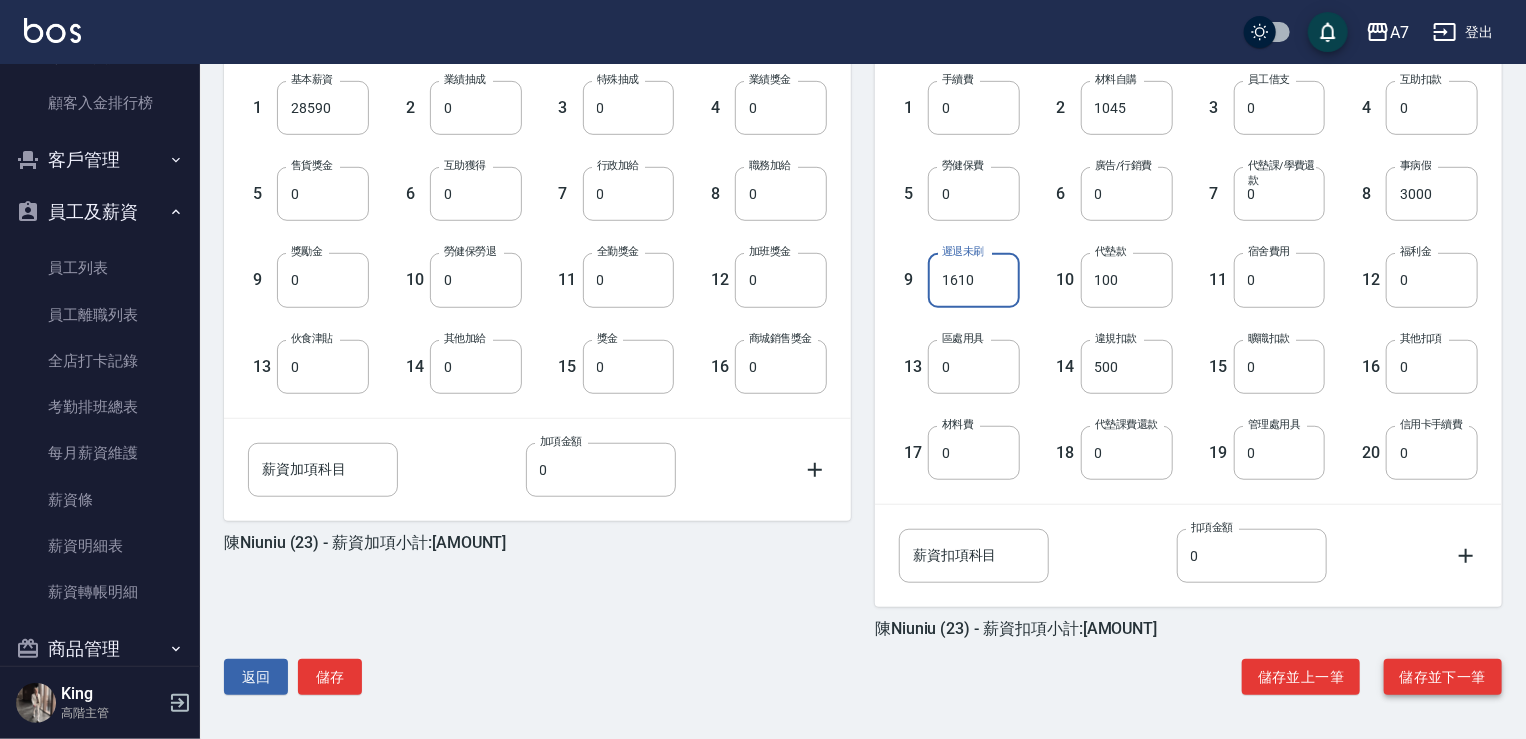 type on "1610" 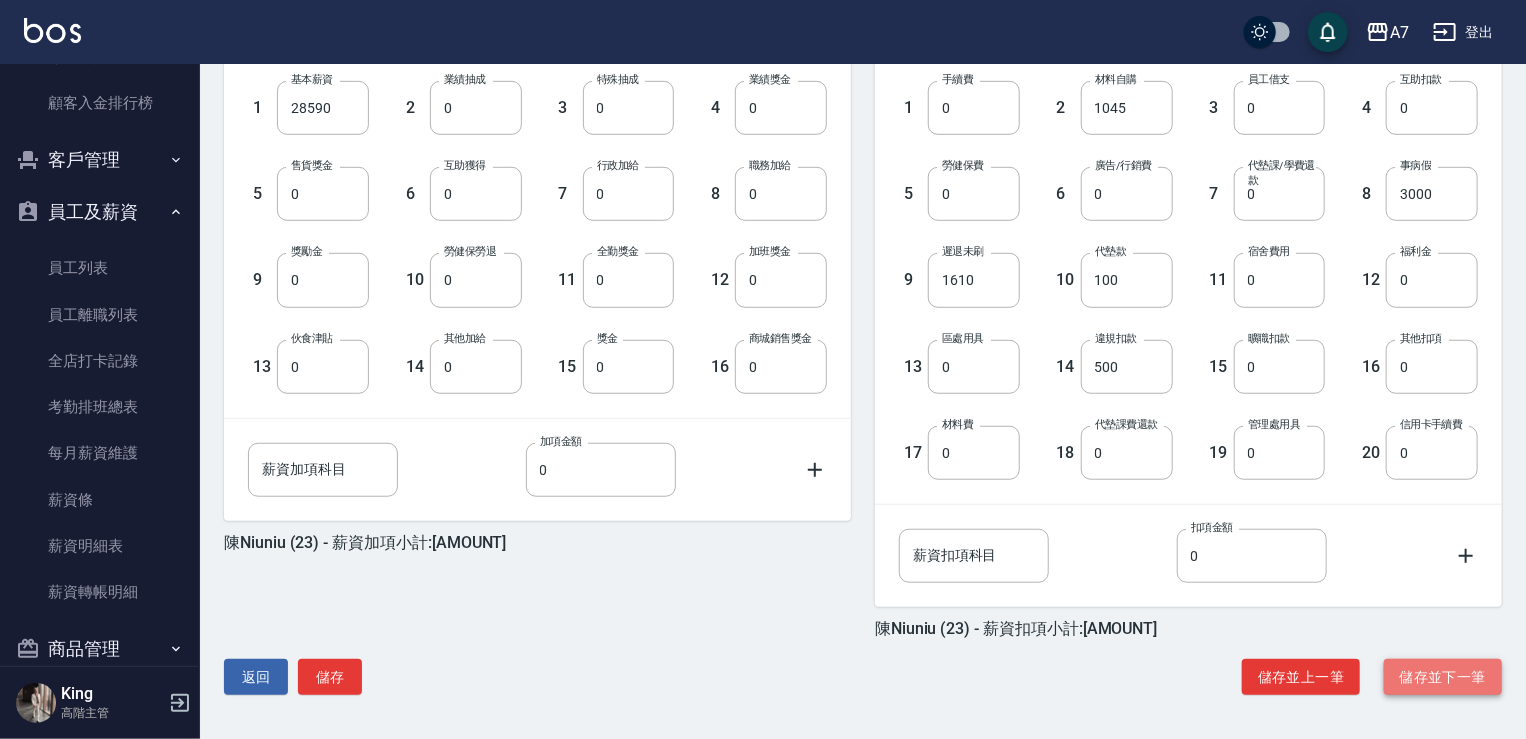 click on "儲存並下一筆" at bounding box center [1443, 677] 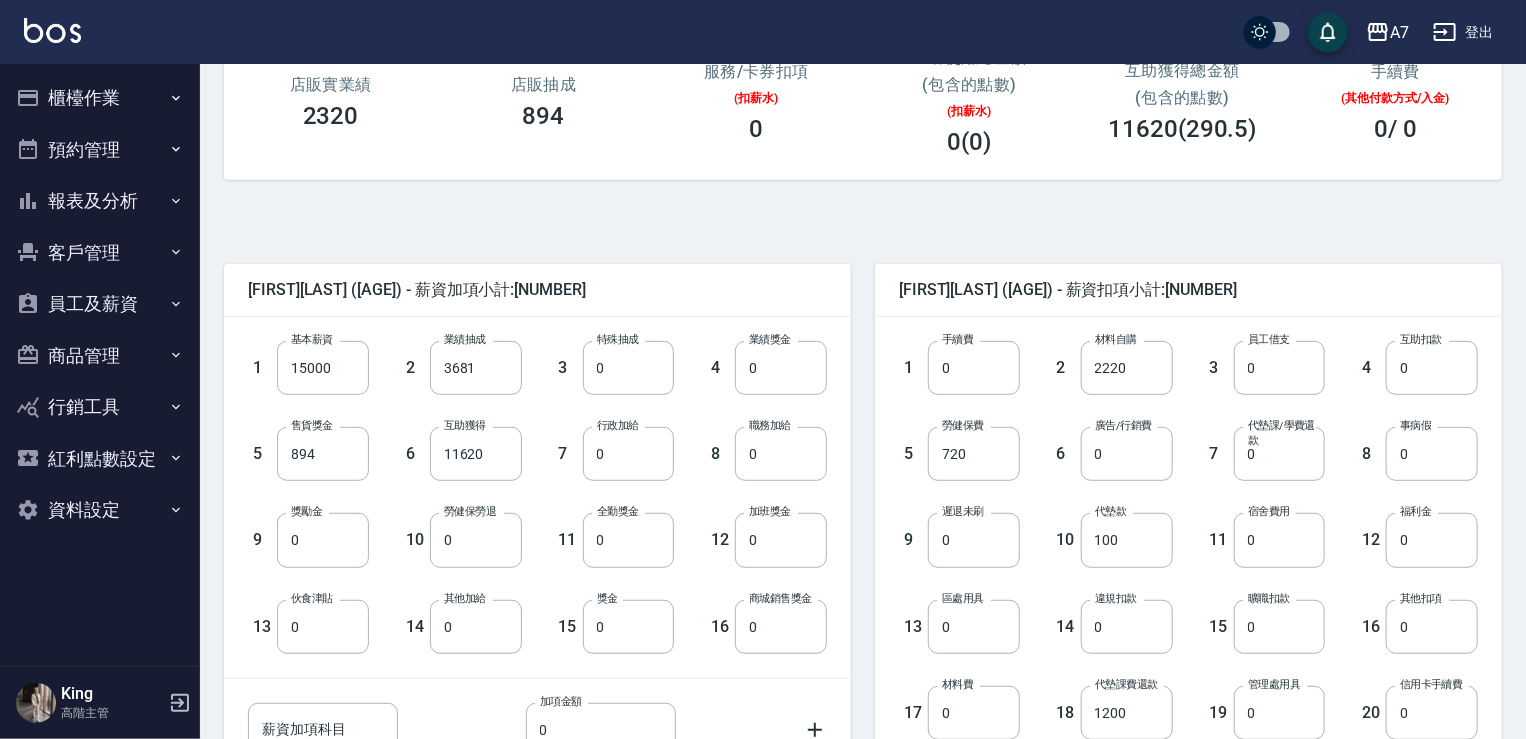 scroll, scrollTop: 400, scrollLeft: 0, axis: vertical 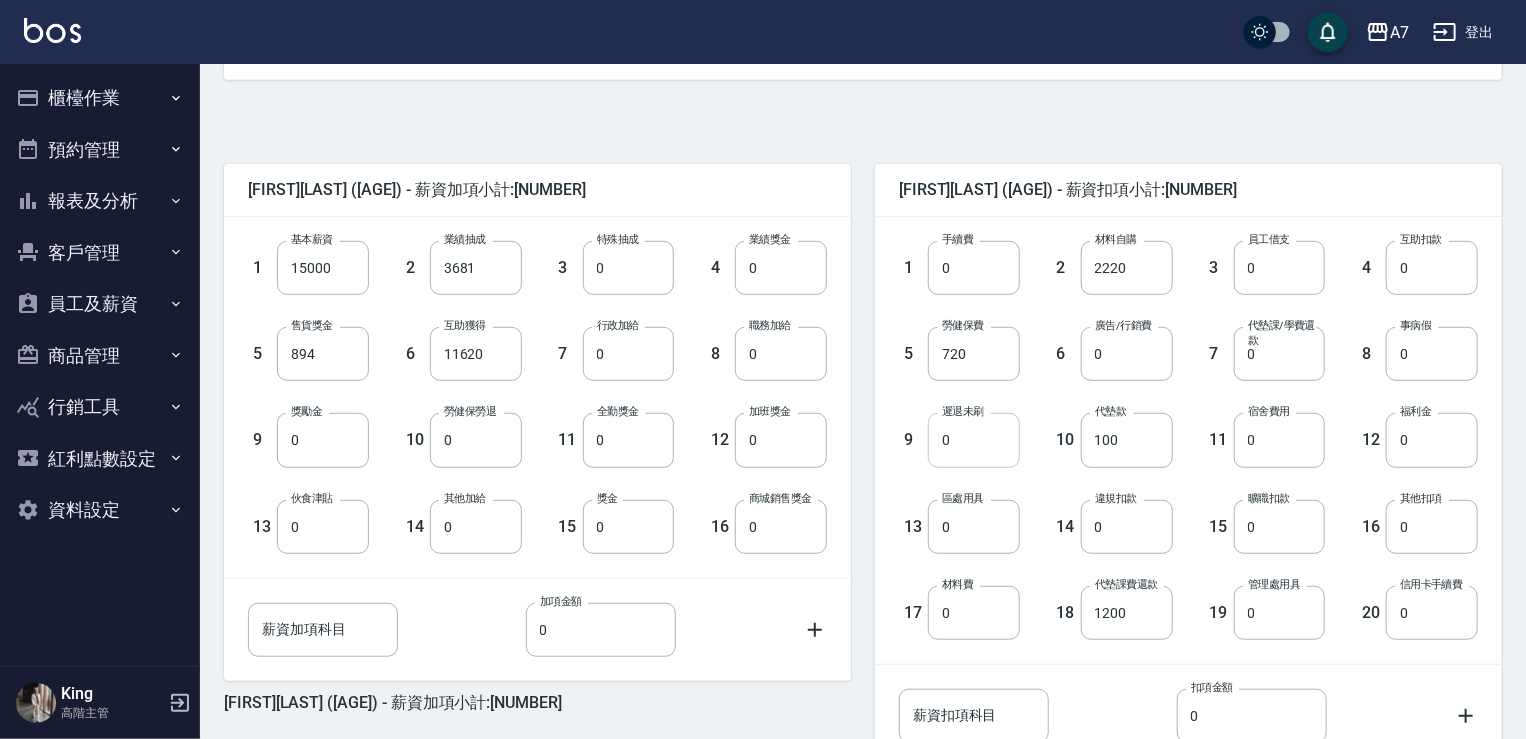 click on "0" at bounding box center (974, 440) 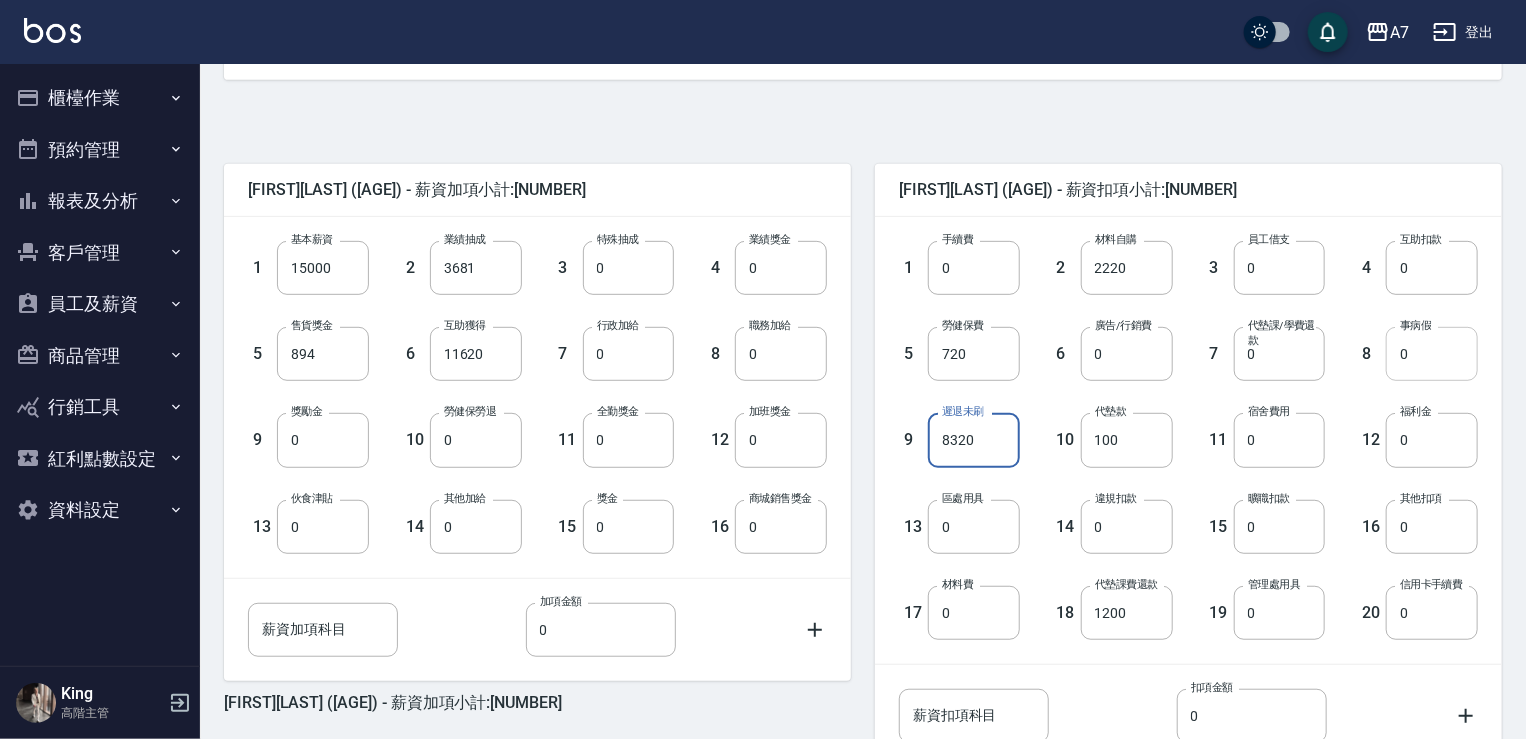 type on "8320" 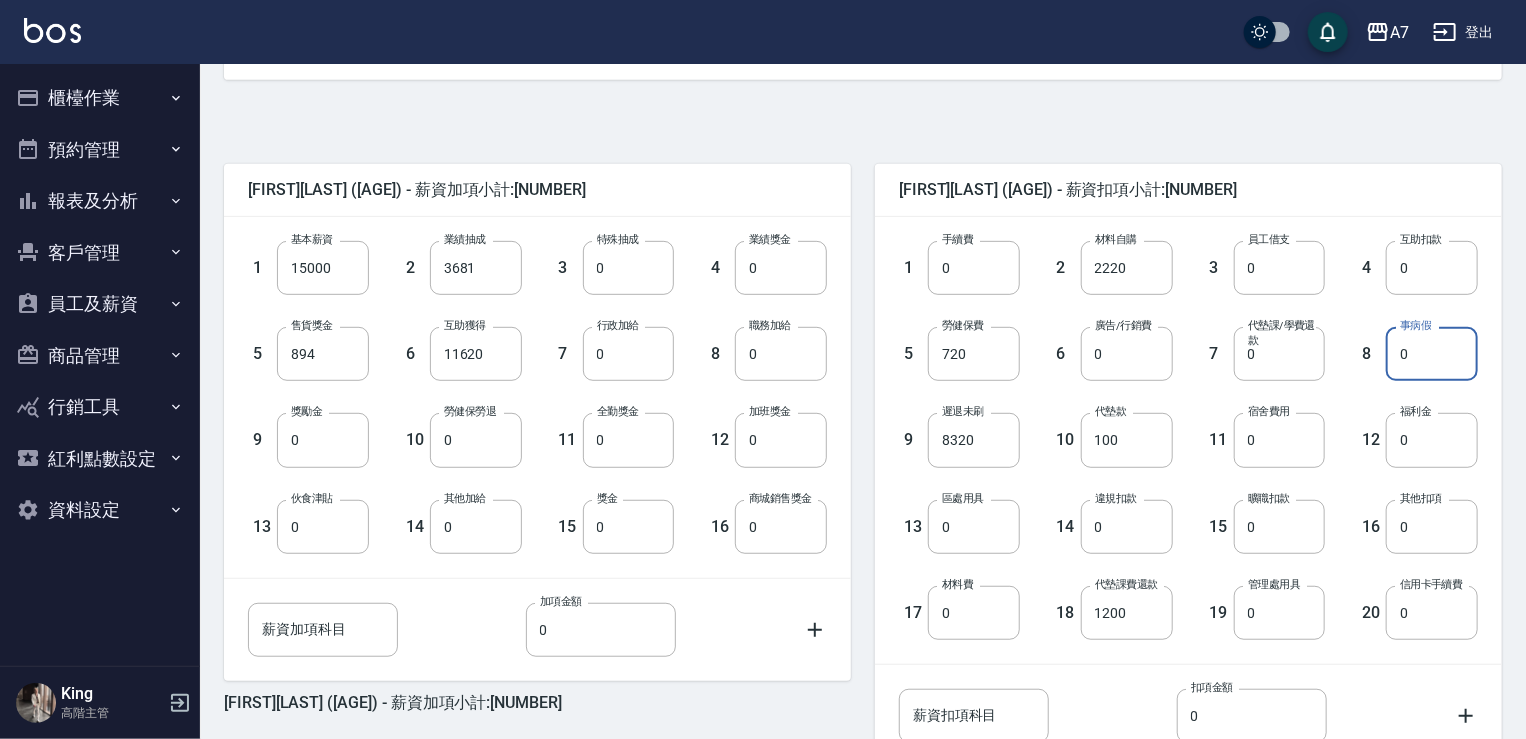 click on "0" at bounding box center (1432, 354) 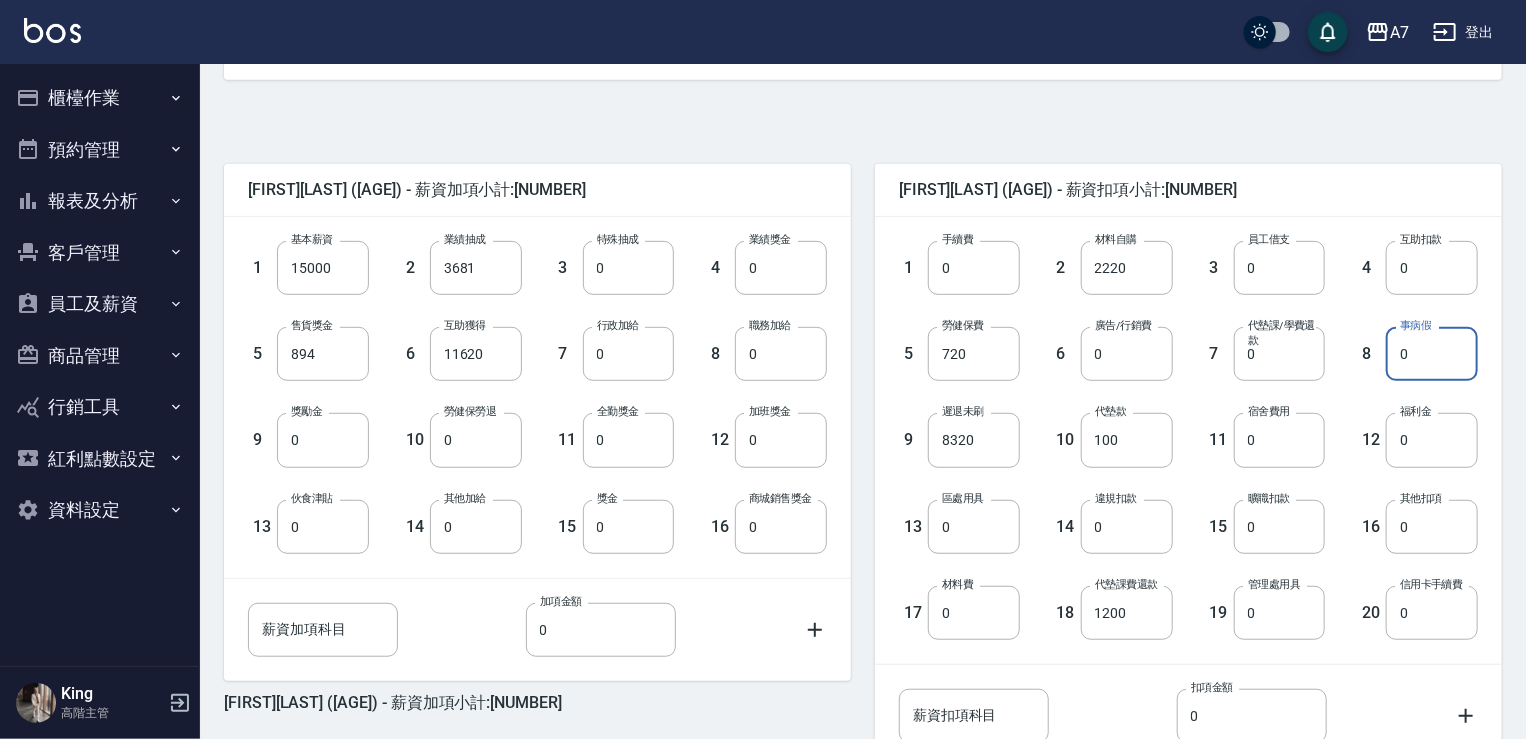 click on "0" at bounding box center [1432, 354] 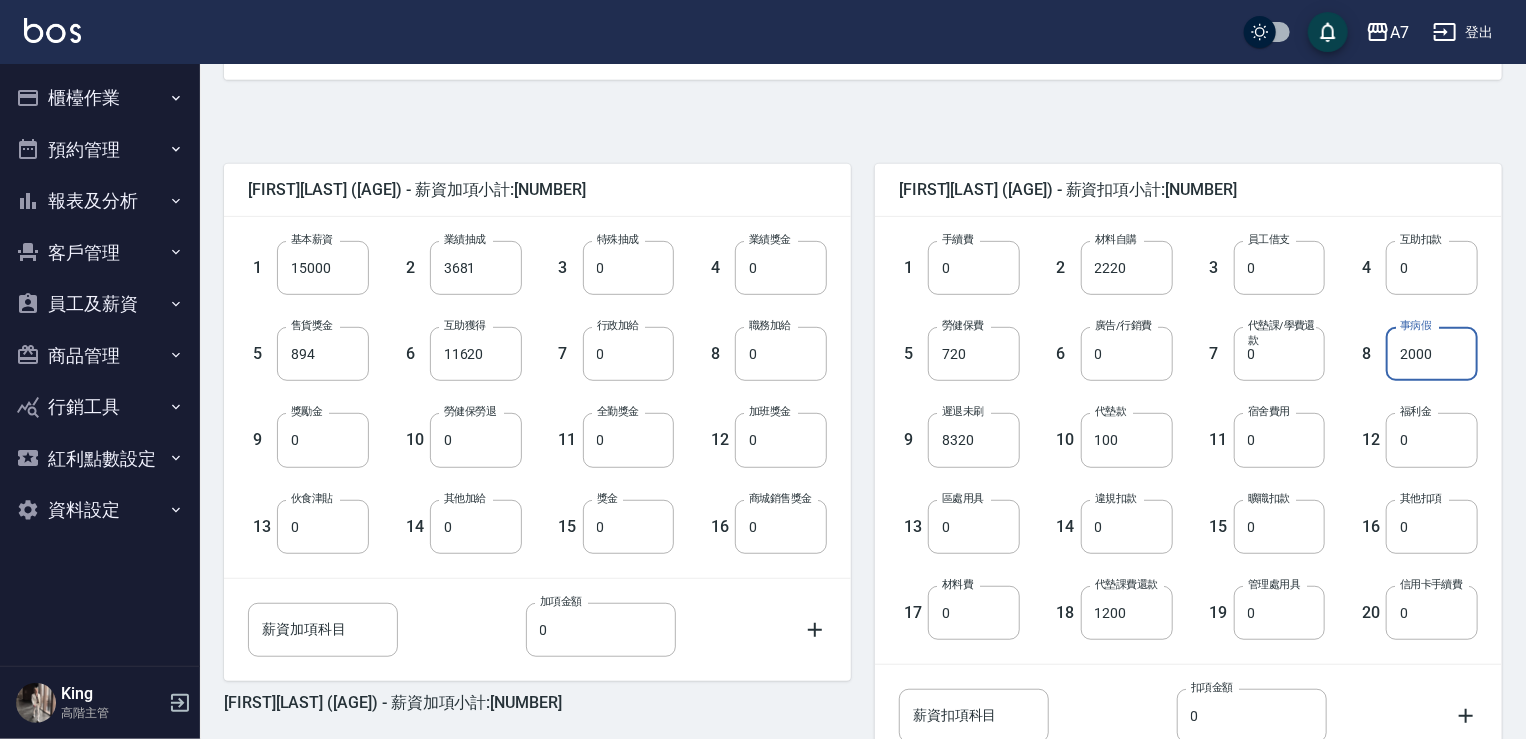type on "2000" 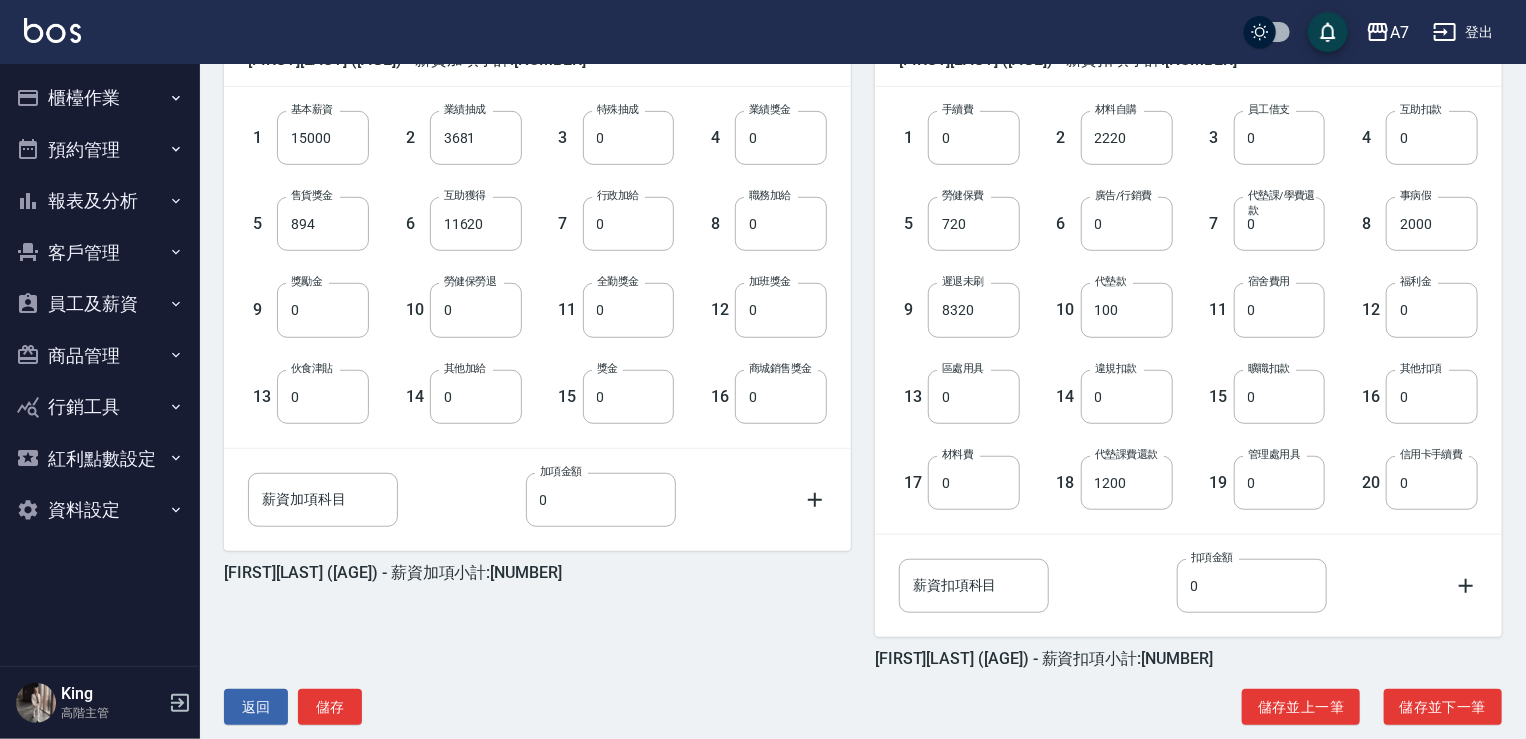 scroll, scrollTop: 560, scrollLeft: 0, axis: vertical 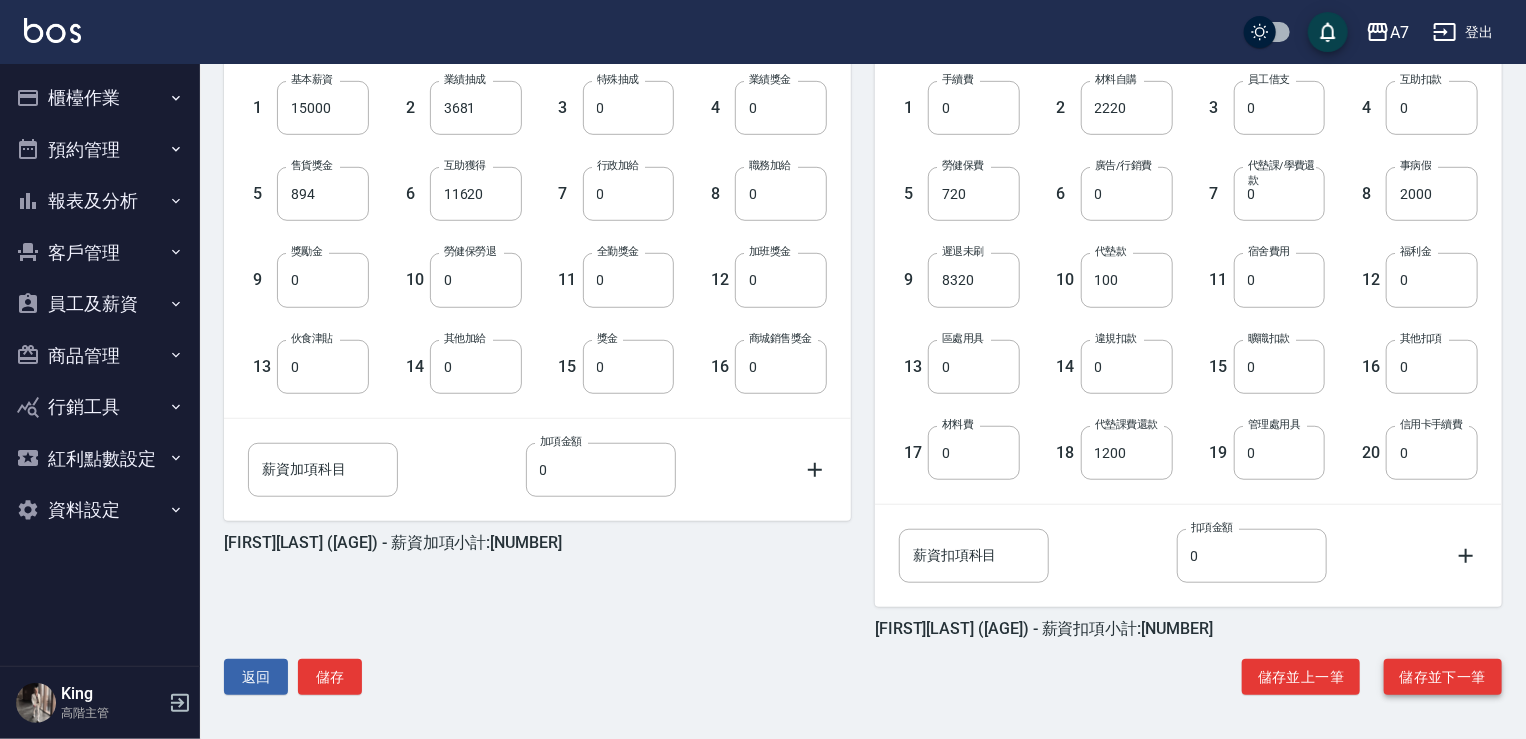 click on "儲存並下一筆" at bounding box center [1443, 677] 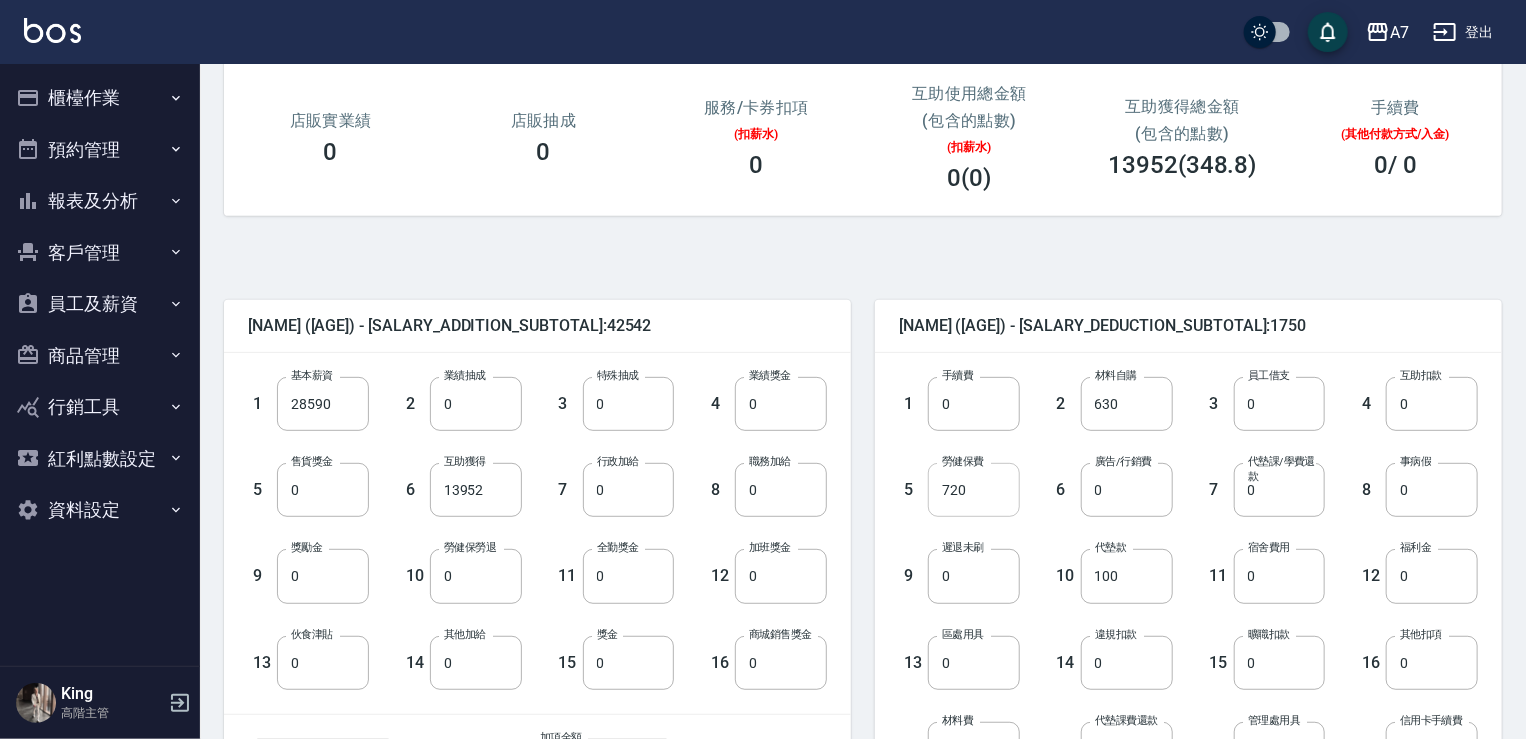 scroll, scrollTop: 300, scrollLeft: 0, axis: vertical 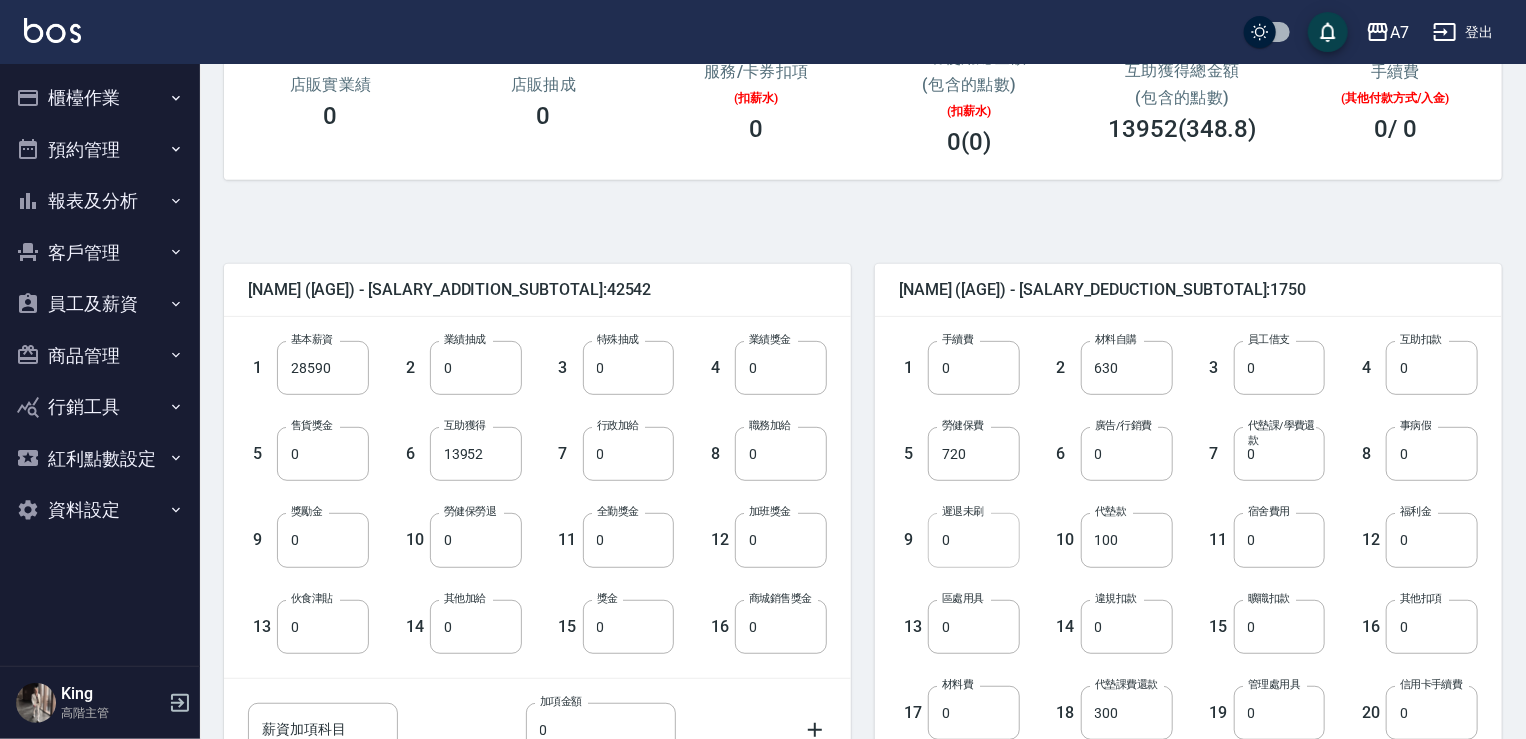 click on "0" at bounding box center [974, 540] 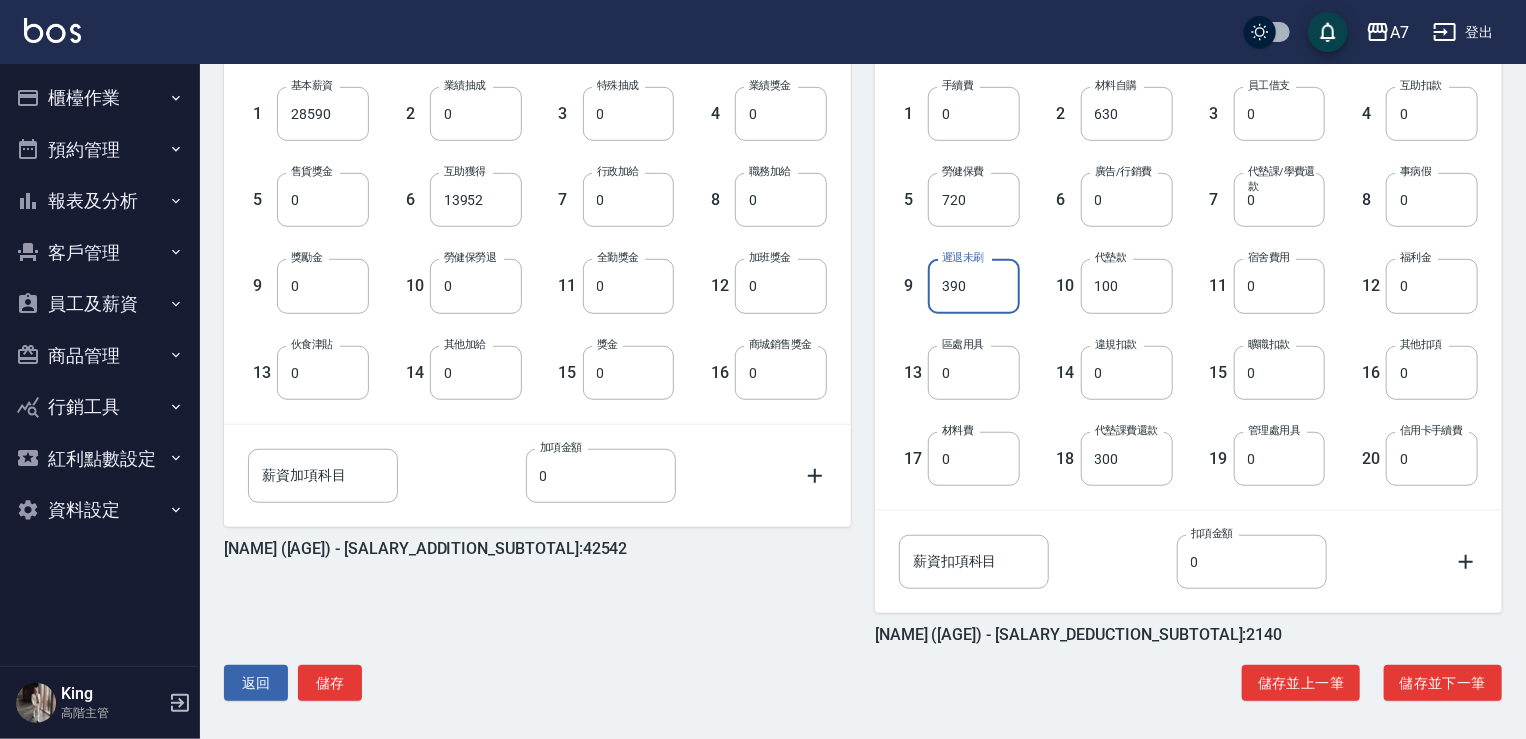scroll, scrollTop: 560, scrollLeft: 0, axis: vertical 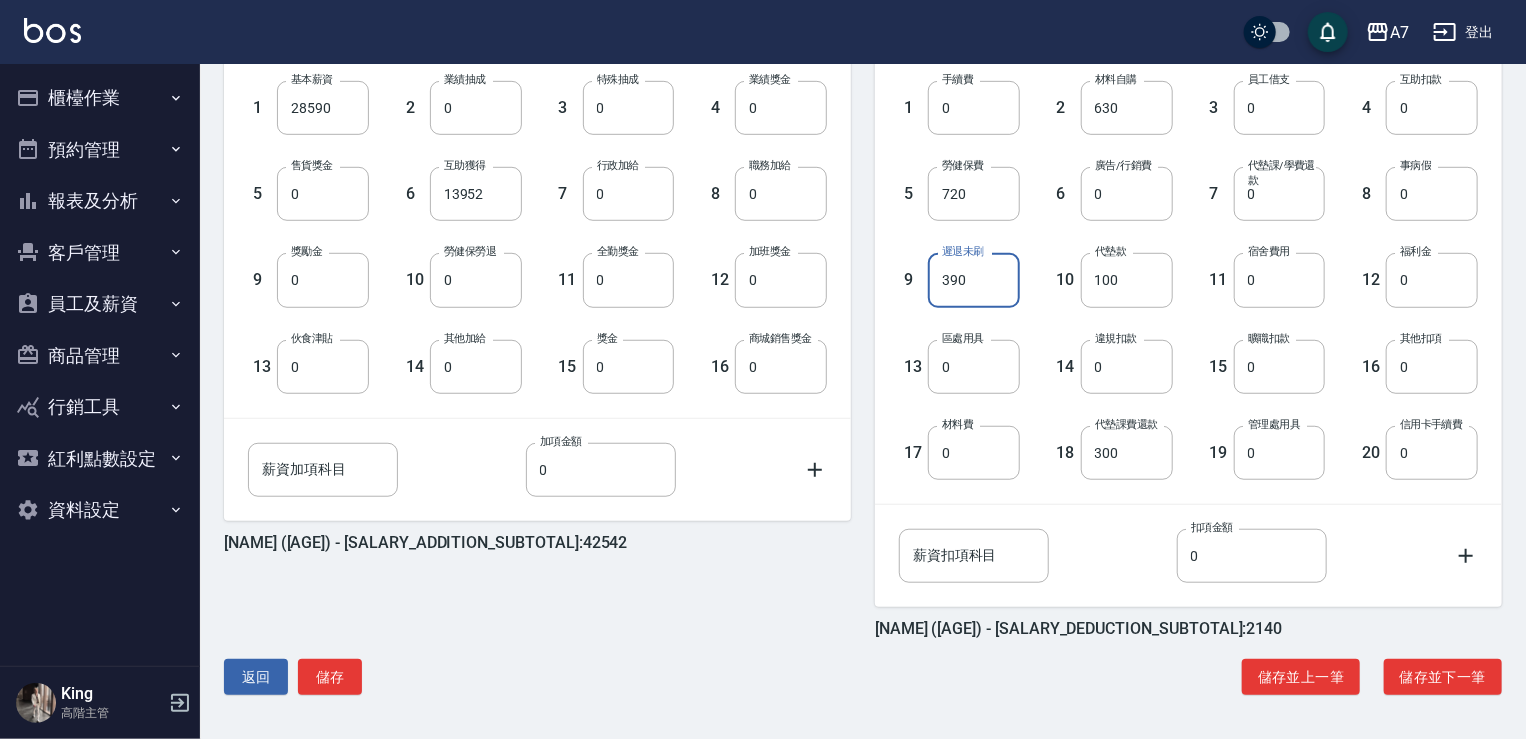 type on "390" 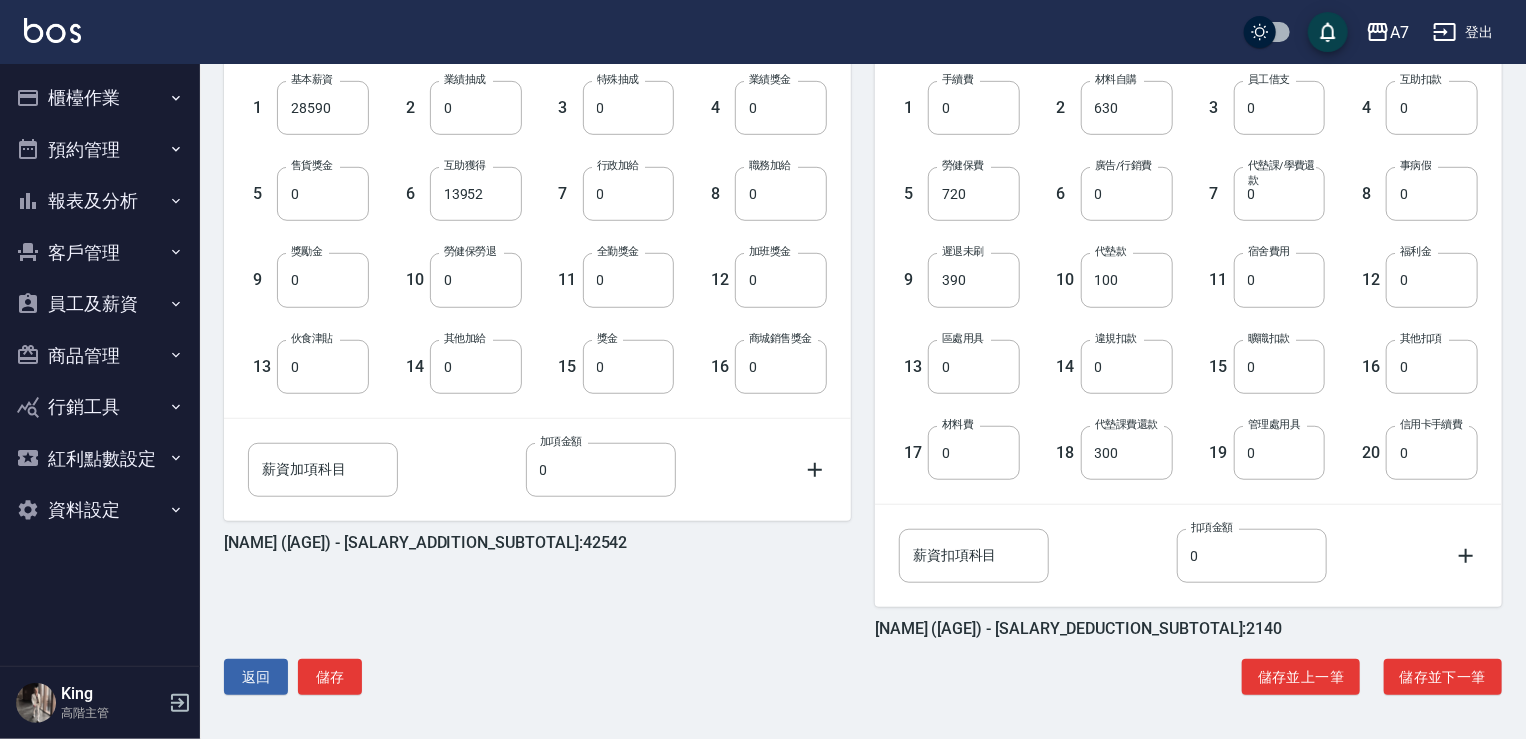 click on "郭依涵 (30) - 薪資加項小計:42542 1 基本薪資 28590 基本薪資 2 業績抽成 0 業績抽成 3 特殊抽成 0 特殊抽成 4 業績獎金 0 業績獎金 5 售貨獎金 0 售貨獎金 6 互助獲得 13952 互助獲得 7 行政加給 0 行政加給 8 職務加給 0 職務加給 9 獎勵金 0 獎勵金 10 勞健保勞退 0 勞健保勞退 11 全勤獎金 0 全勤獎金 12 加班獎金 0 加班獎金 13 伙食津貼 0 伙食津貼 14 其他加給 0 其他加給 15 獎金 0 獎金 16 商城銷售獎金 0 商城銷售獎金 薪資加項科目 薪資加項科目 加項金額 0 加項金額 郭依涵 (30) - 薪資加項小計:42542 郭依涵 (30) - 薪資扣項小計:2140 1 手續費 0 手續費 2 材料自購 630 材料自購 3 員工借支 0 員工借支 4 互助扣款 0 互助扣款 5 勞健保費 720 勞健保費 6 廣告/行銷費 0 廣告/行銷費 7 代墊課/學費還款 0 代墊課/學費還款 8 事病假 0 事病假 9 遲退未刷 390 遲退未刷 10 代墊款 100 代墊款 11 宿舍費用 0 0" at bounding box center (855, 329) 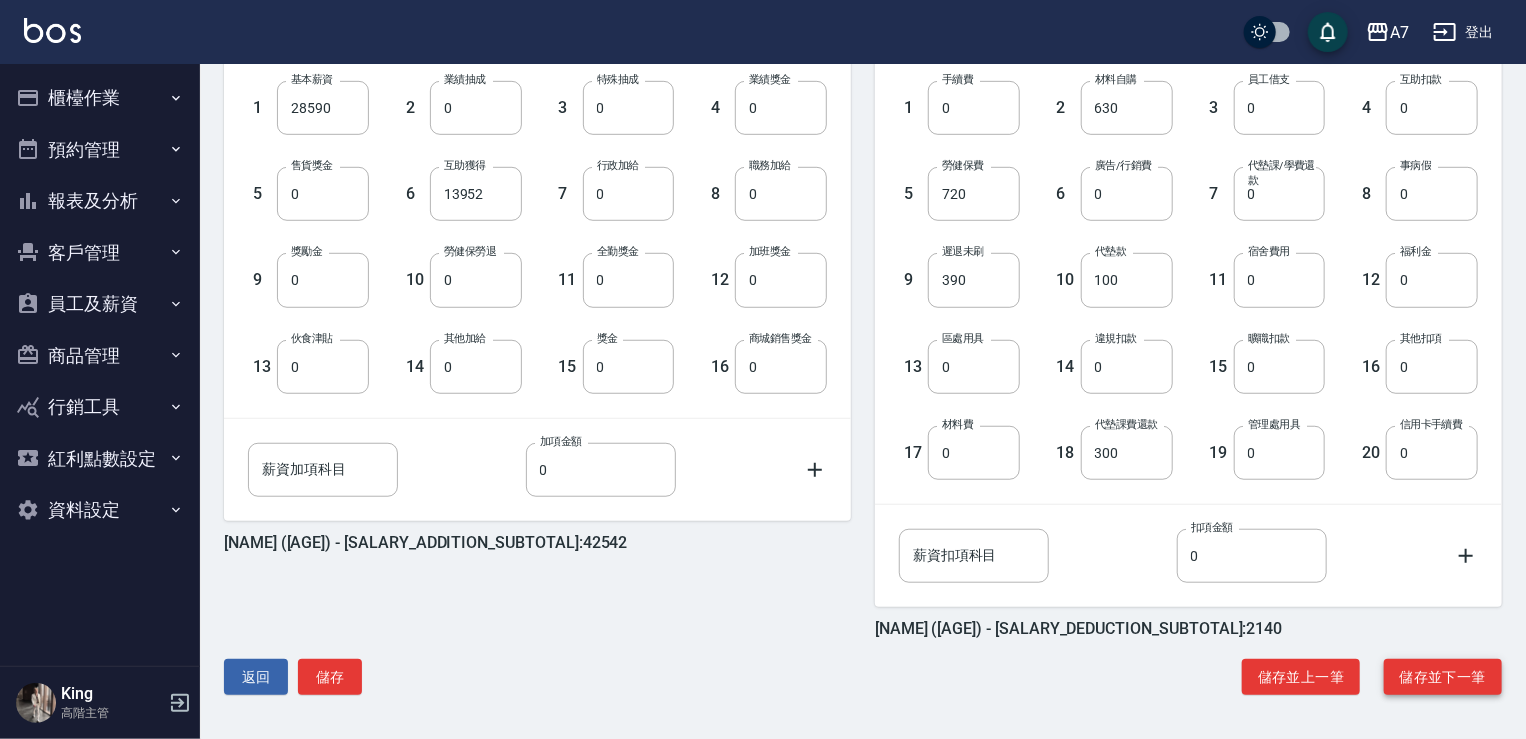 click on "儲存並下一筆" at bounding box center (1443, 677) 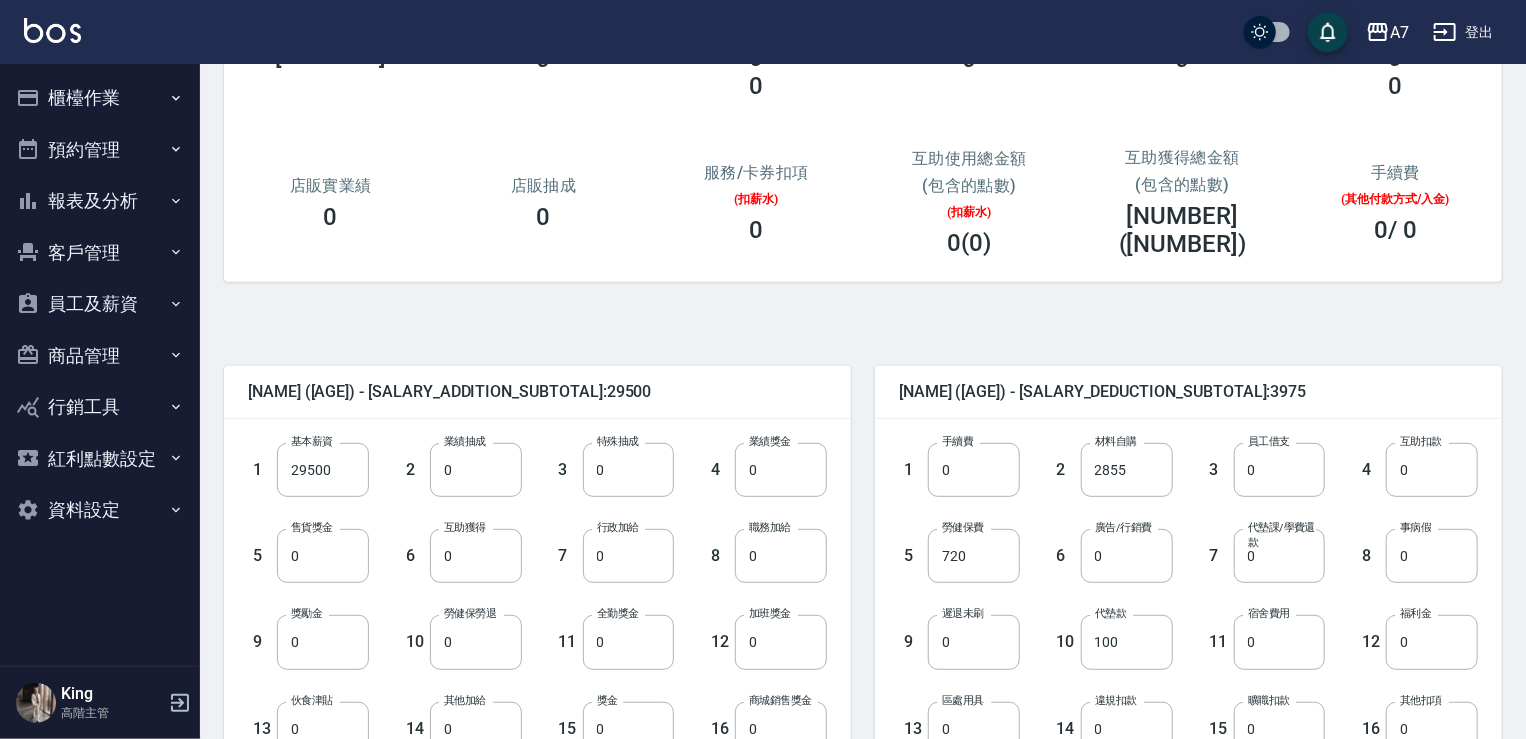 scroll, scrollTop: 300, scrollLeft: 0, axis: vertical 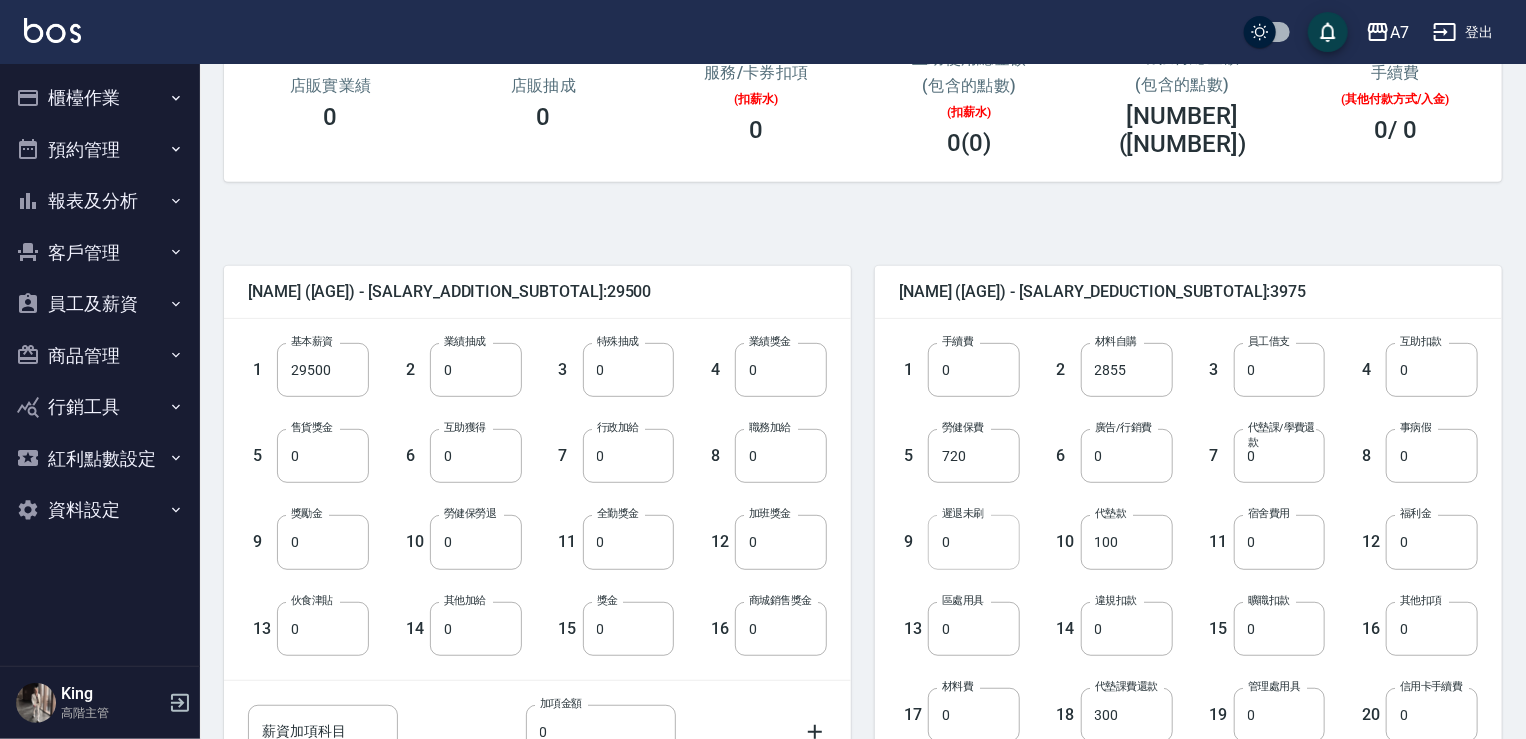 click on "0" at bounding box center [974, 542] 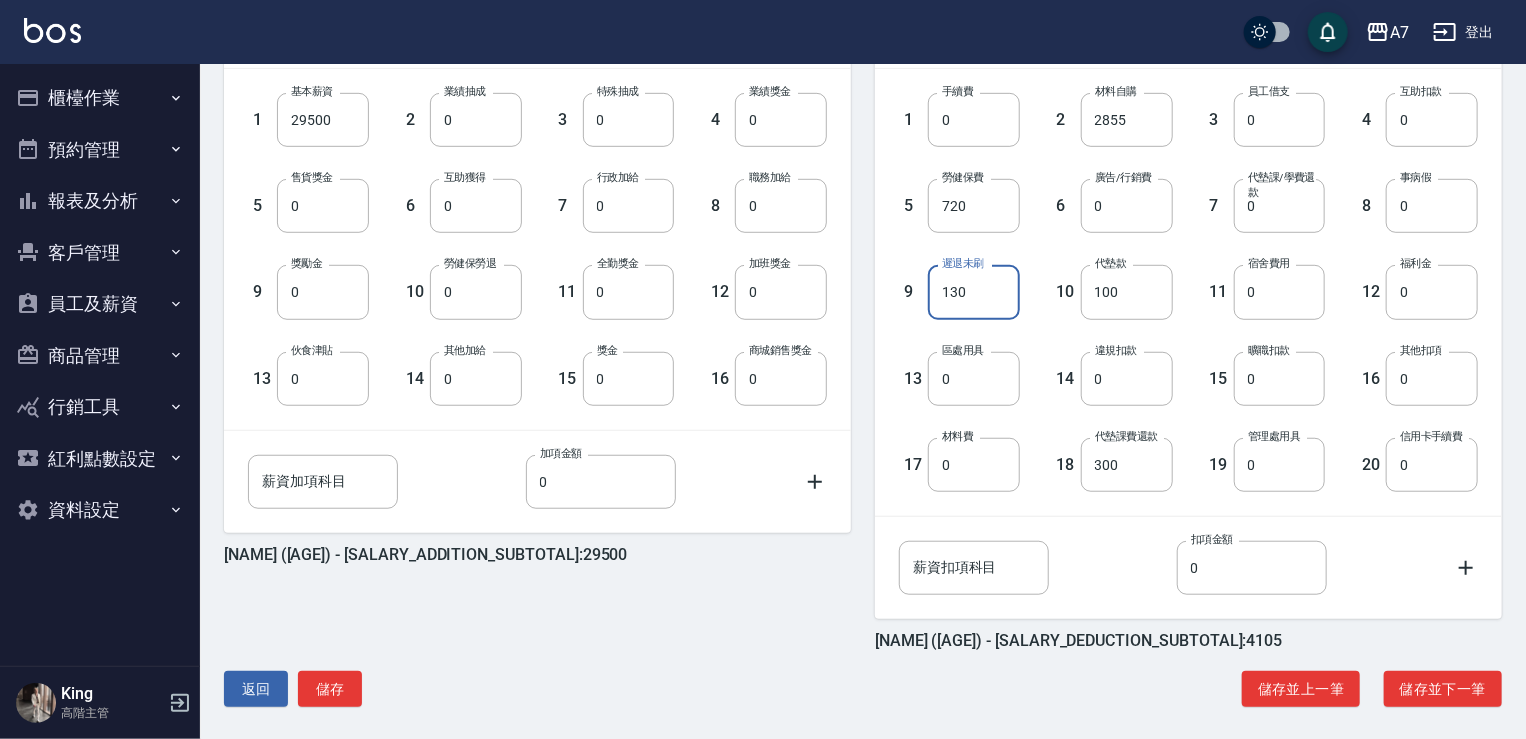 scroll, scrollTop: 560, scrollLeft: 0, axis: vertical 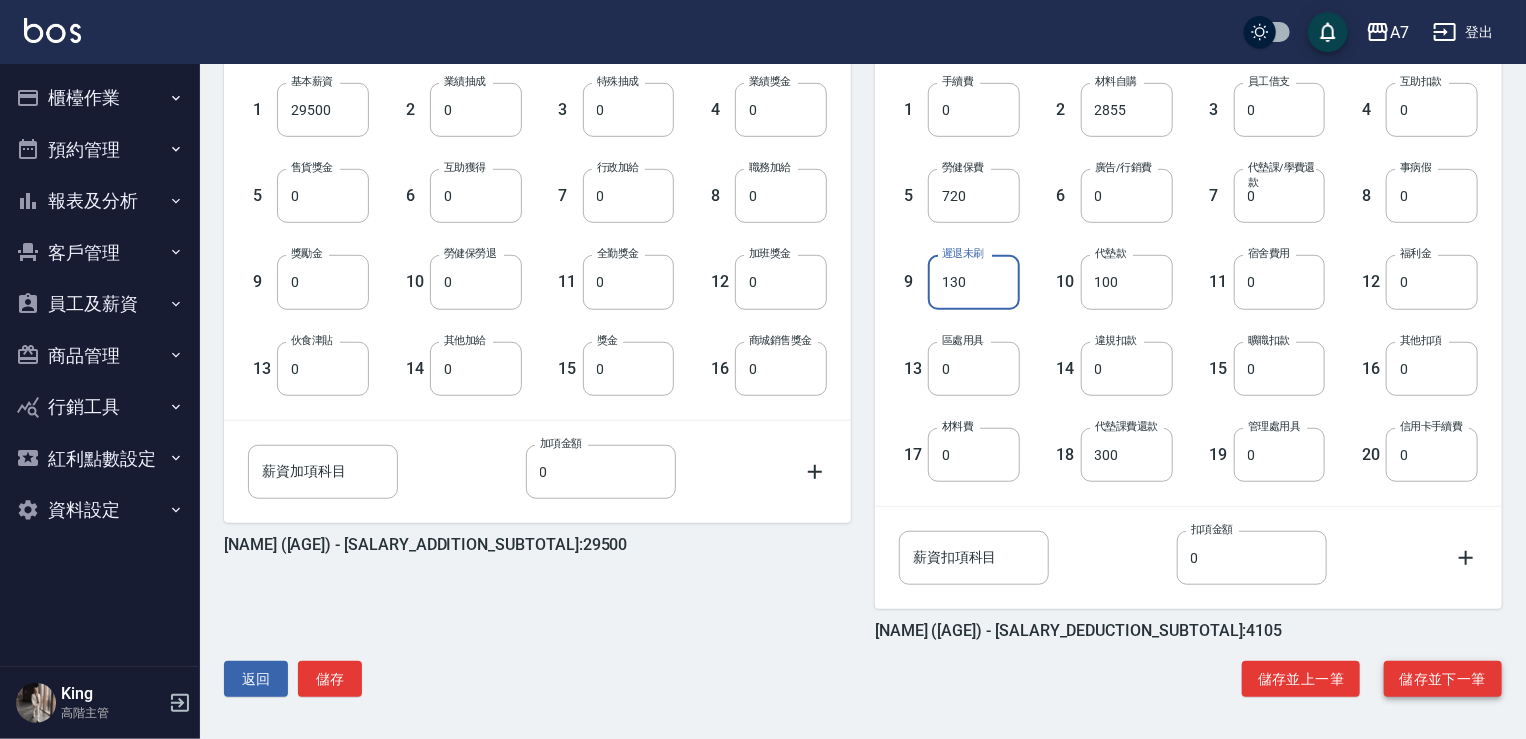 type on "130" 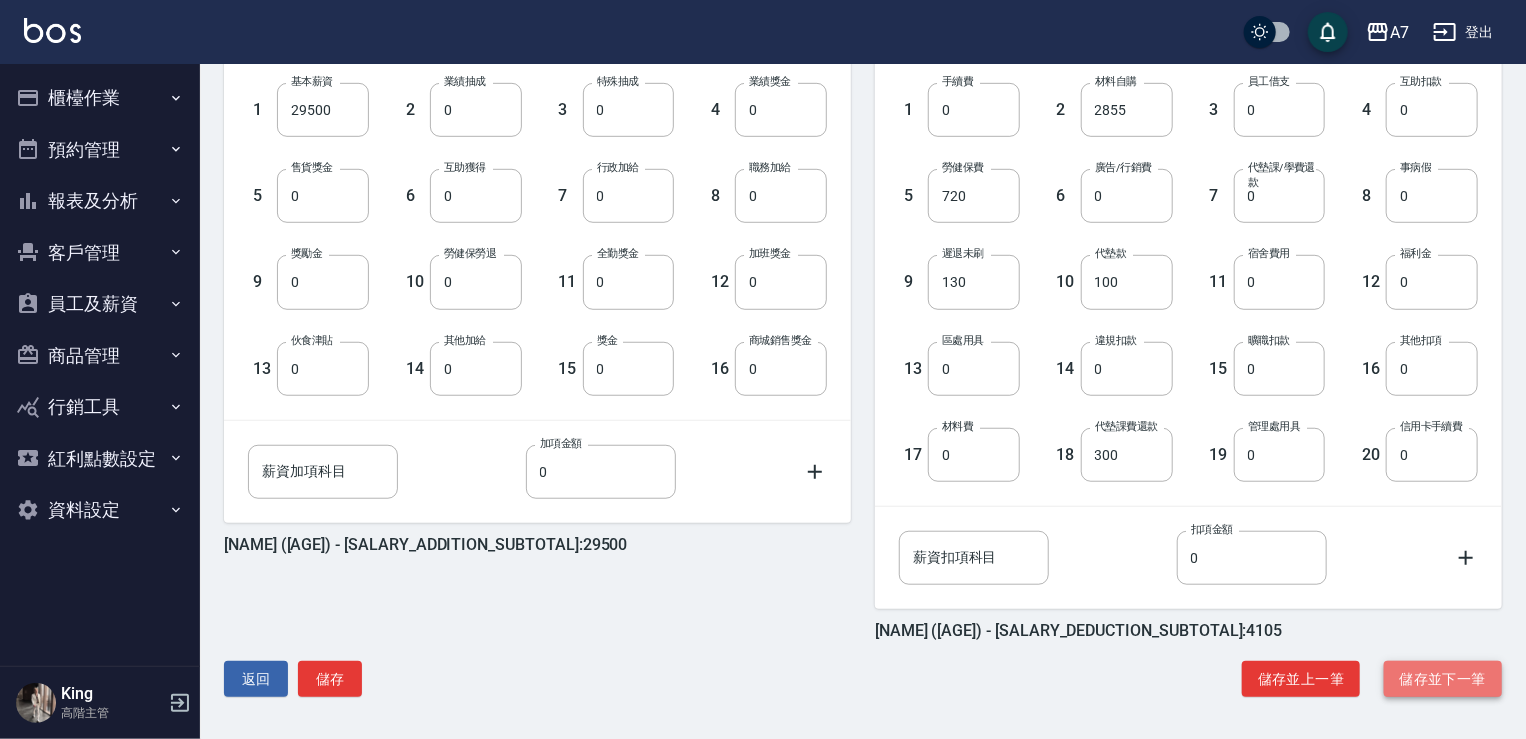 click on "儲存並下一筆" at bounding box center [1443, 679] 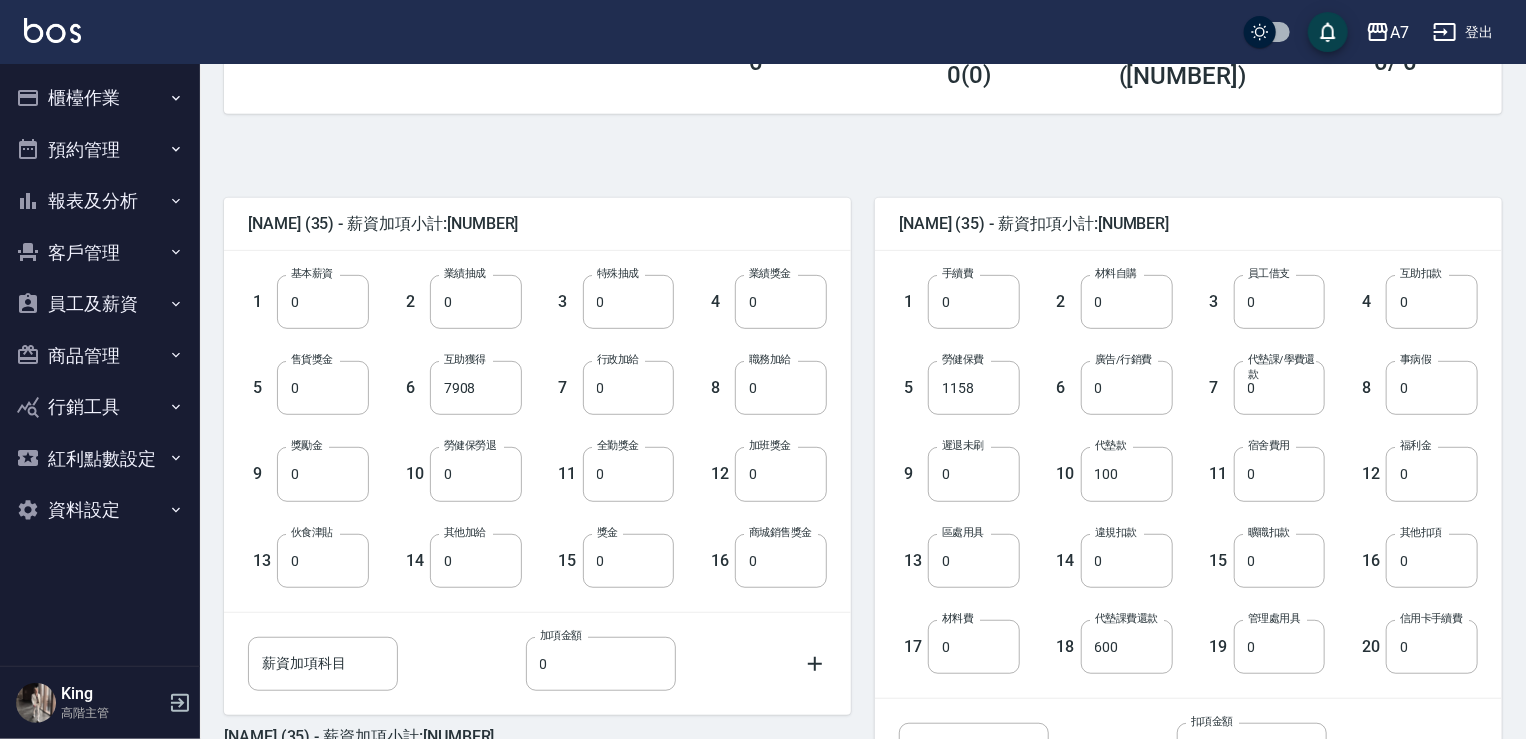 scroll, scrollTop: 400, scrollLeft: 0, axis: vertical 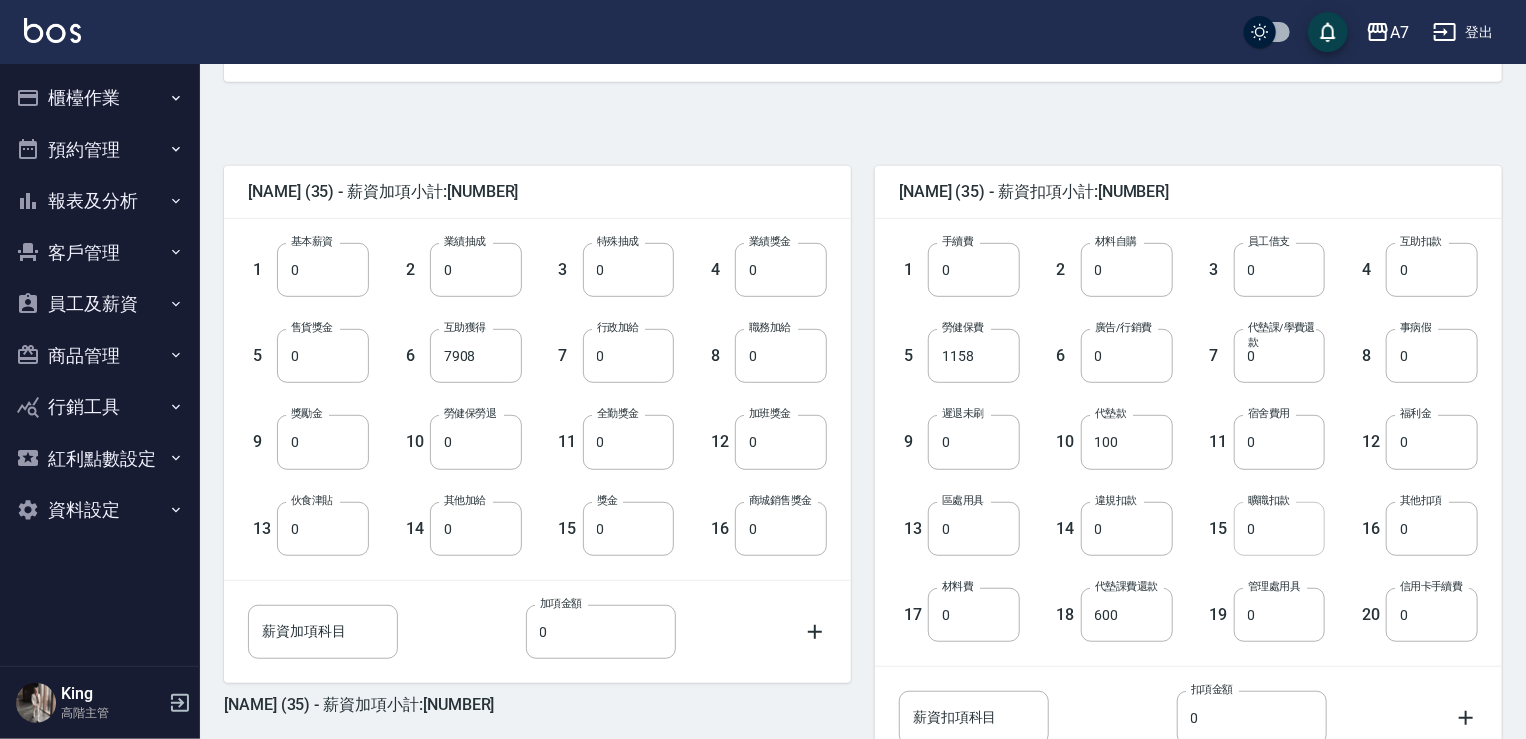 click on "0" at bounding box center (1280, 529) 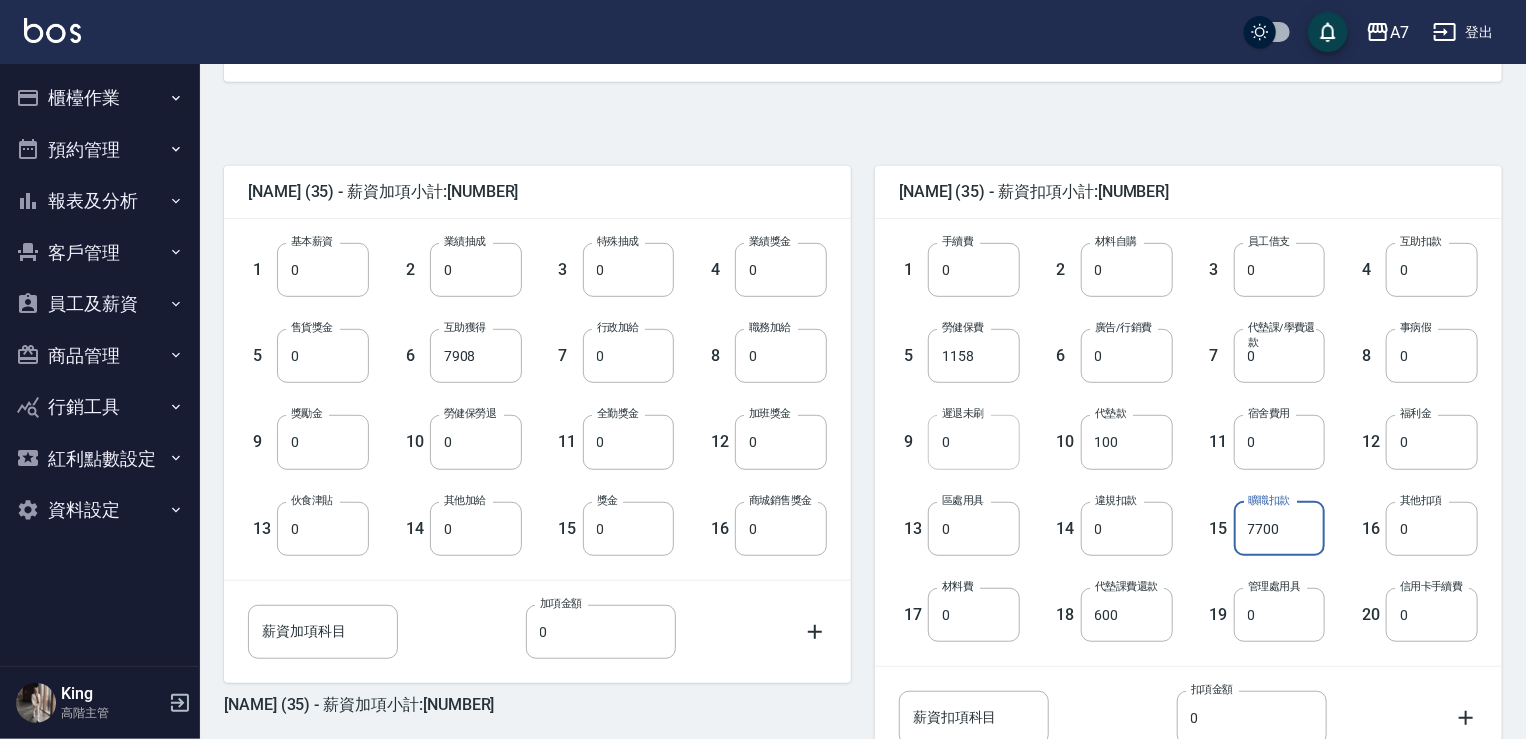 type on "7700" 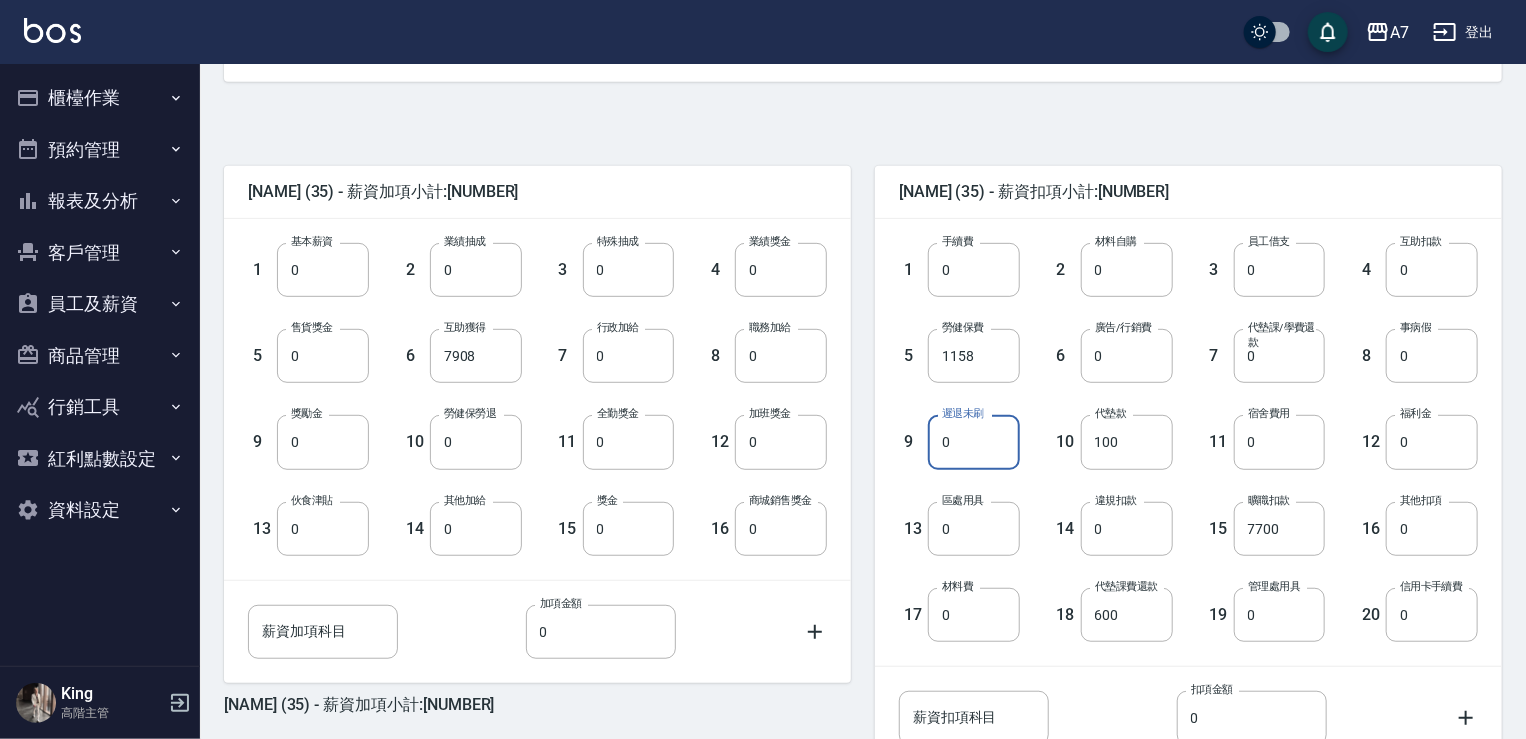 click on "0" at bounding box center (974, 442) 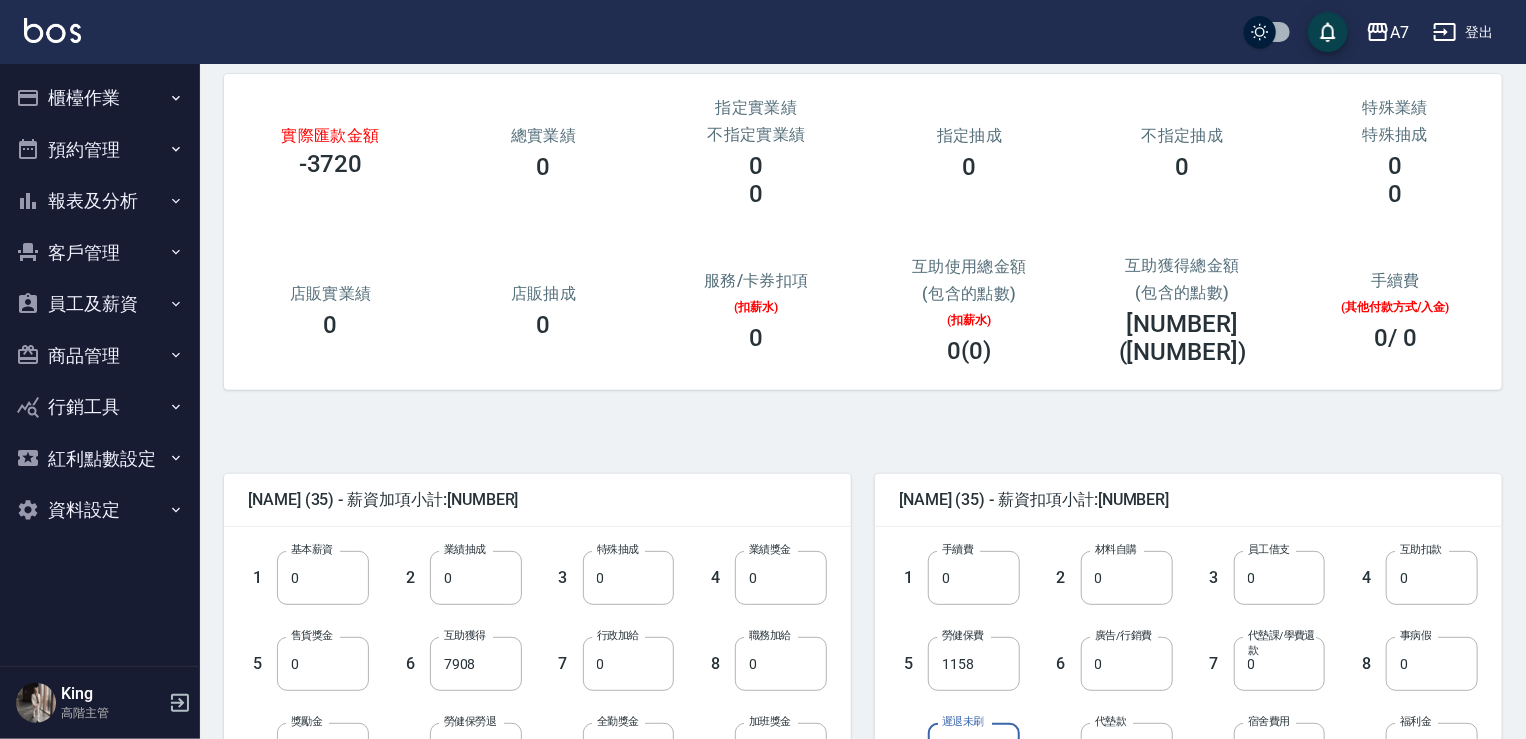 scroll, scrollTop: 200, scrollLeft: 0, axis: vertical 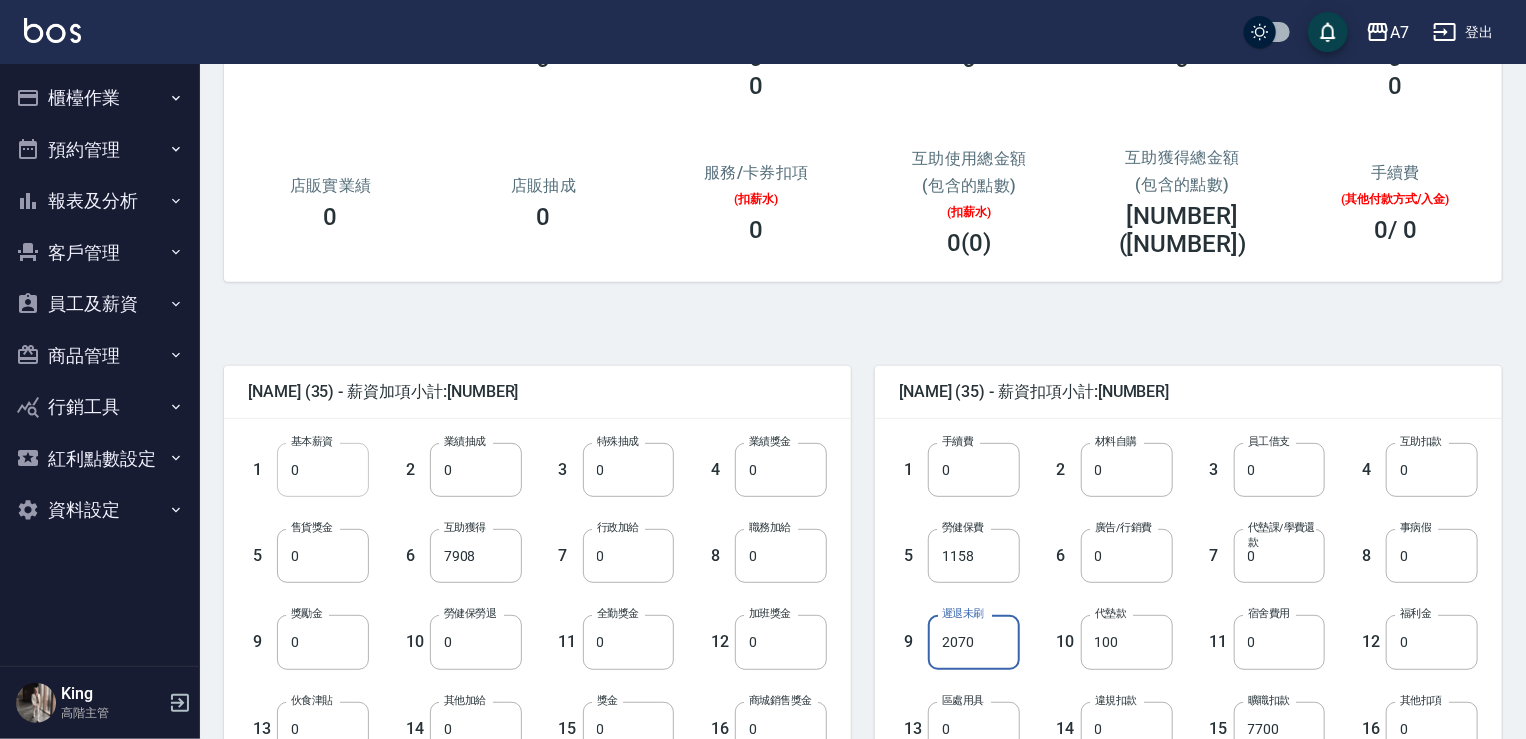 type on "2070" 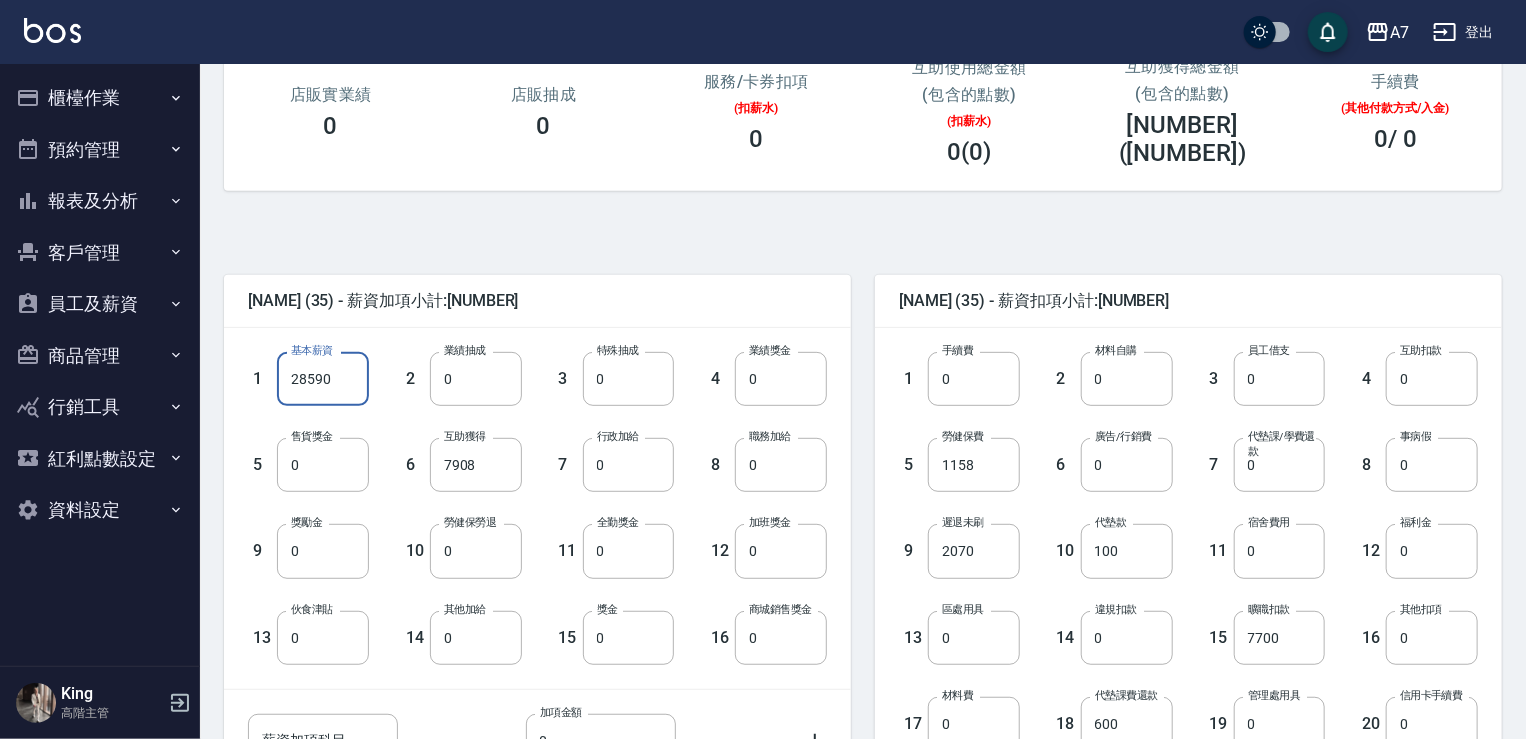 scroll, scrollTop: 400, scrollLeft: 0, axis: vertical 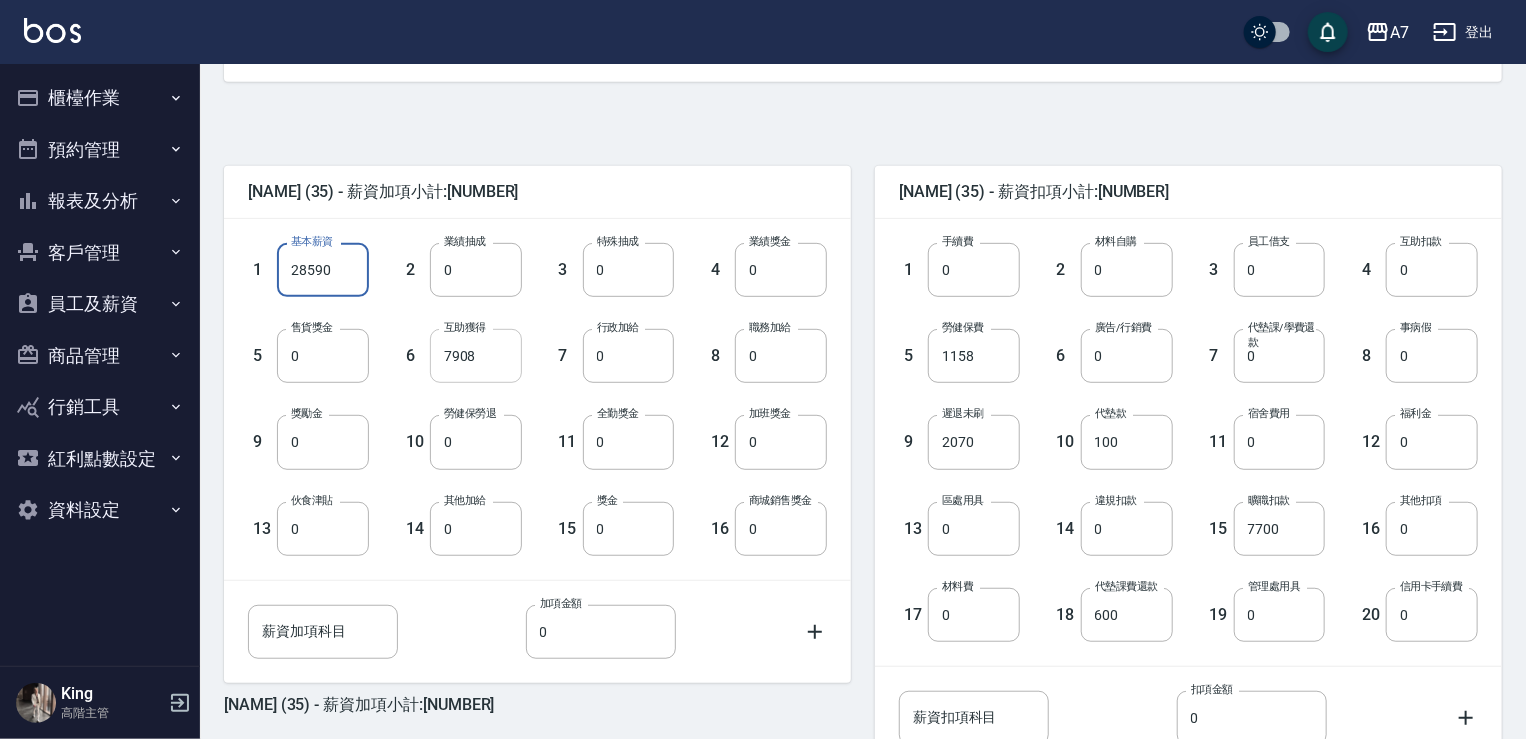 type on "28590" 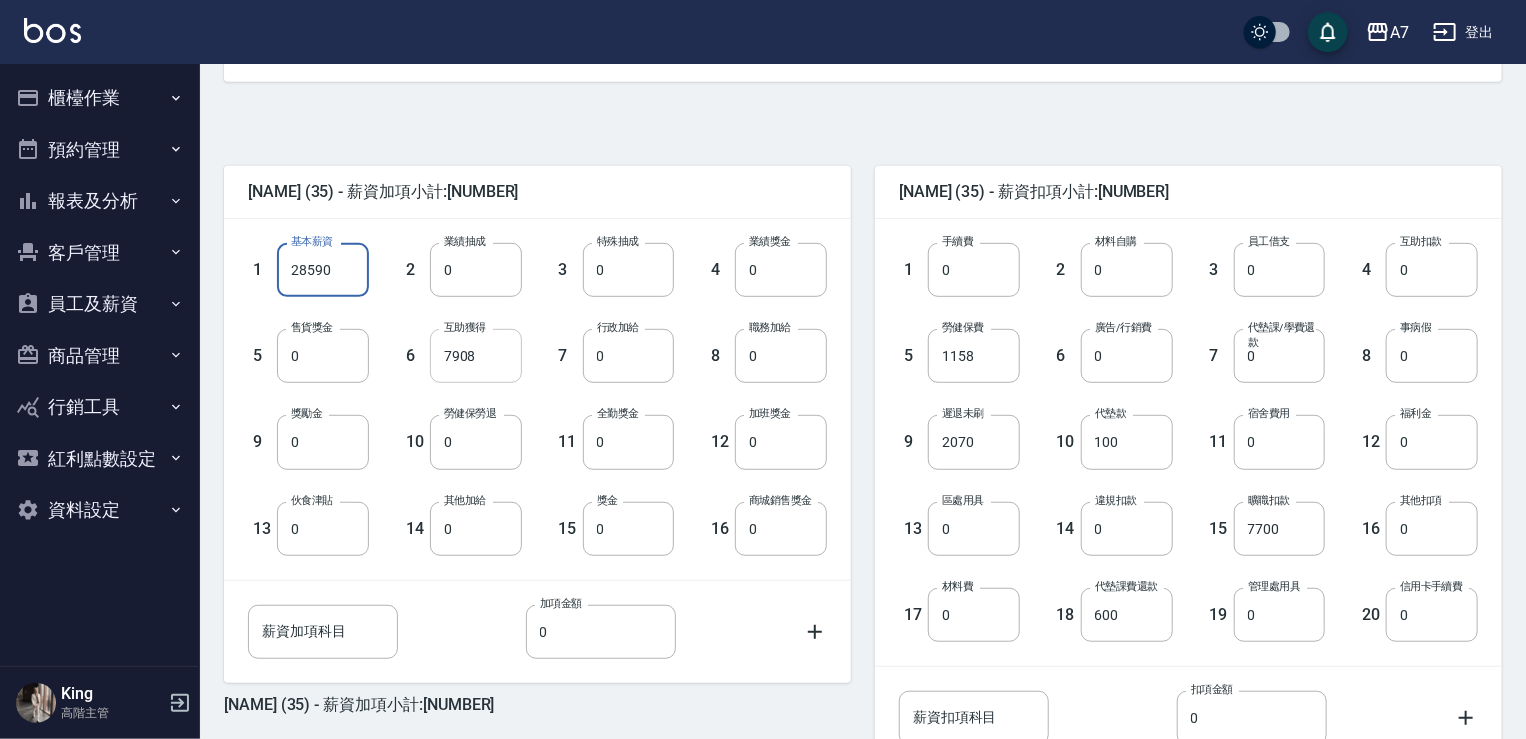 click on "7908" at bounding box center (476, 356) 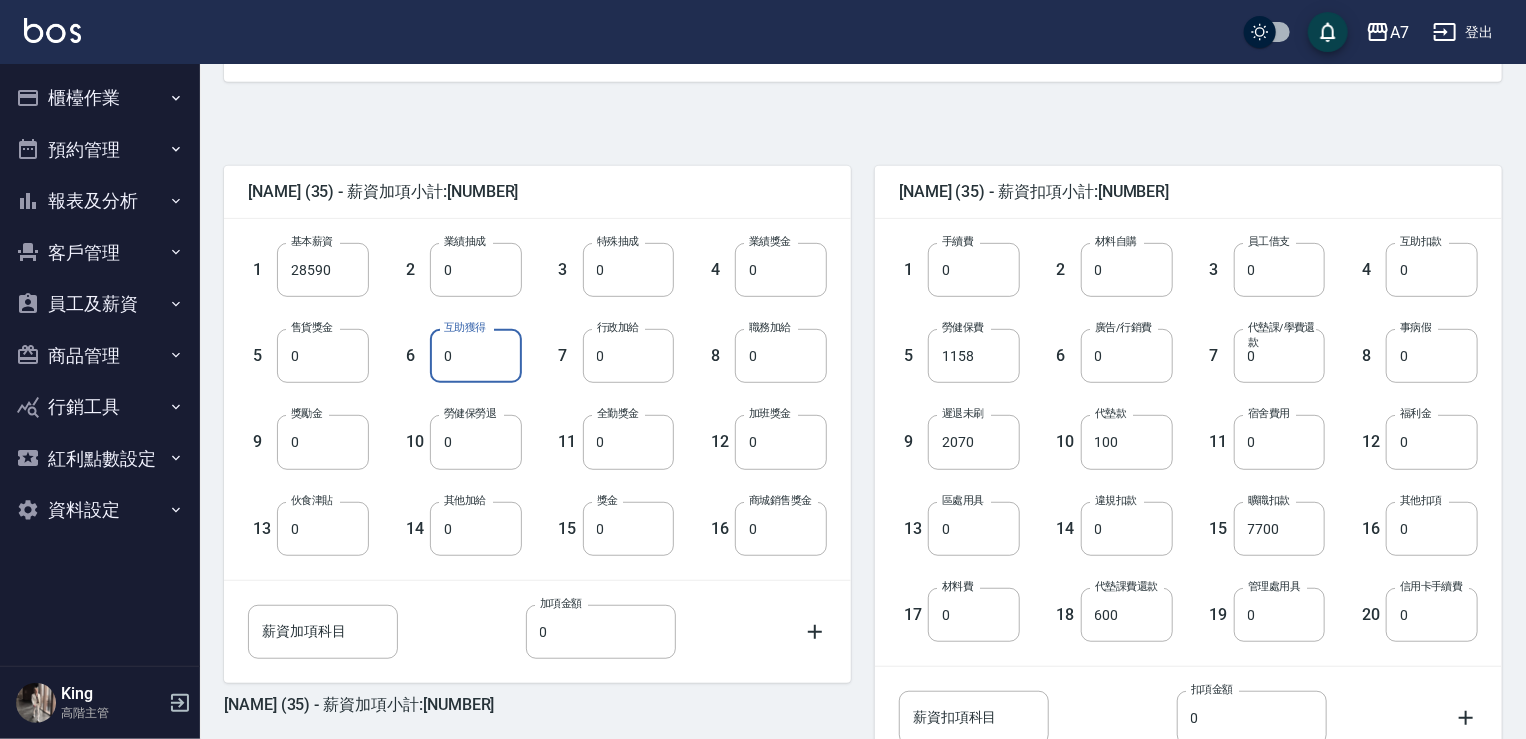 type on "0" 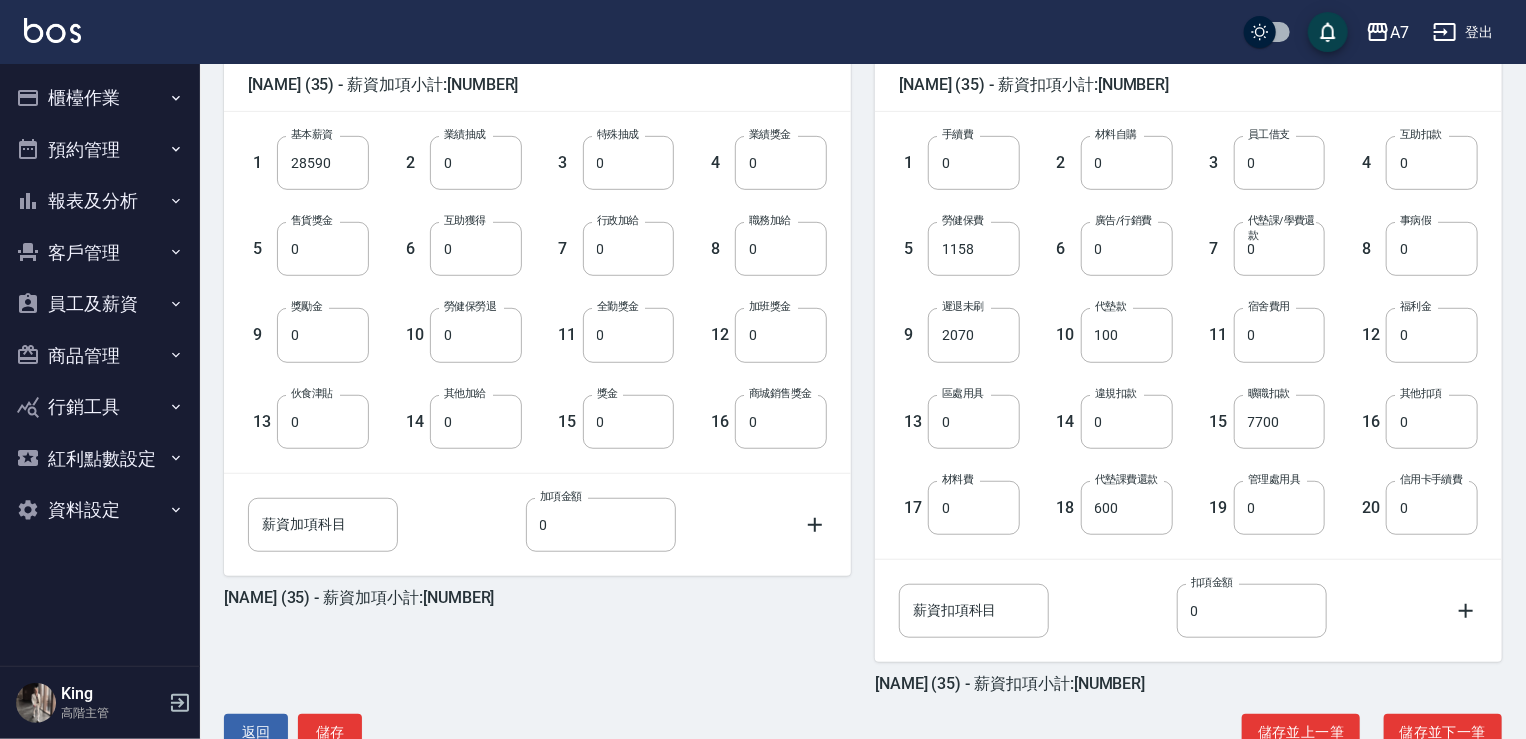 scroll, scrollTop: 560, scrollLeft: 0, axis: vertical 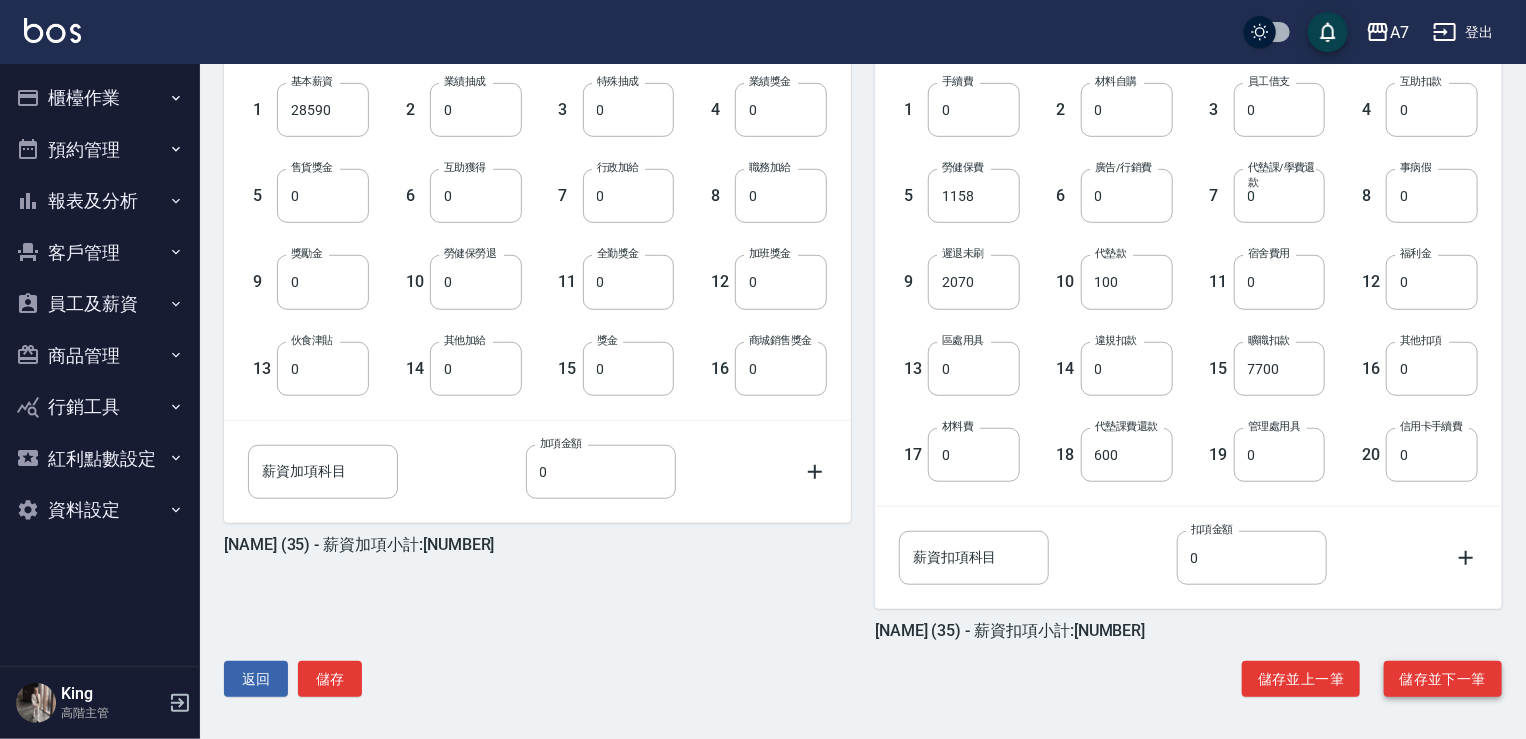 click on "儲存並下一筆" at bounding box center (1443, 679) 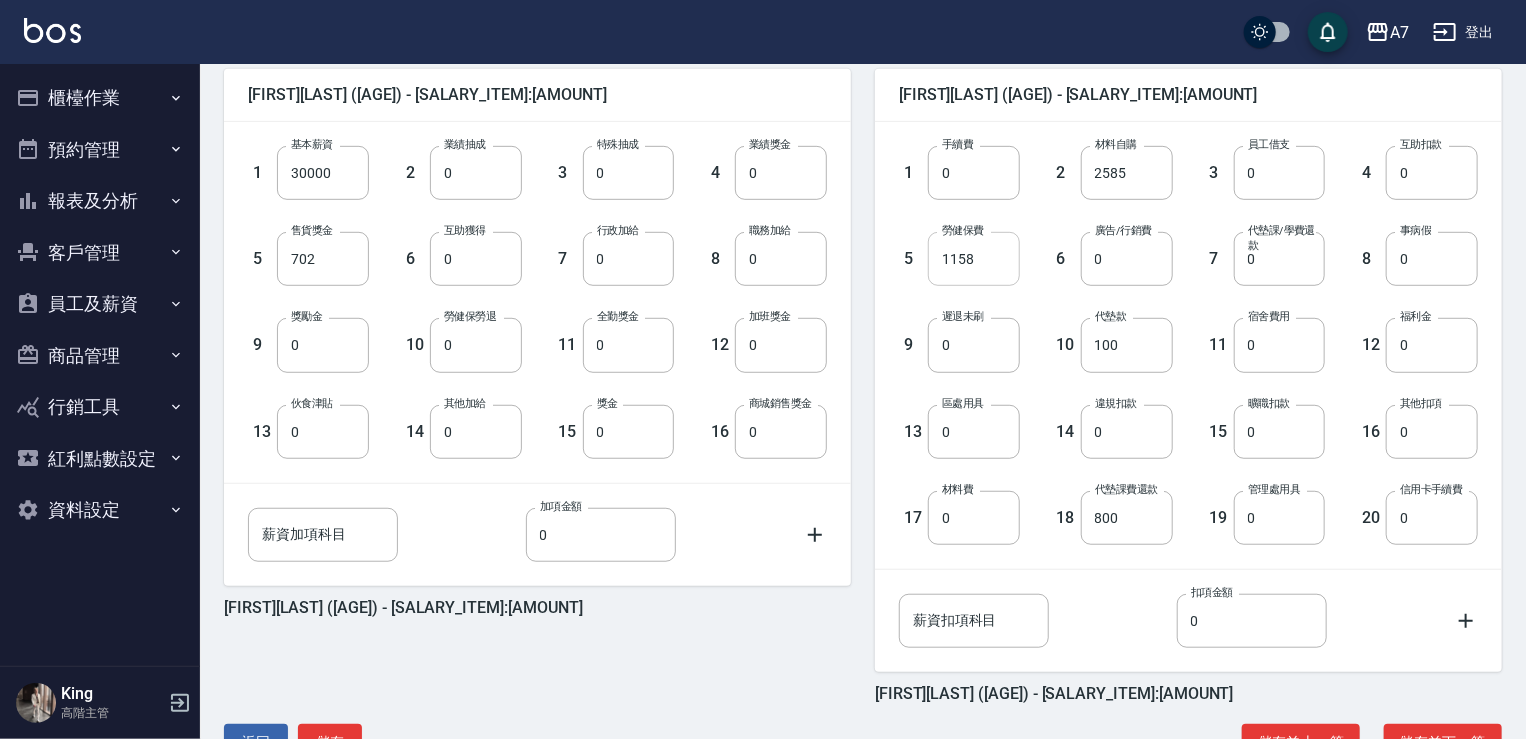 scroll, scrollTop: 500, scrollLeft: 0, axis: vertical 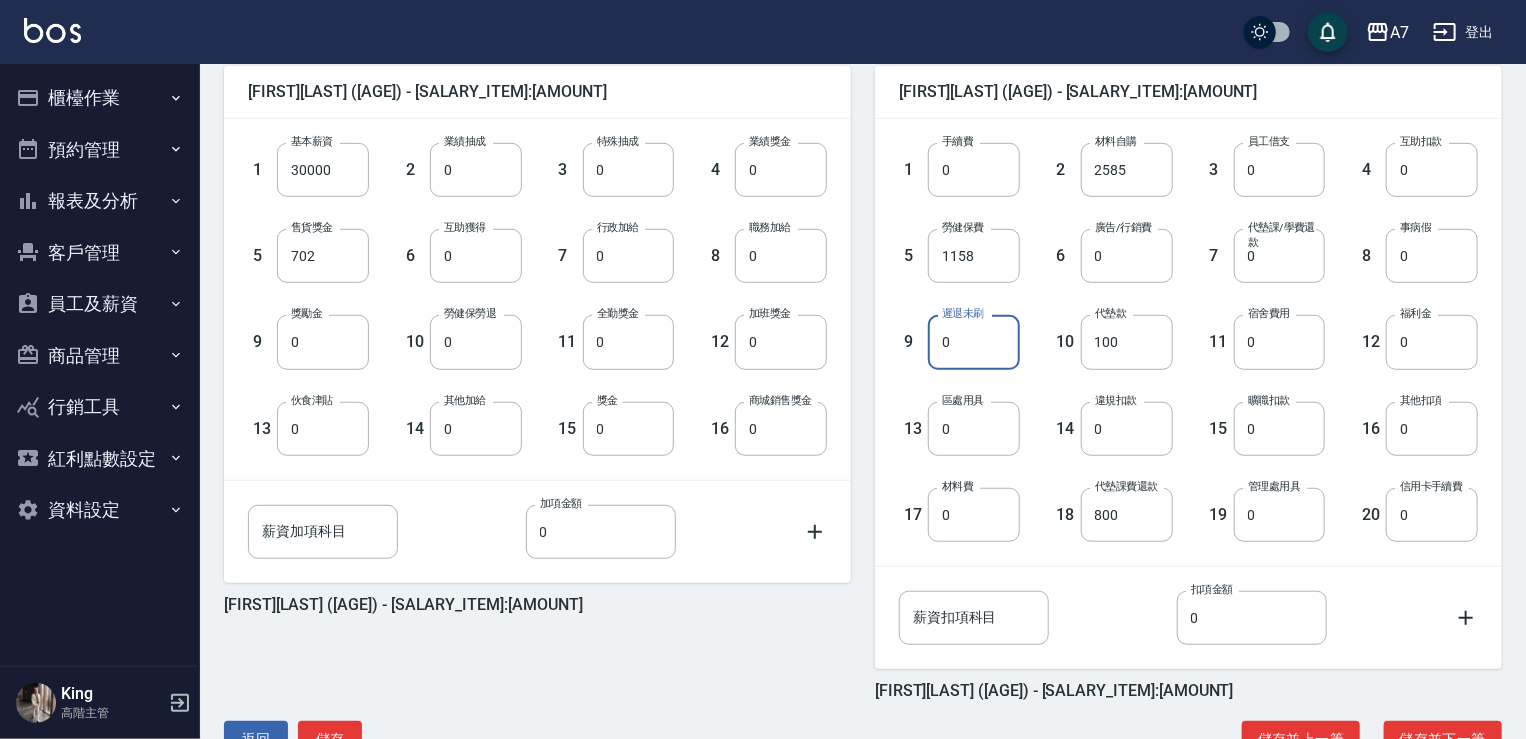 click on "0" at bounding box center [974, 342] 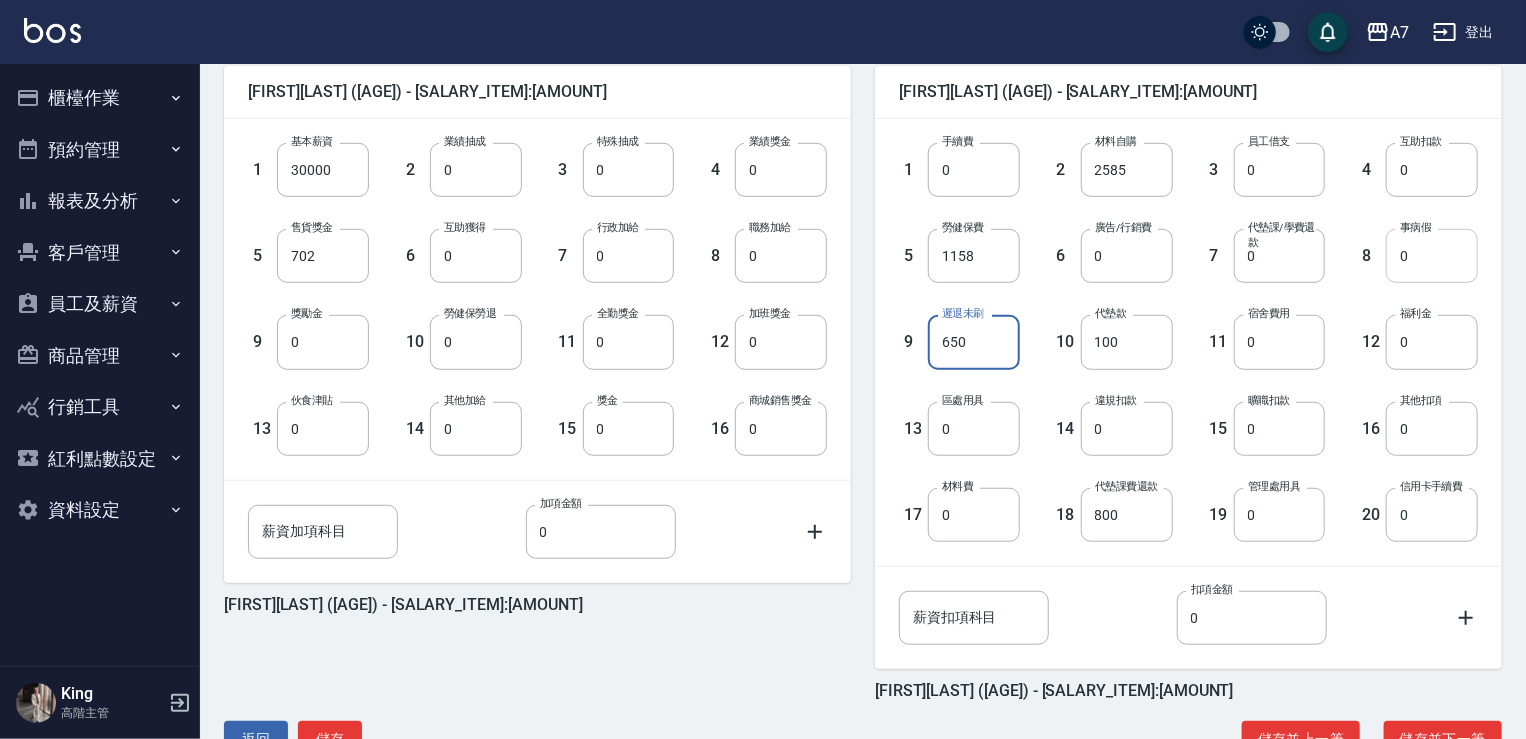 type on "650" 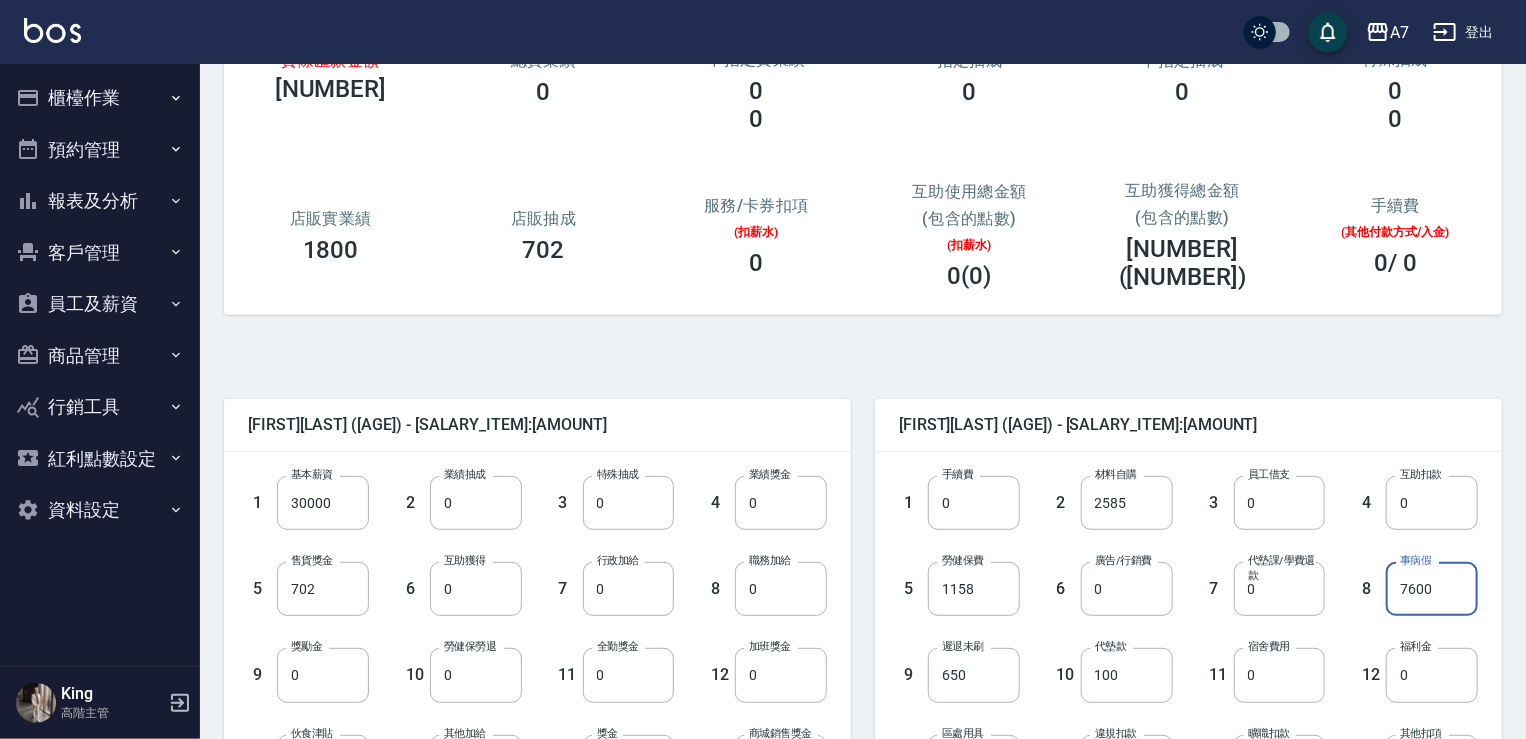 scroll, scrollTop: 200, scrollLeft: 0, axis: vertical 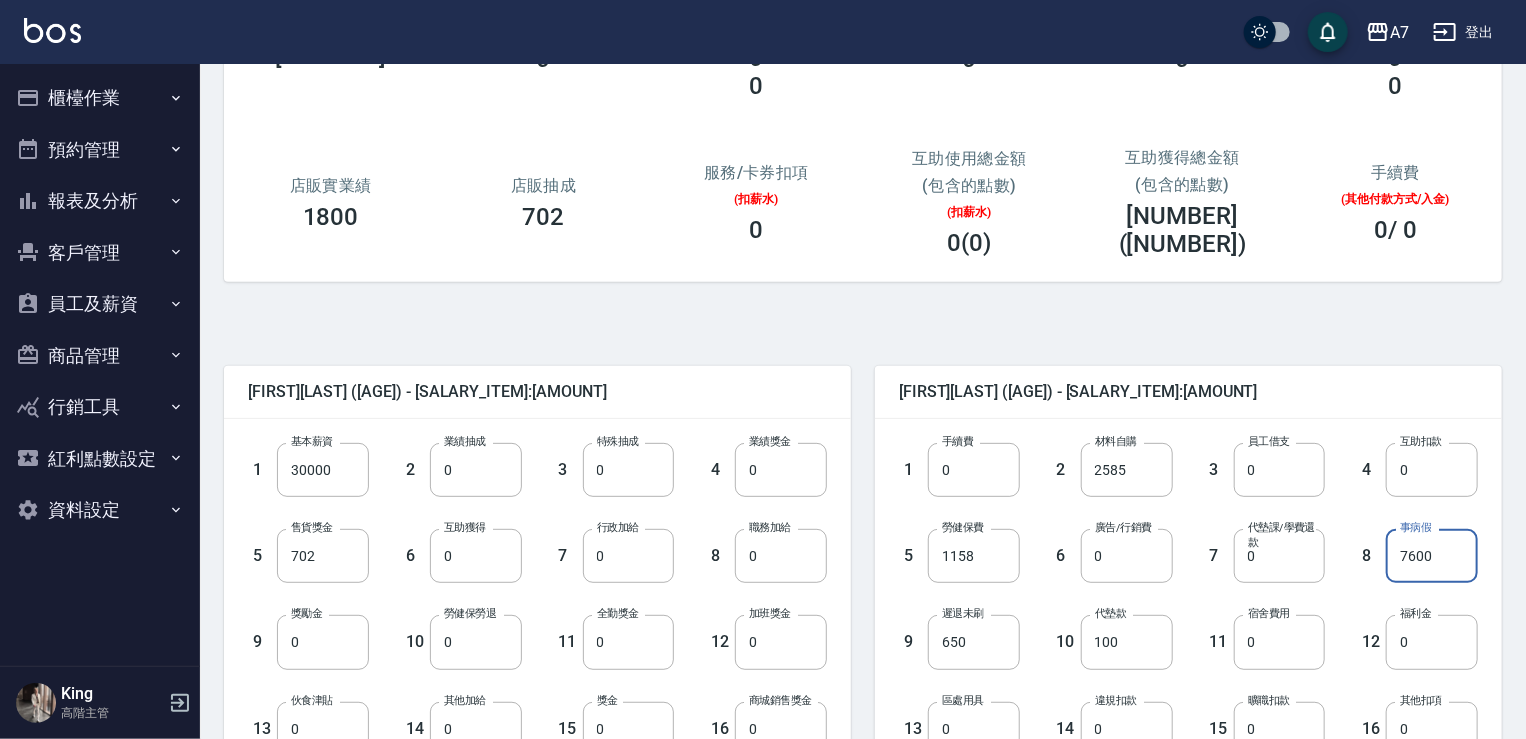 click on "7600" at bounding box center (1432, 556) 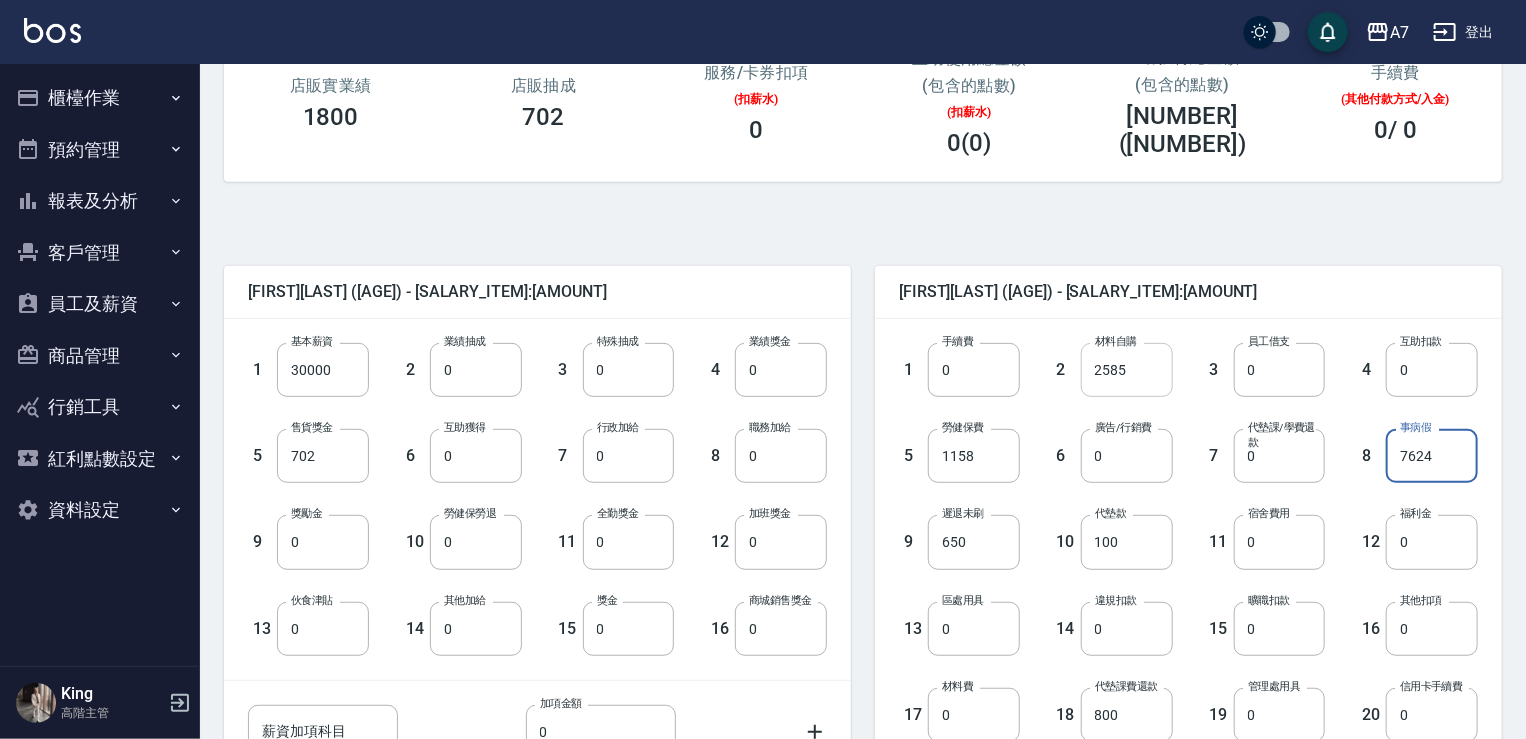 scroll, scrollTop: 500, scrollLeft: 0, axis: vertical 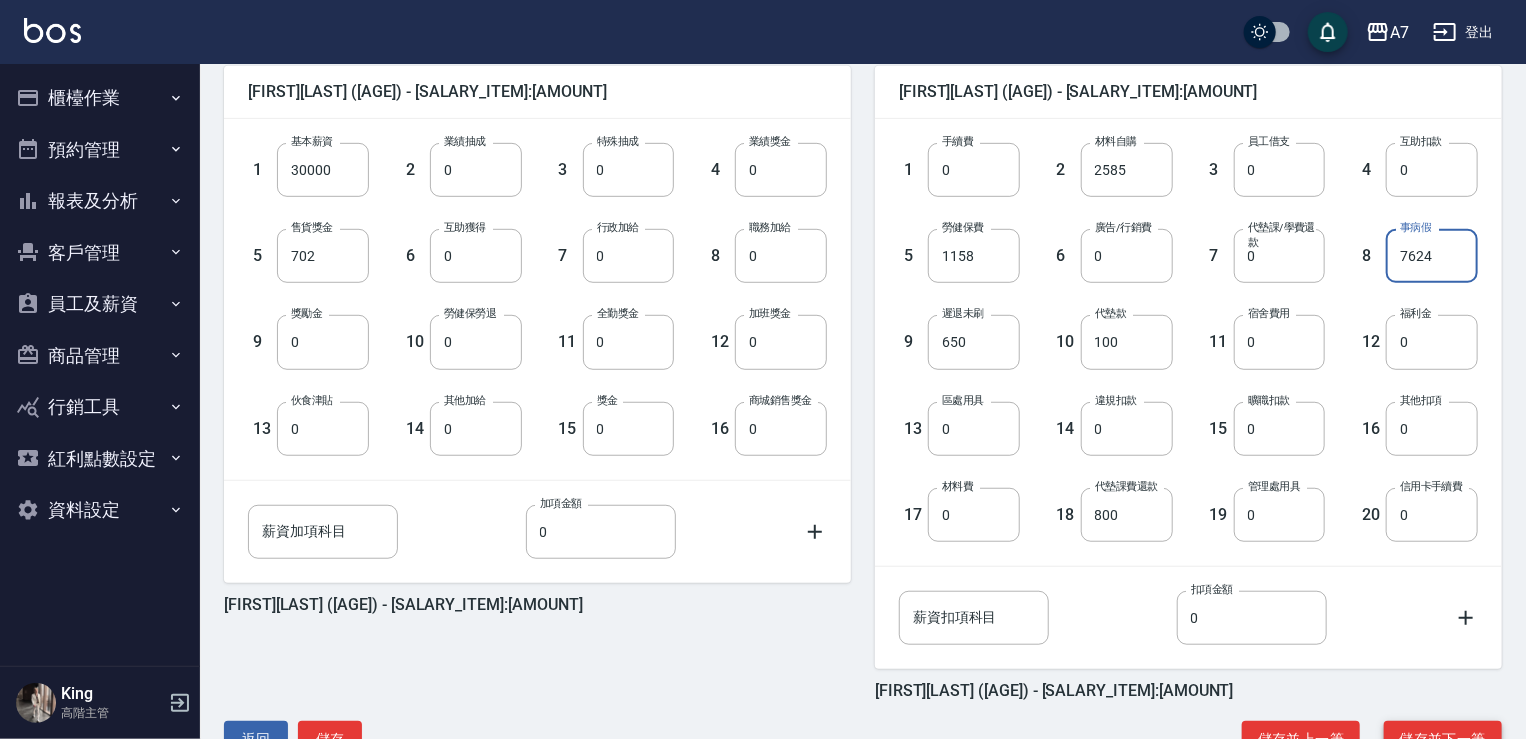 type on "7624" 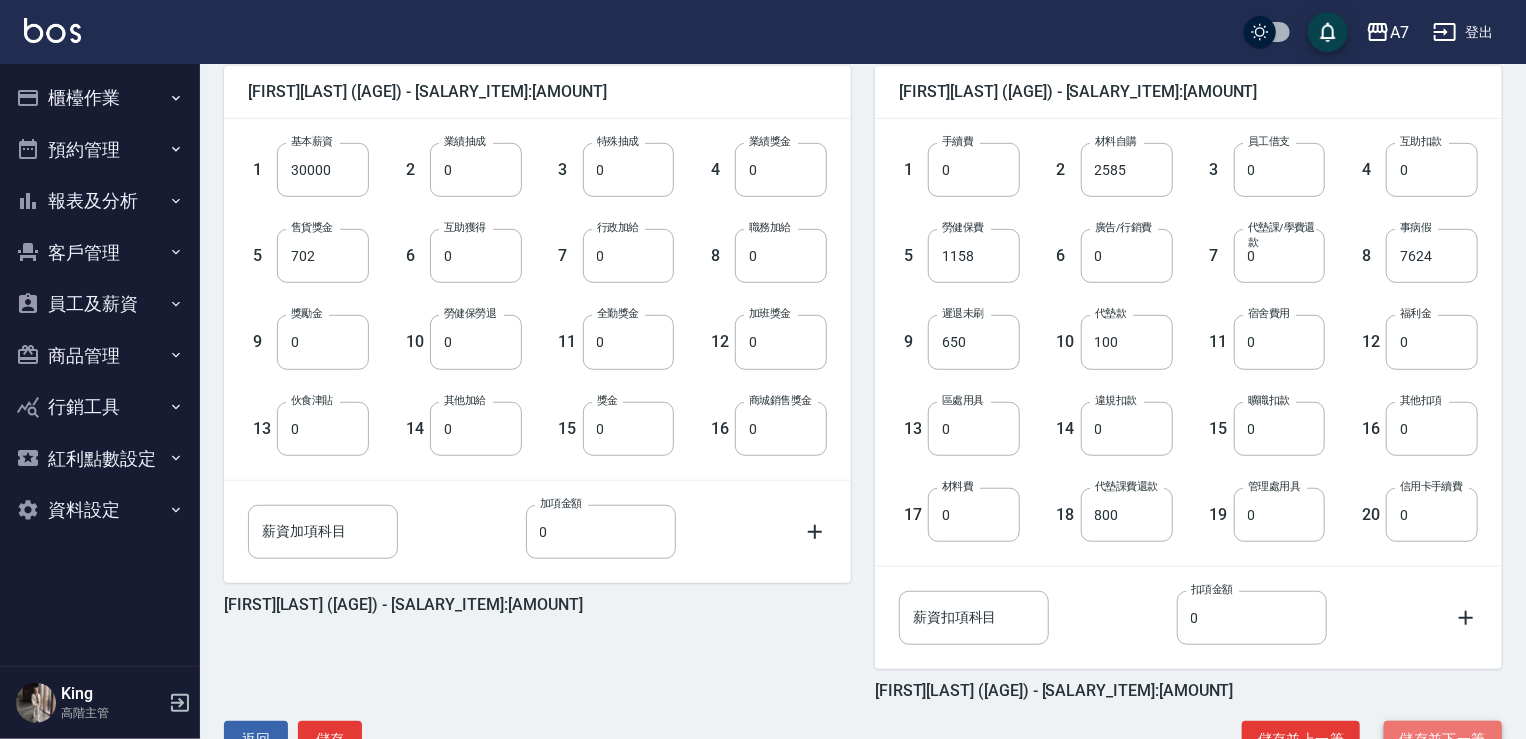 click on "儲存並下一筆" at bounding box center (1443, 739) 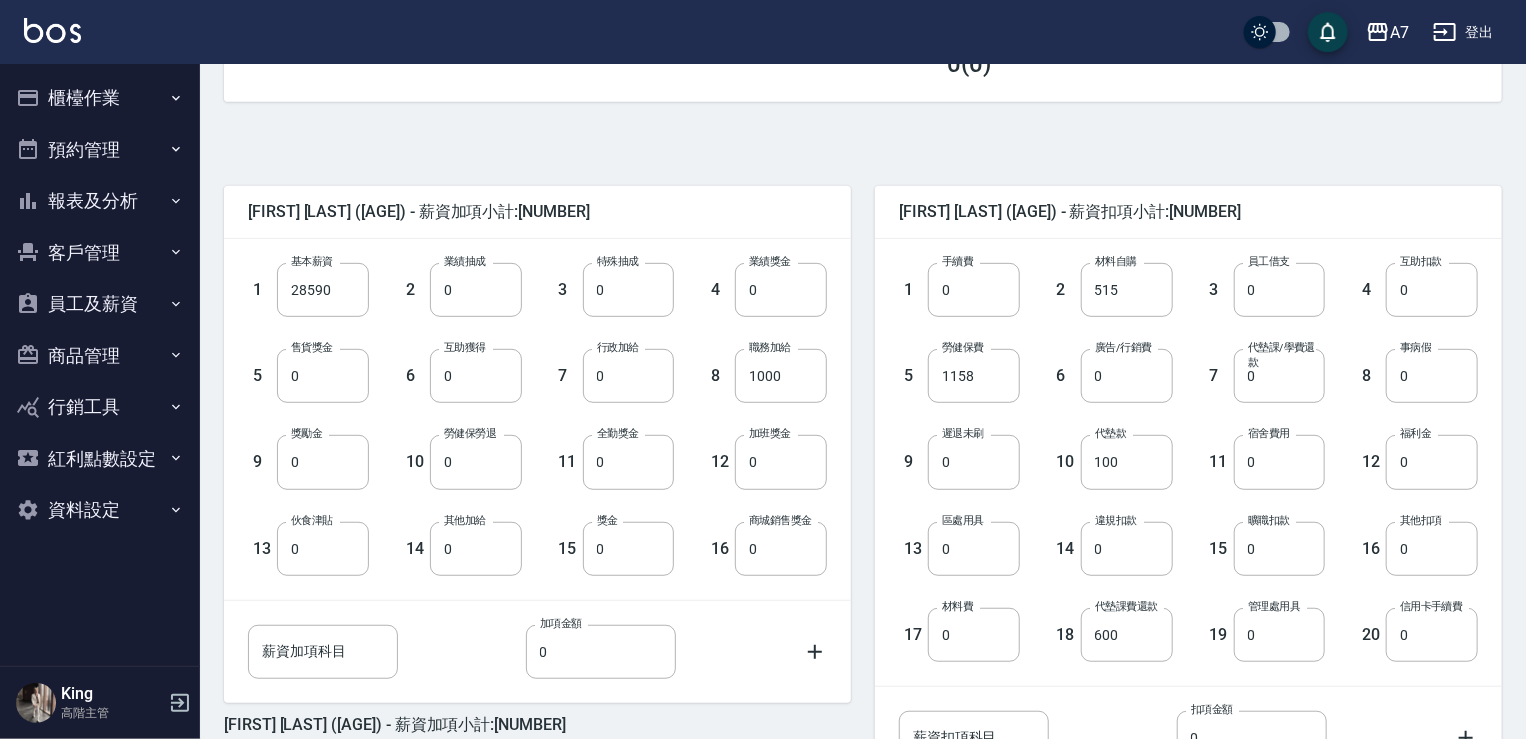 scroll, scrollTop: 400, scrollLeft: 0, axis: vertical 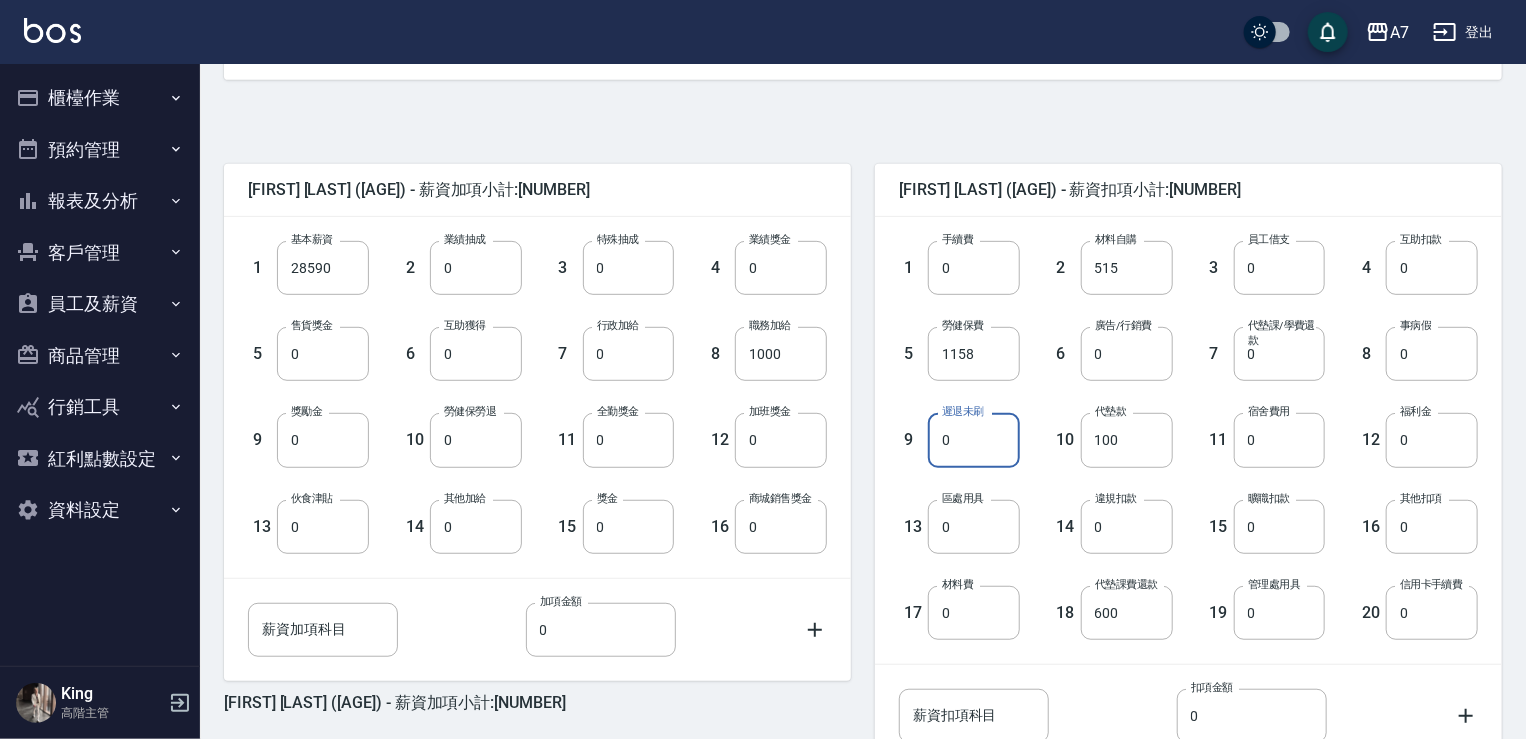 click on "0" at bounding box center (974, 440) 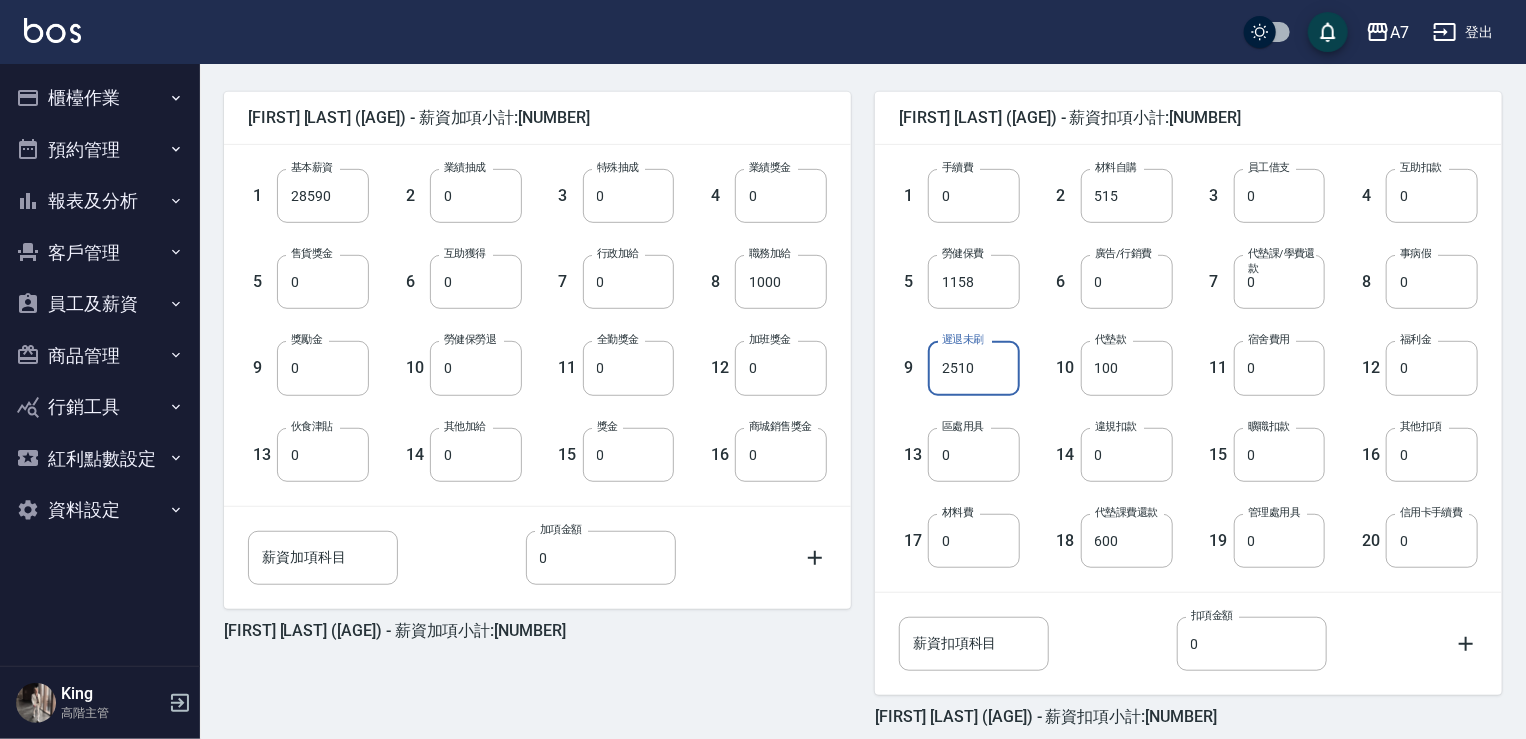 scroll, scrollTop: 560, scrollLeft: 0, axis: vertical 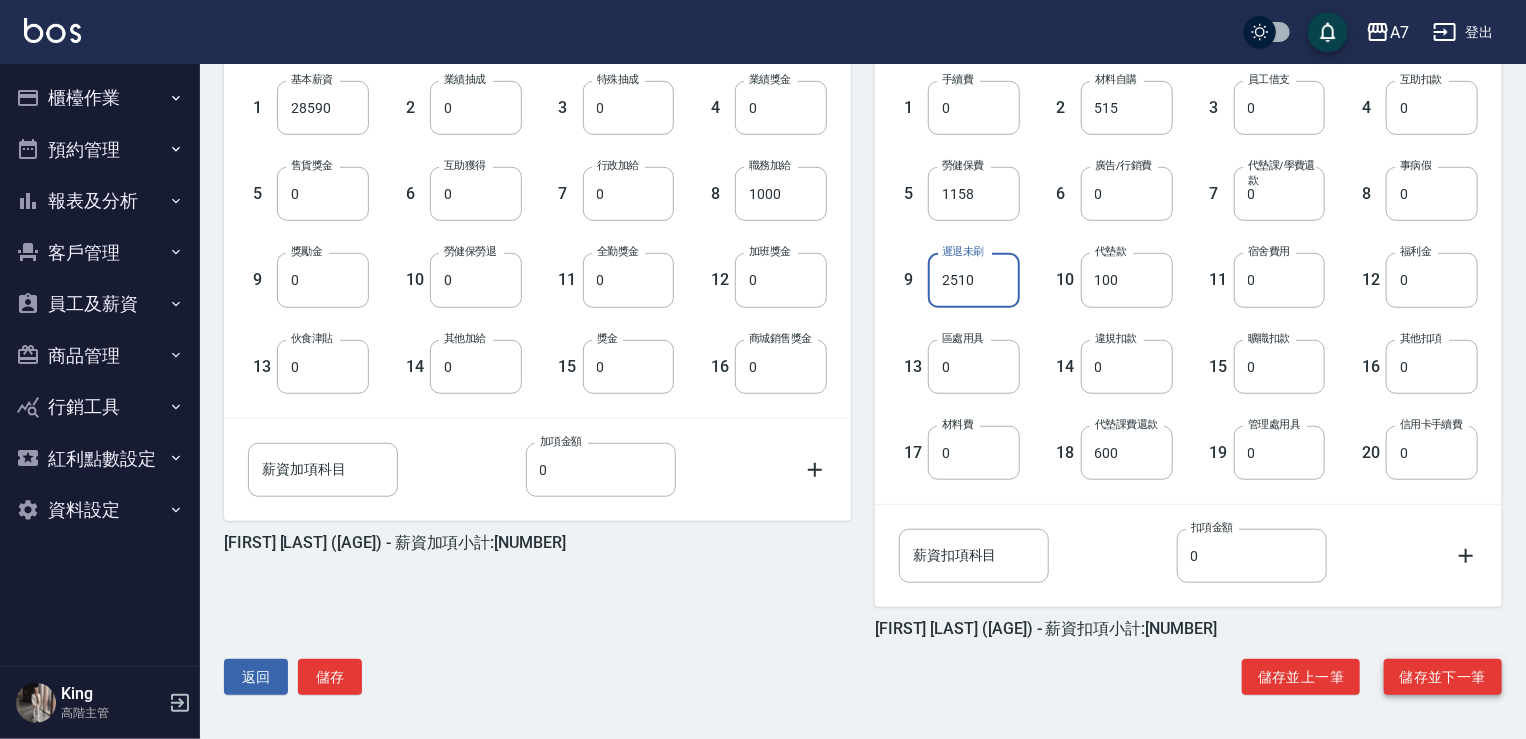 type on "2510" 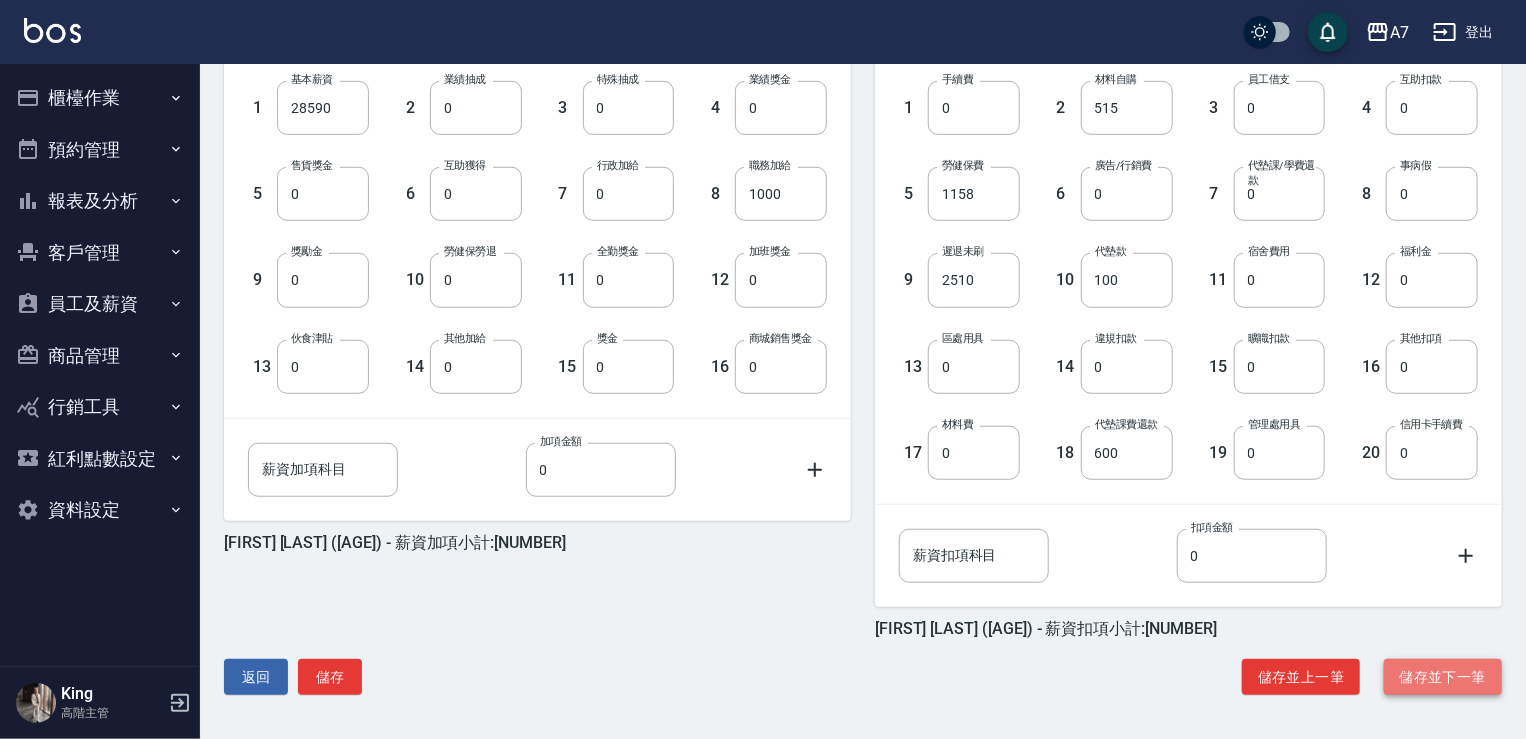 click on "儲存並下一筆" at bounding box center [1443, 677] 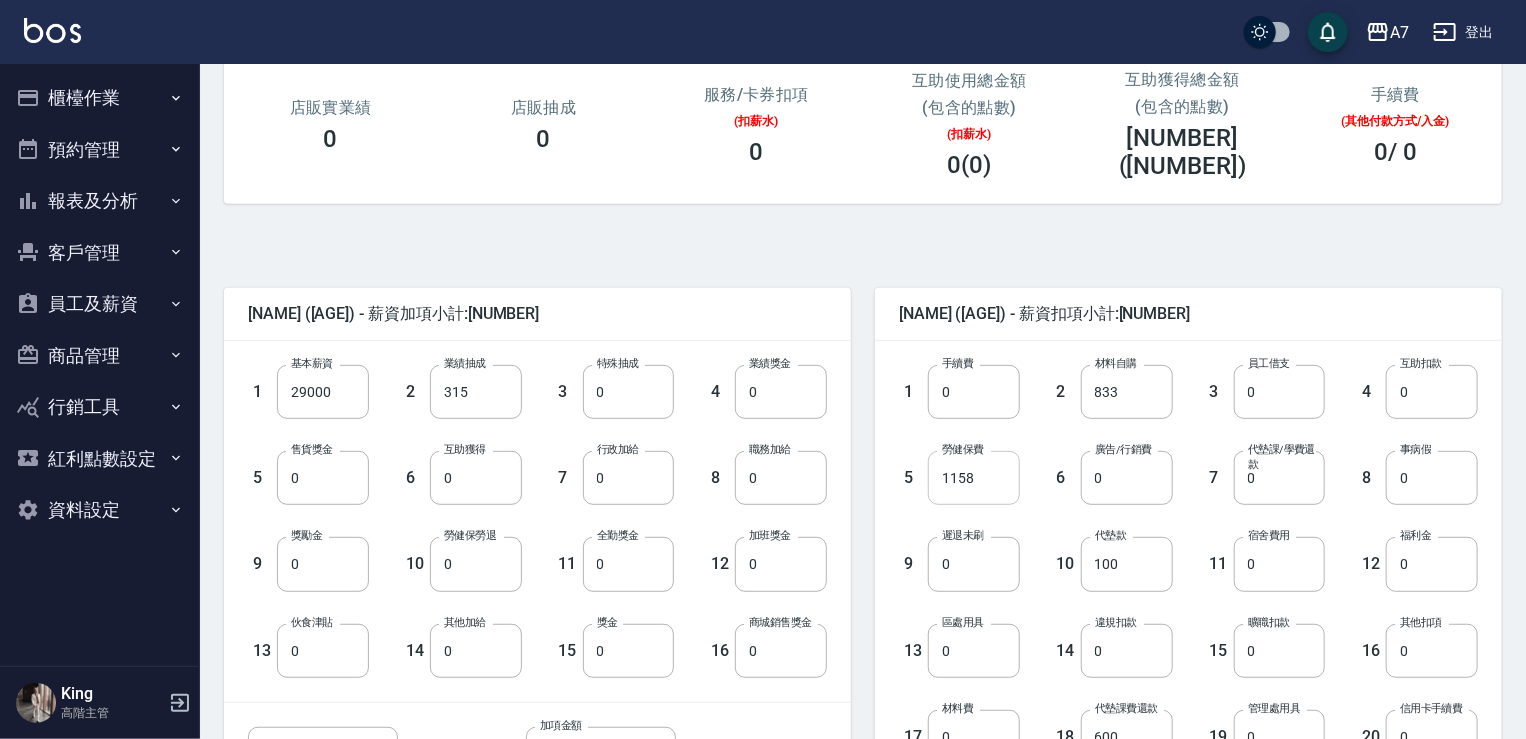 scroll, scrollTop: 400, scrollLeft: 0, axis: vertical 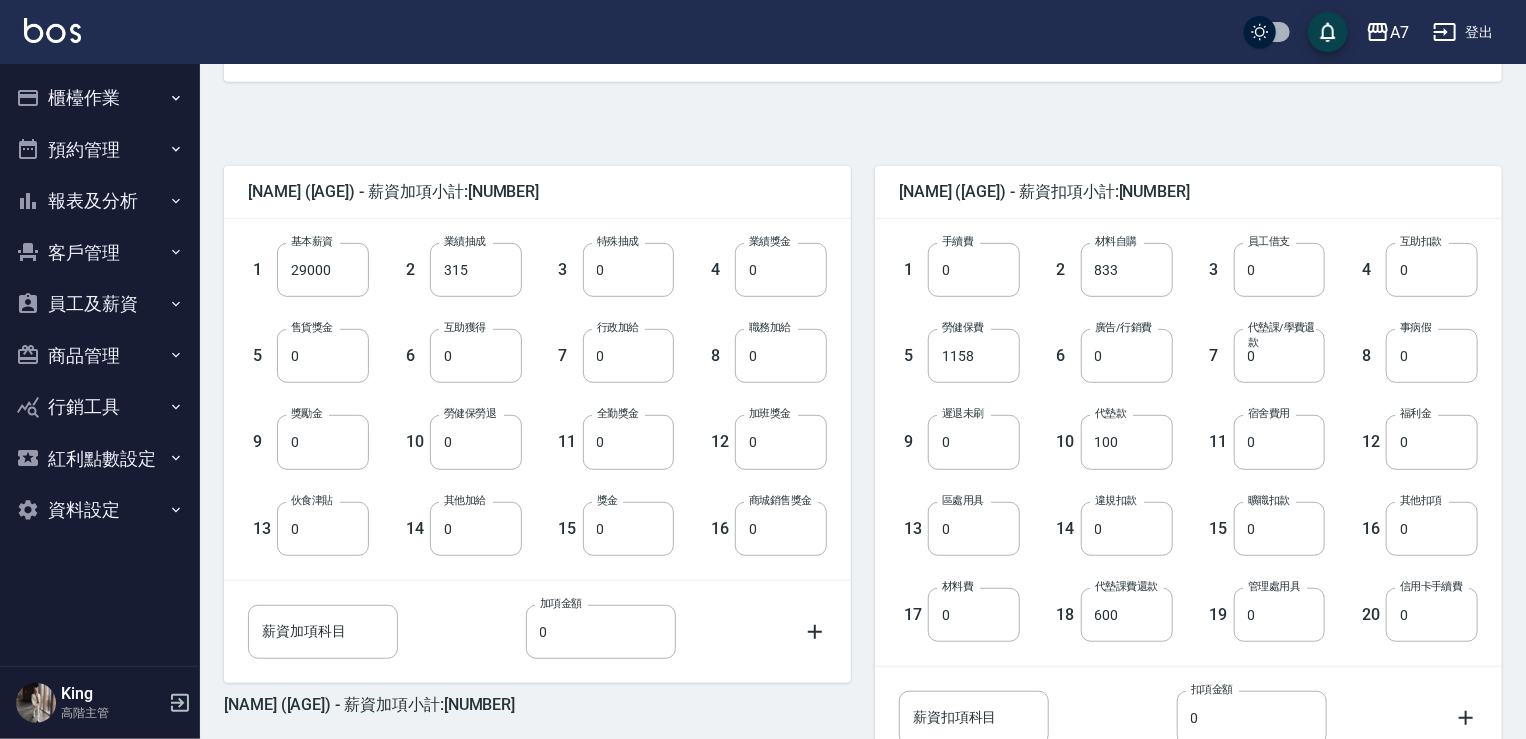 click on "13 區處用具 0 區處用具" at bounding box center (943, 513) 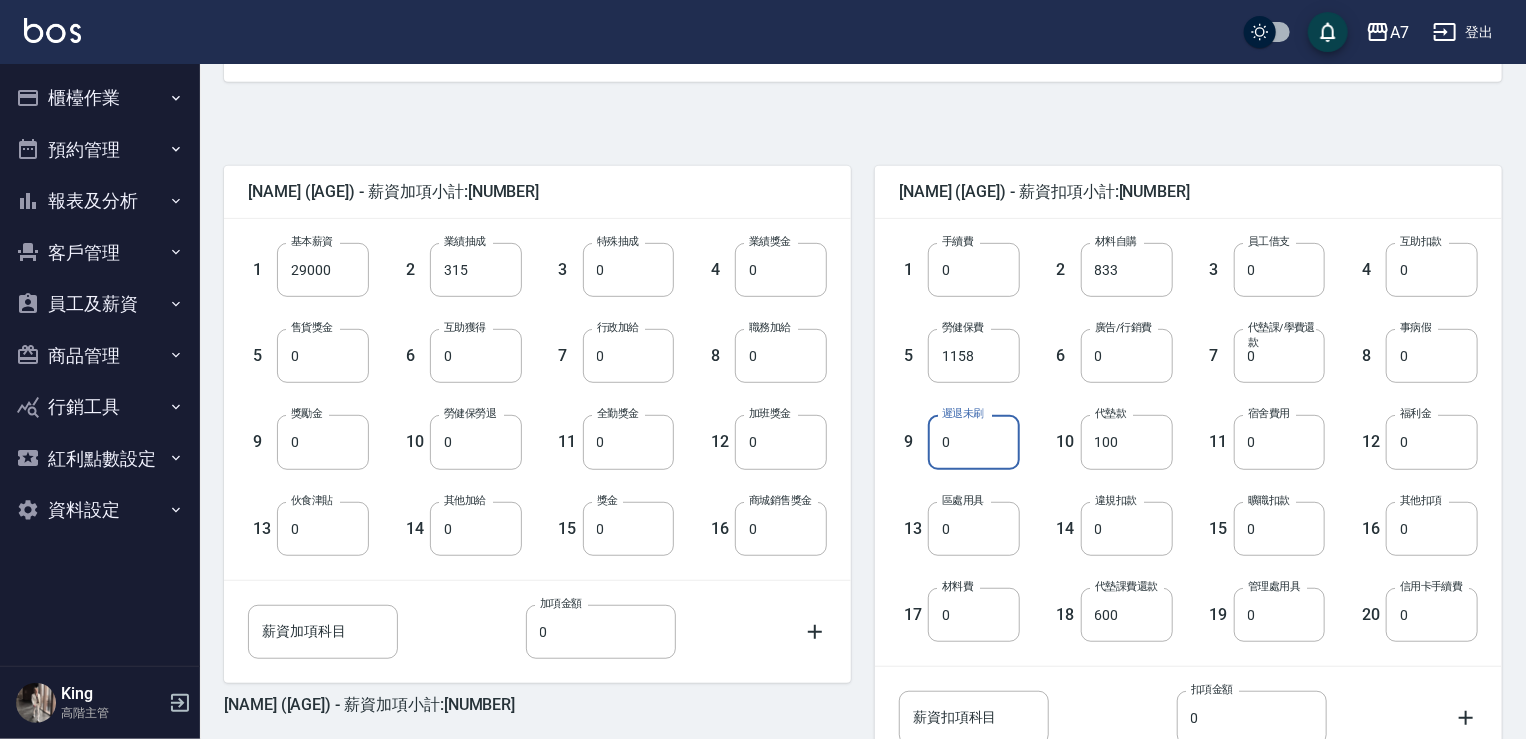 click on "0" at bounding box center [974, 442] 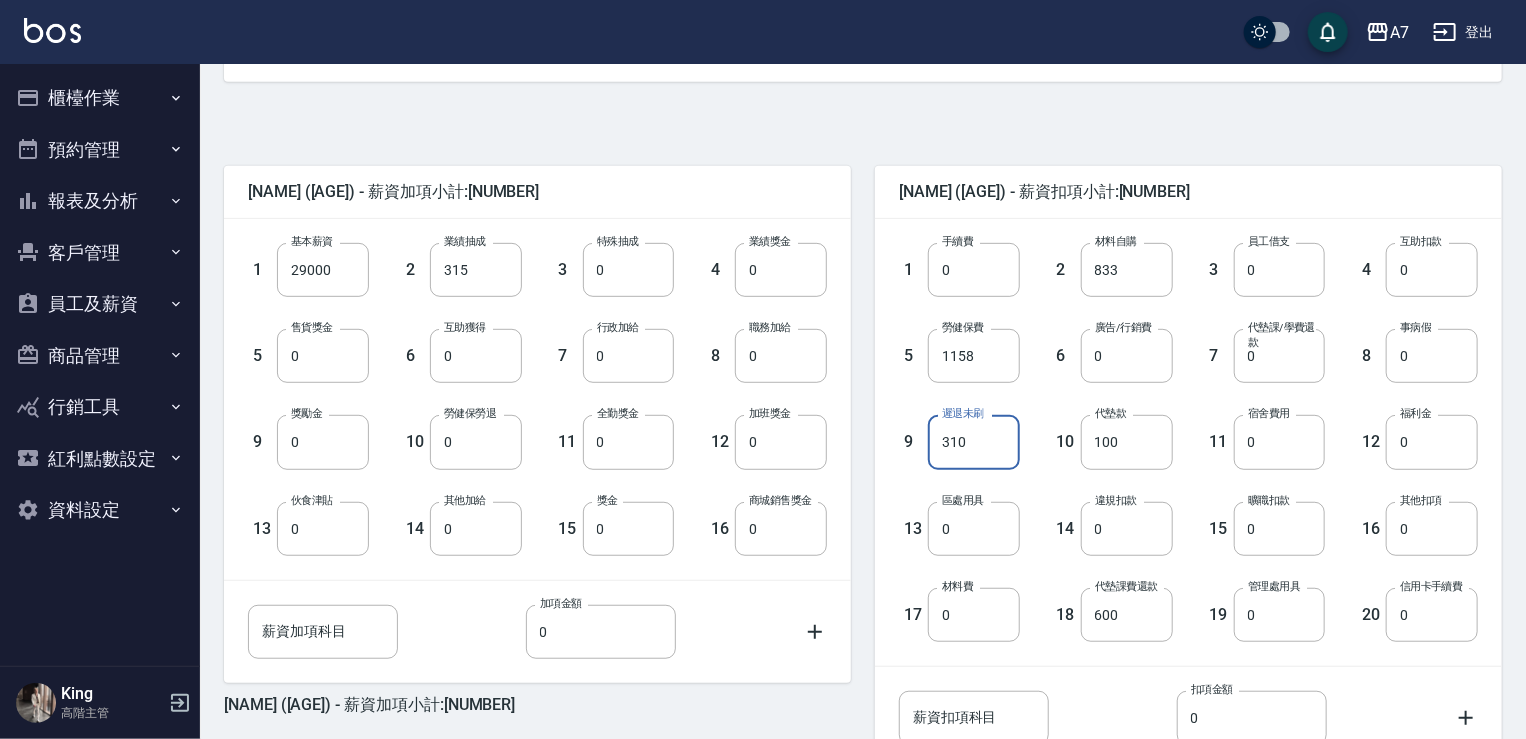 scroll, scrollTop: 560, scrollLeft: 0, axis: vertical 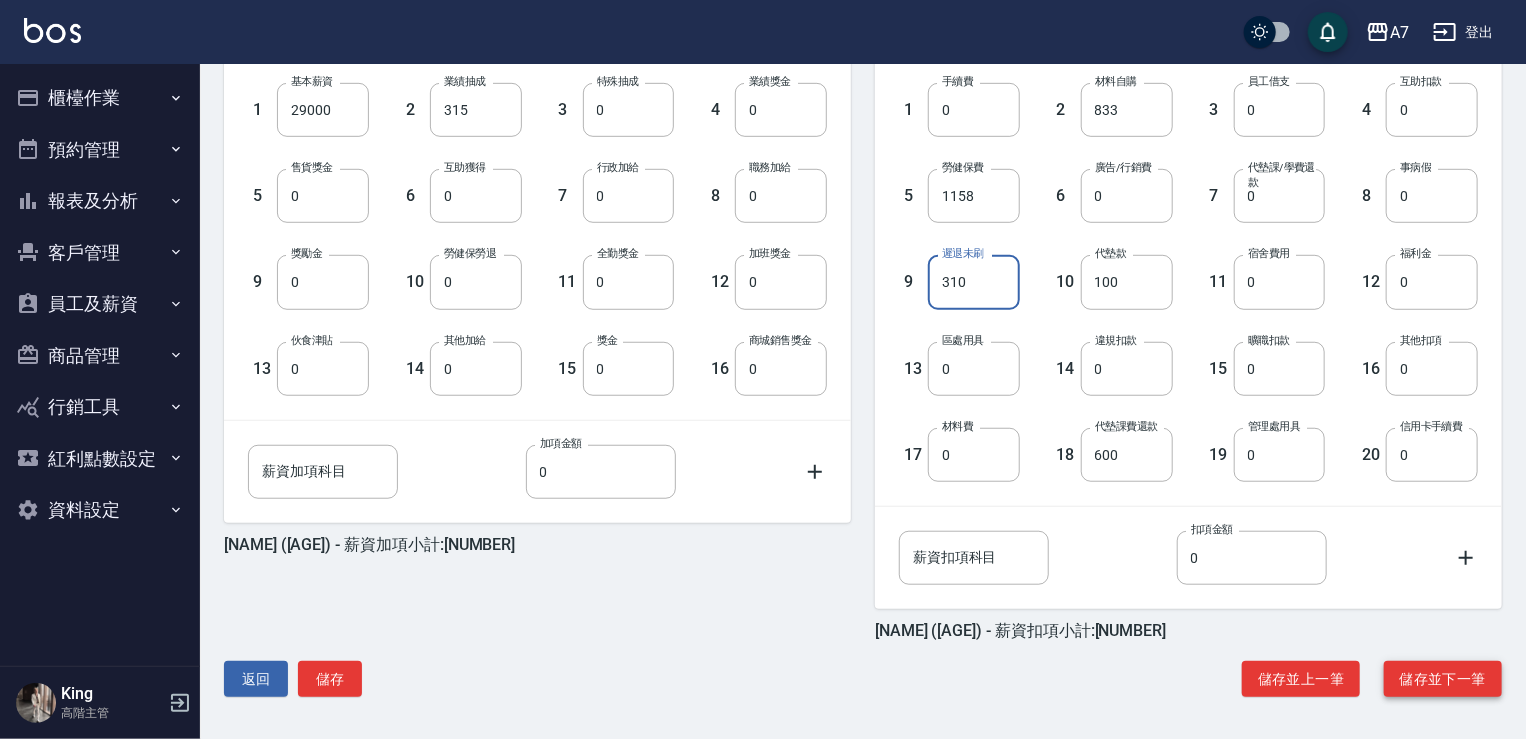 type on "310" 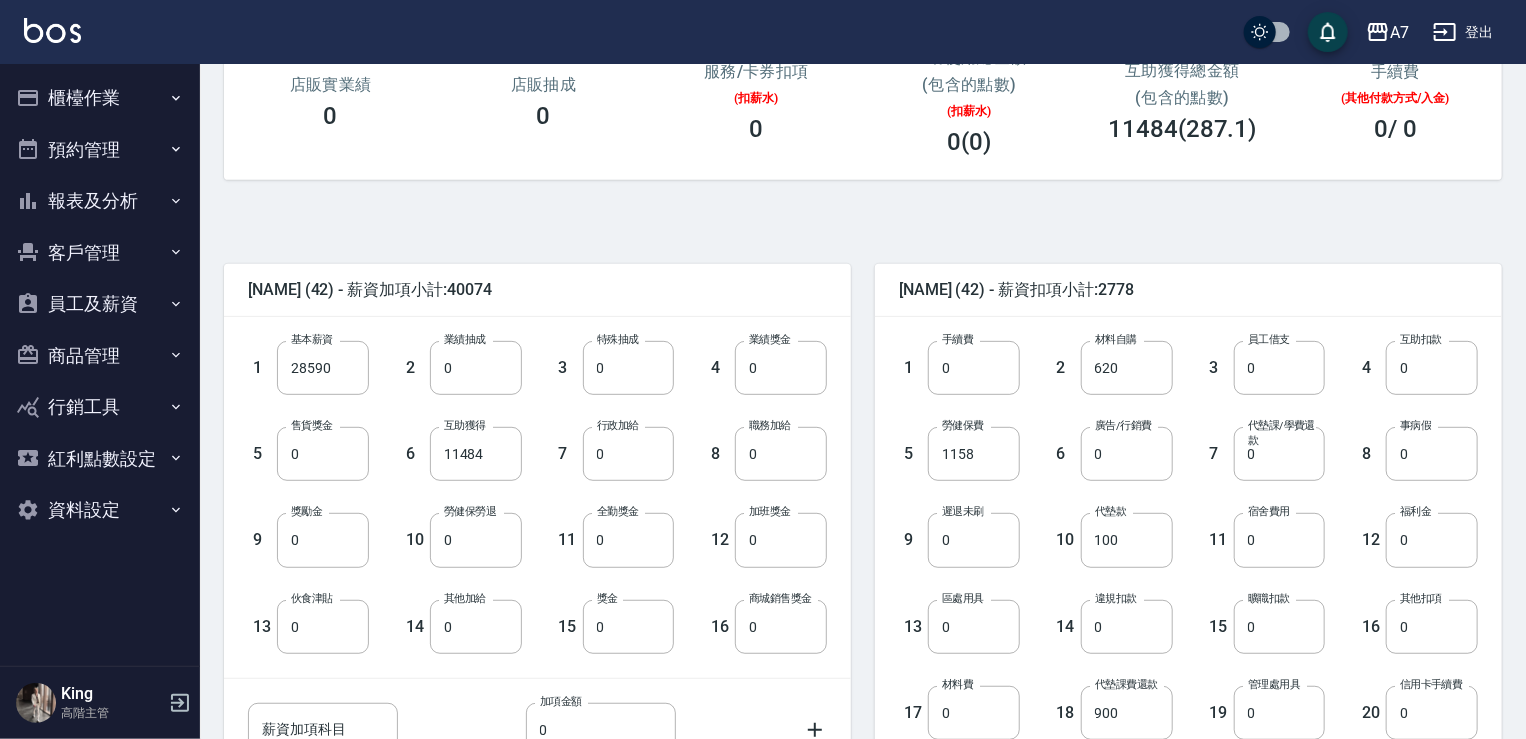 scroll, scrollTop: 400, scrollLeft: 0, axis: vertical 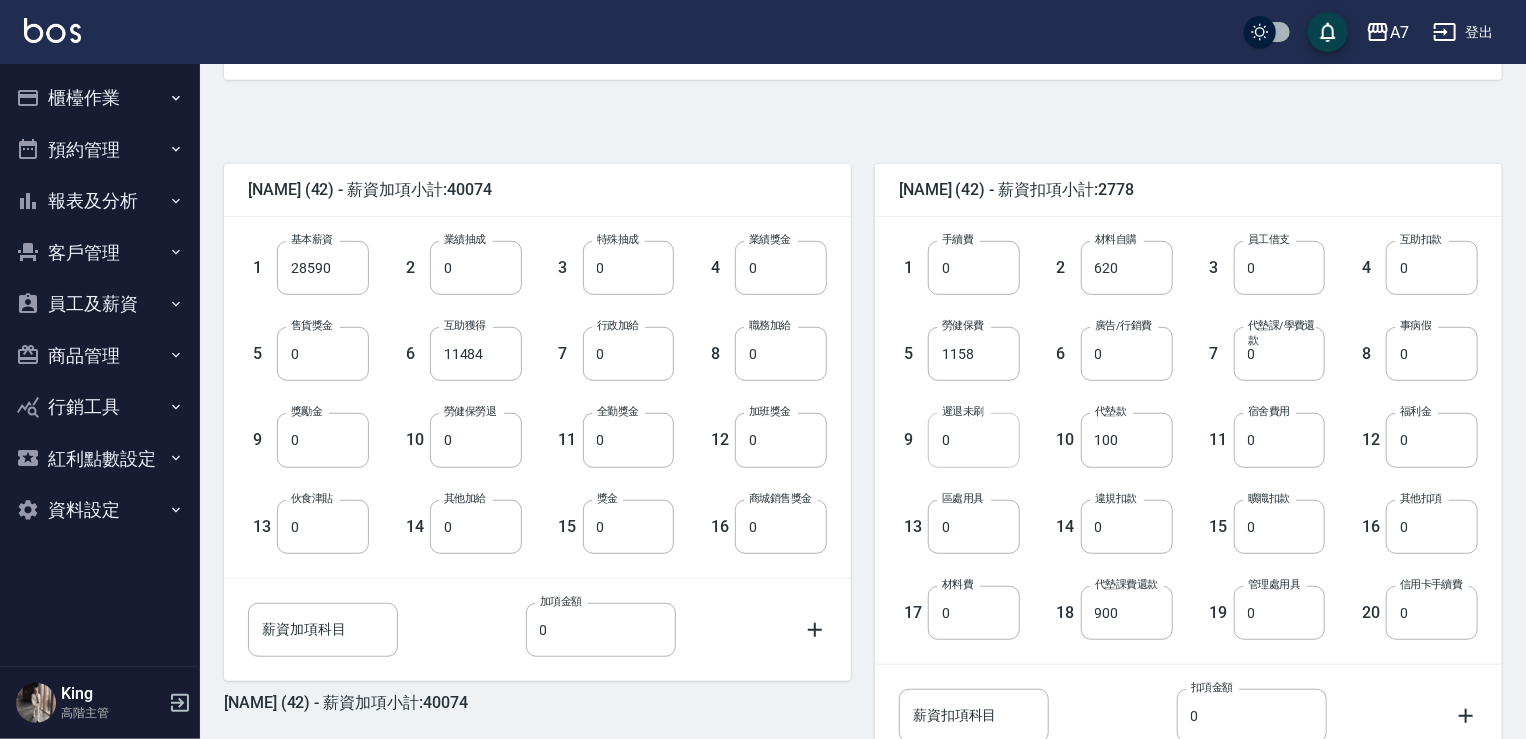 click on "0" at bounding box center [974, 440] 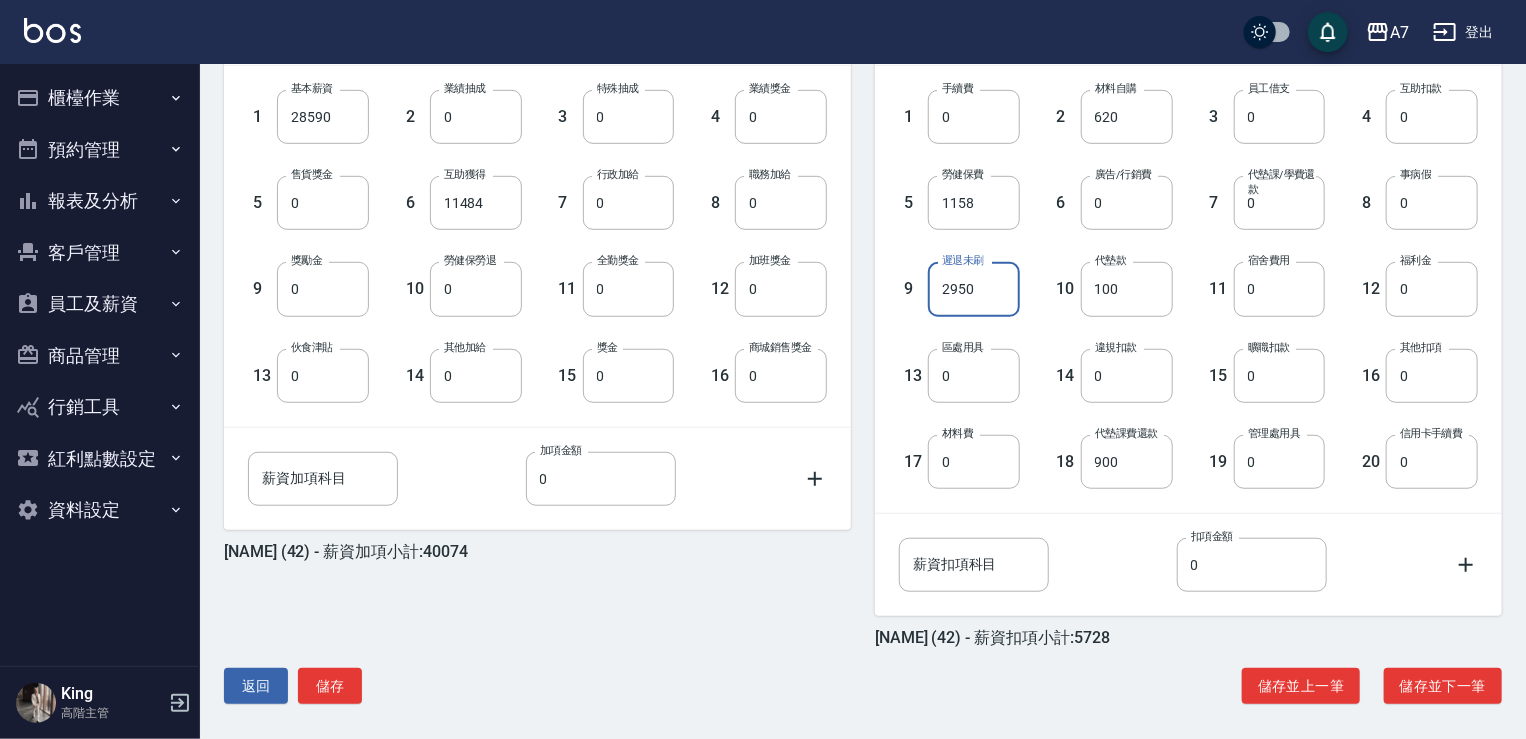 scroll, scrollTop: 560, scrollLeft: 0, axis: vertical 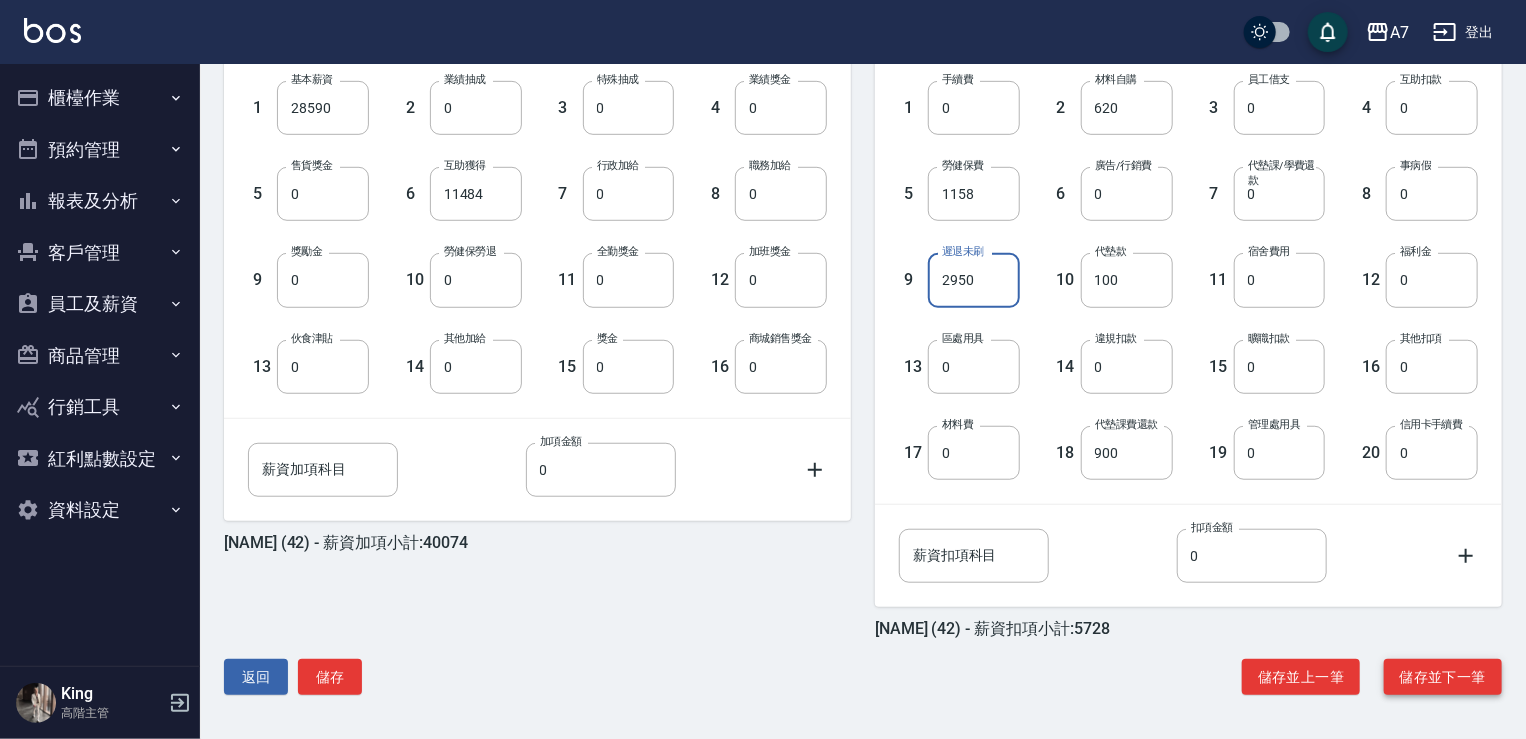 type on "2950" 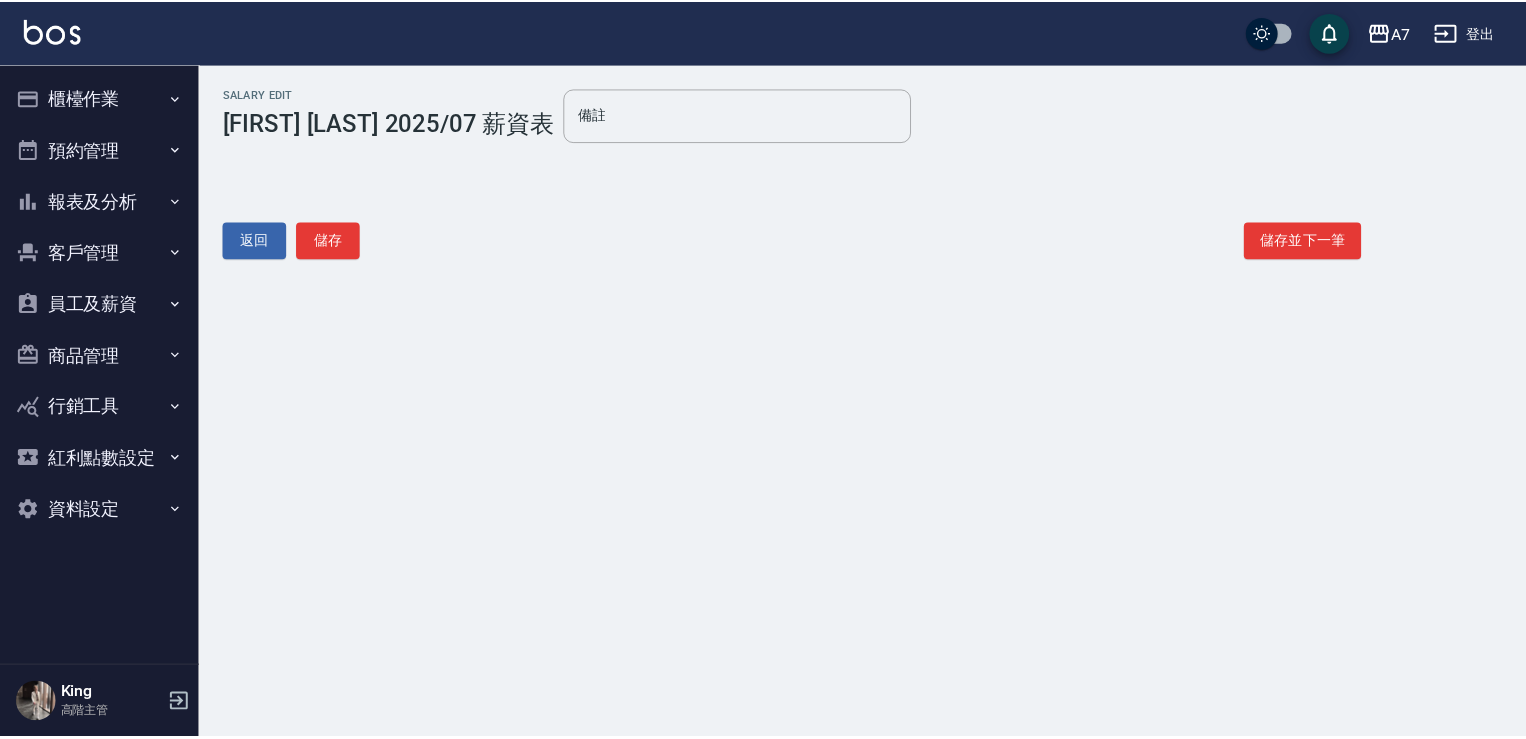 scroll, scrollTop: 0, scrollLeft: 0, axis: both 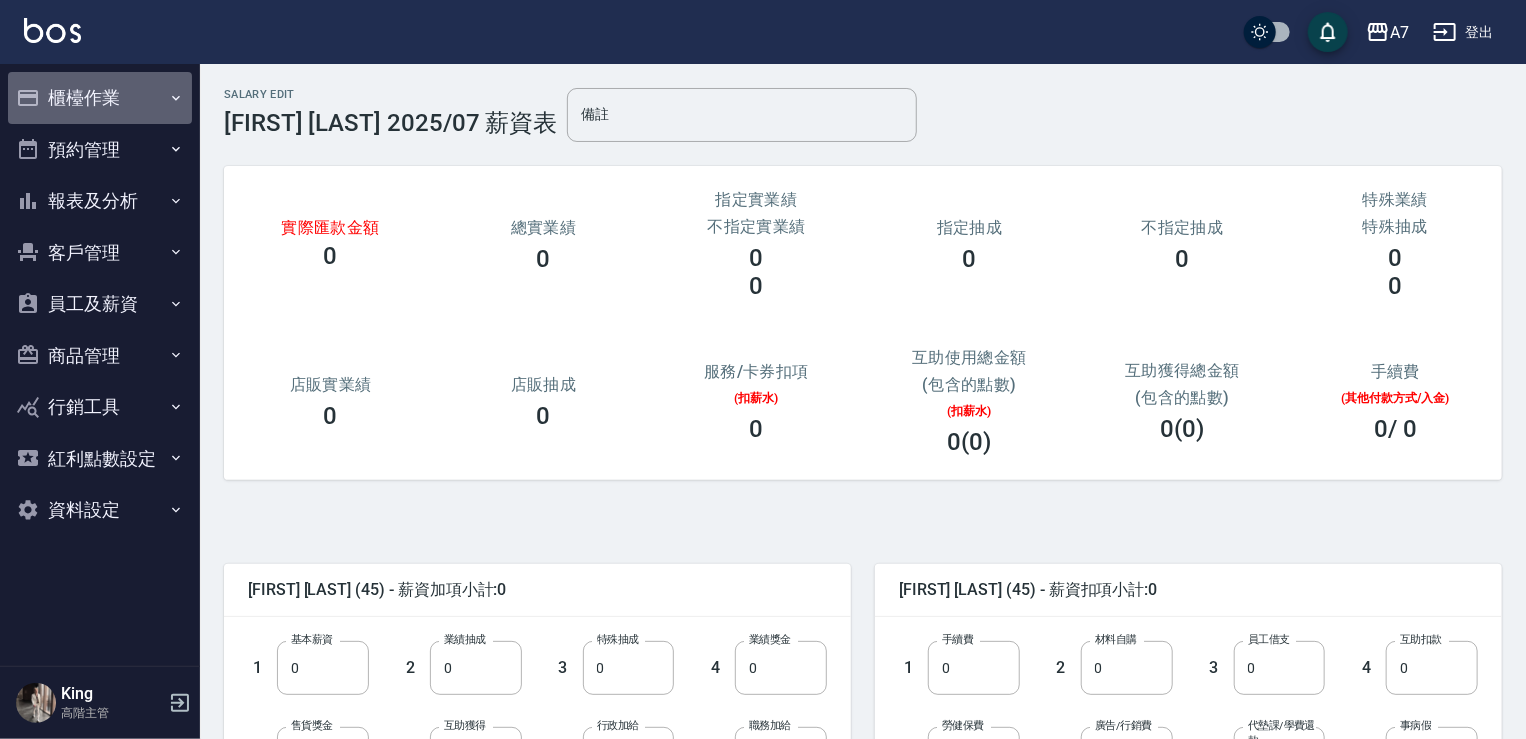 click on "櫃檯作業" at bounding box center (100, 98) 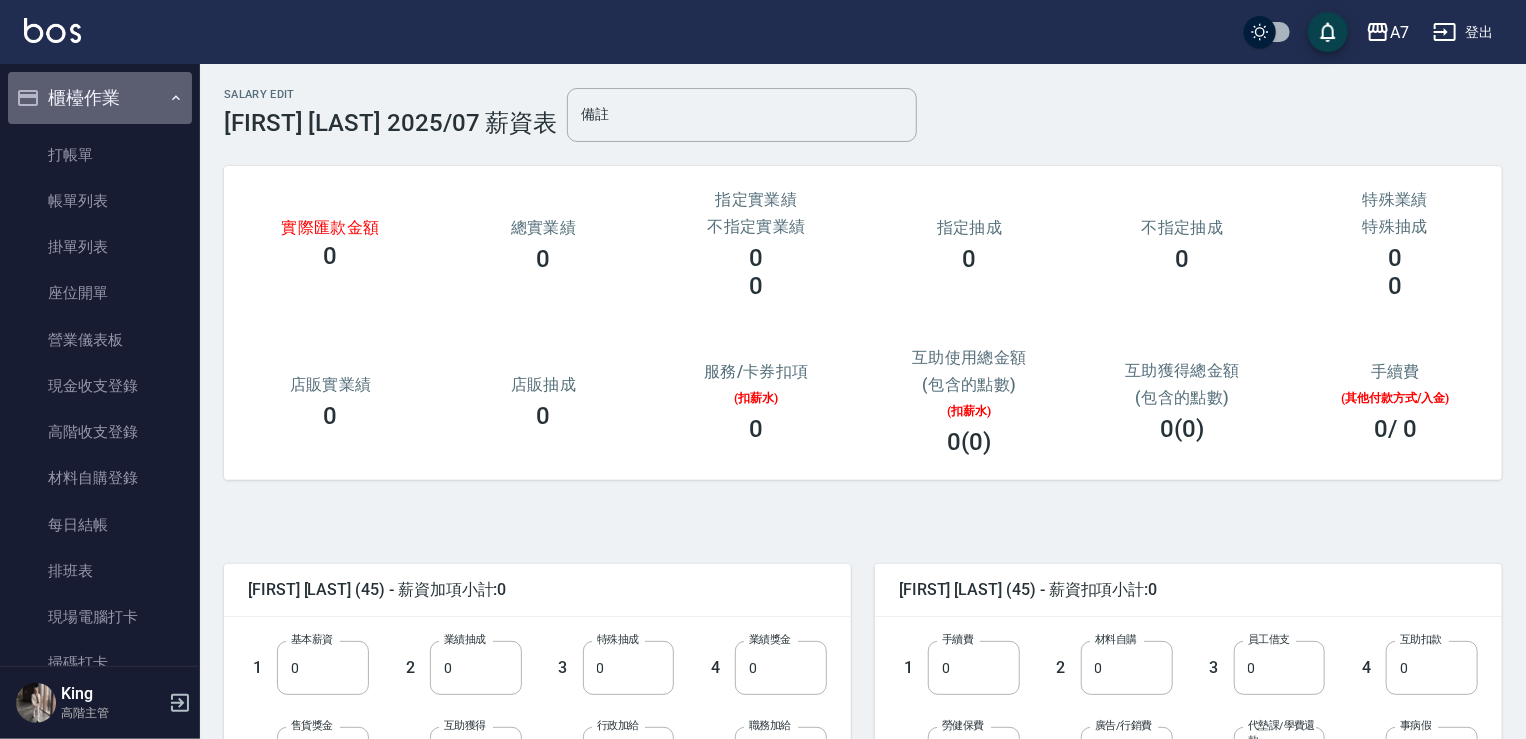 click on "櫃檯作業" at bounding box center (100, 98) 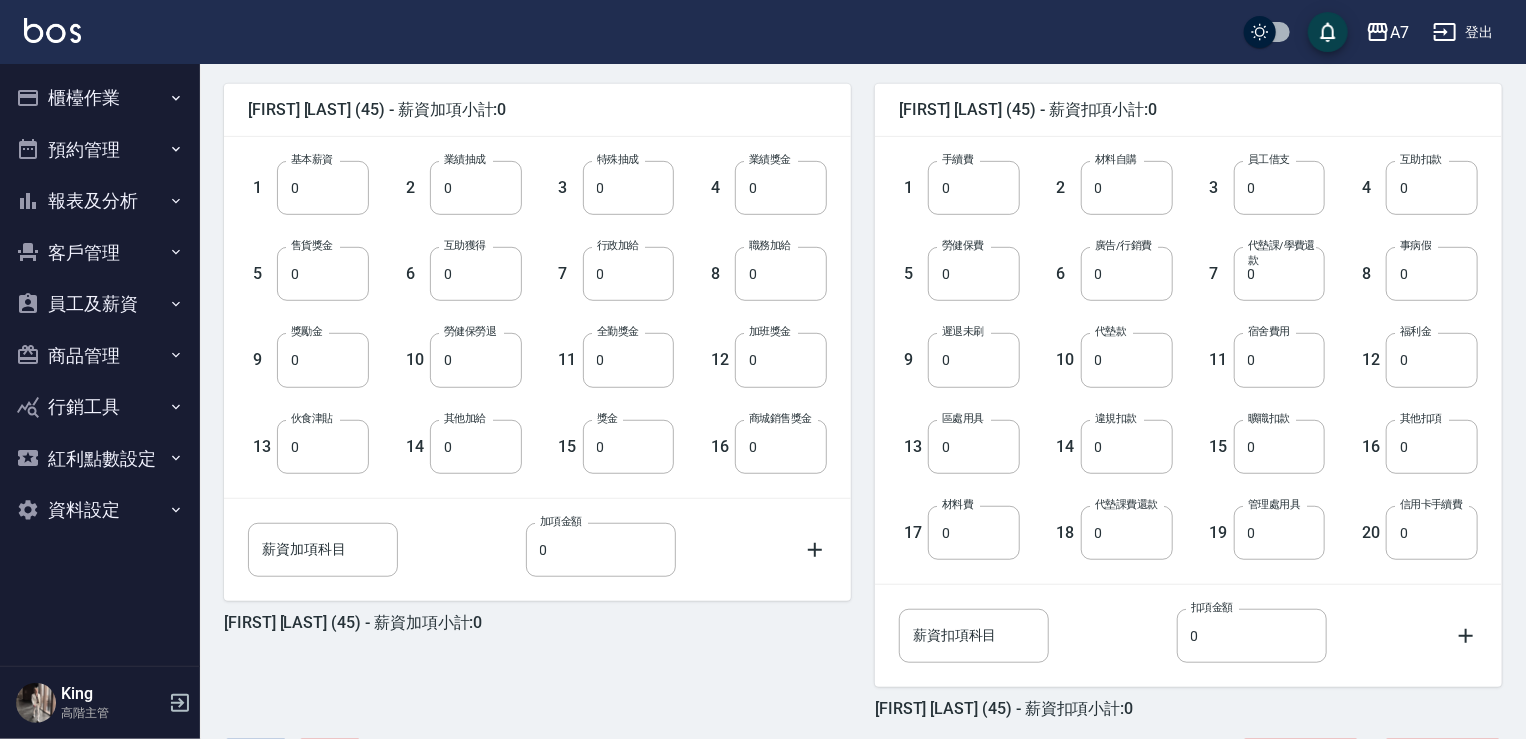 scroll, scrollTop: 560, scrollLeft: 0, axis: vertical 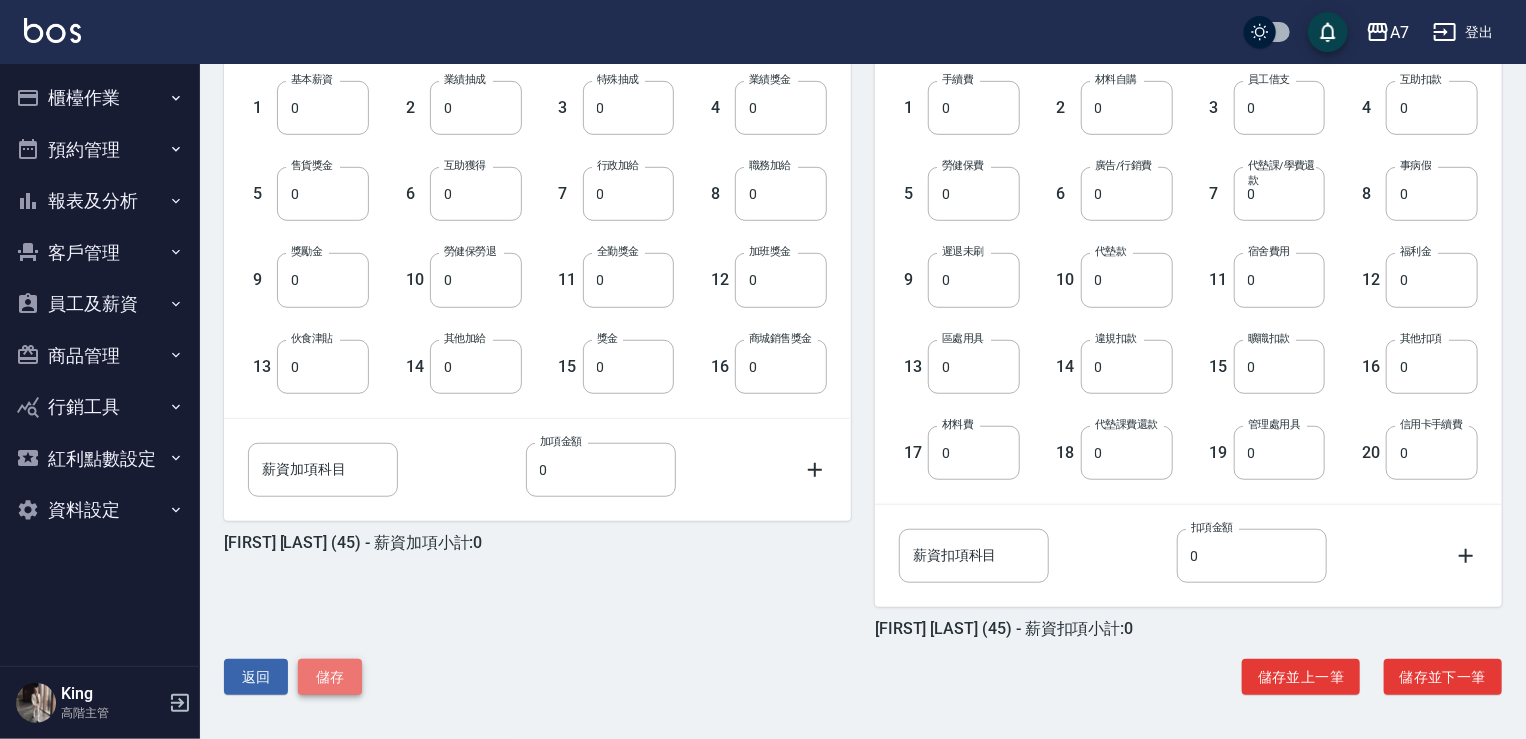 click on "儲存" at bounding box center (330, 677) 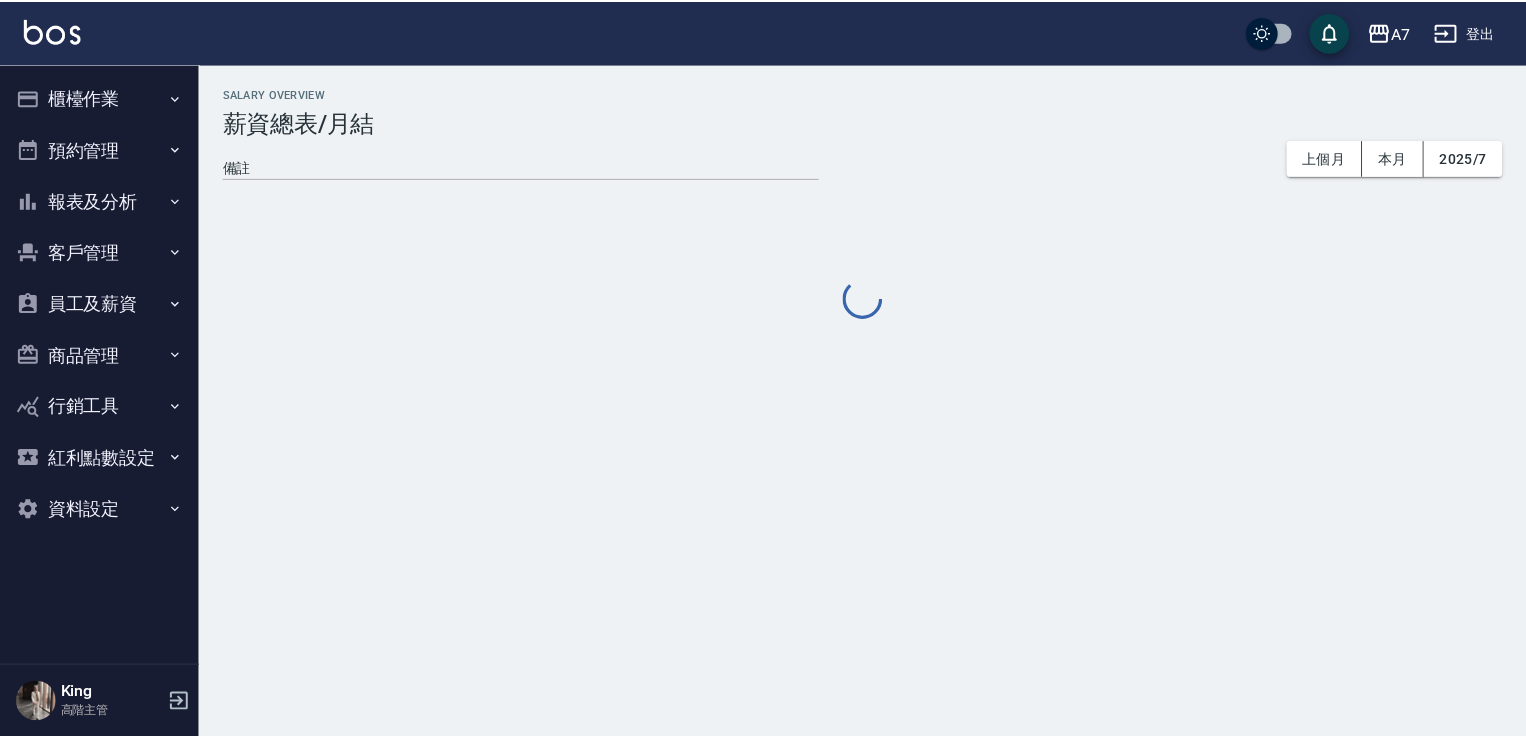 scroll, scrollTop: 0, scrollLeft: 0, axis: both 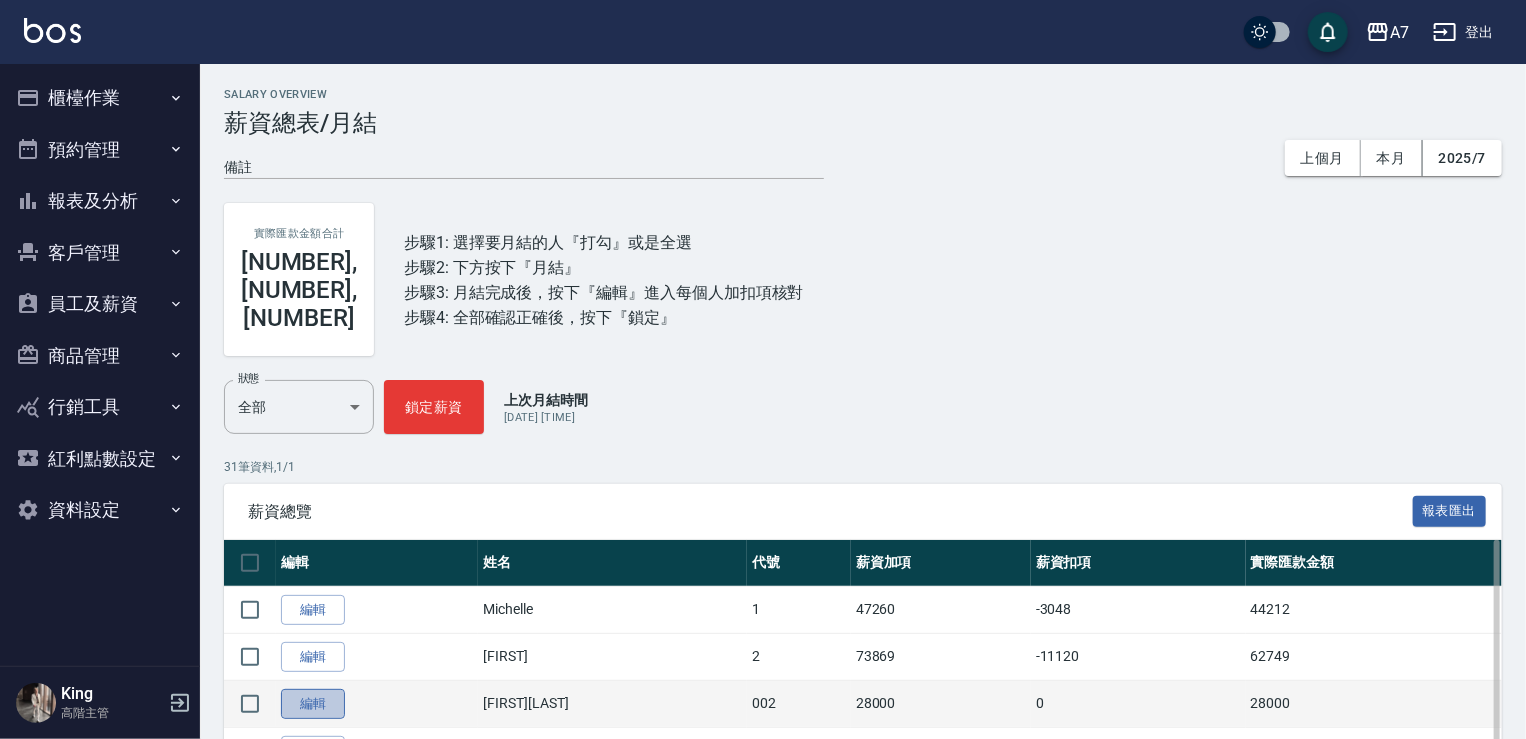 click on "編輯" at bounding box center [313, 704] 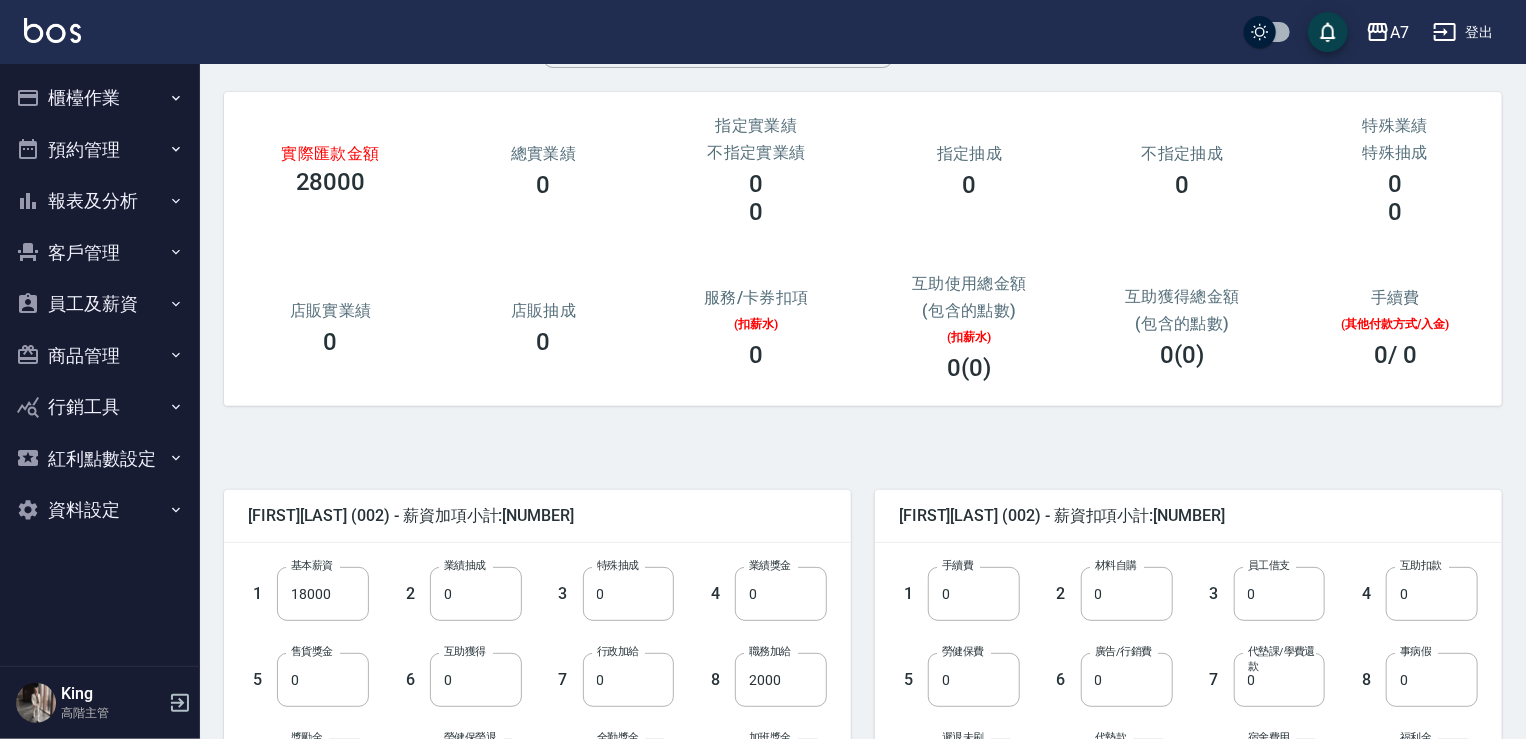 scroll, scrollTop: 300, scrollLeft: 0, axis: vertical 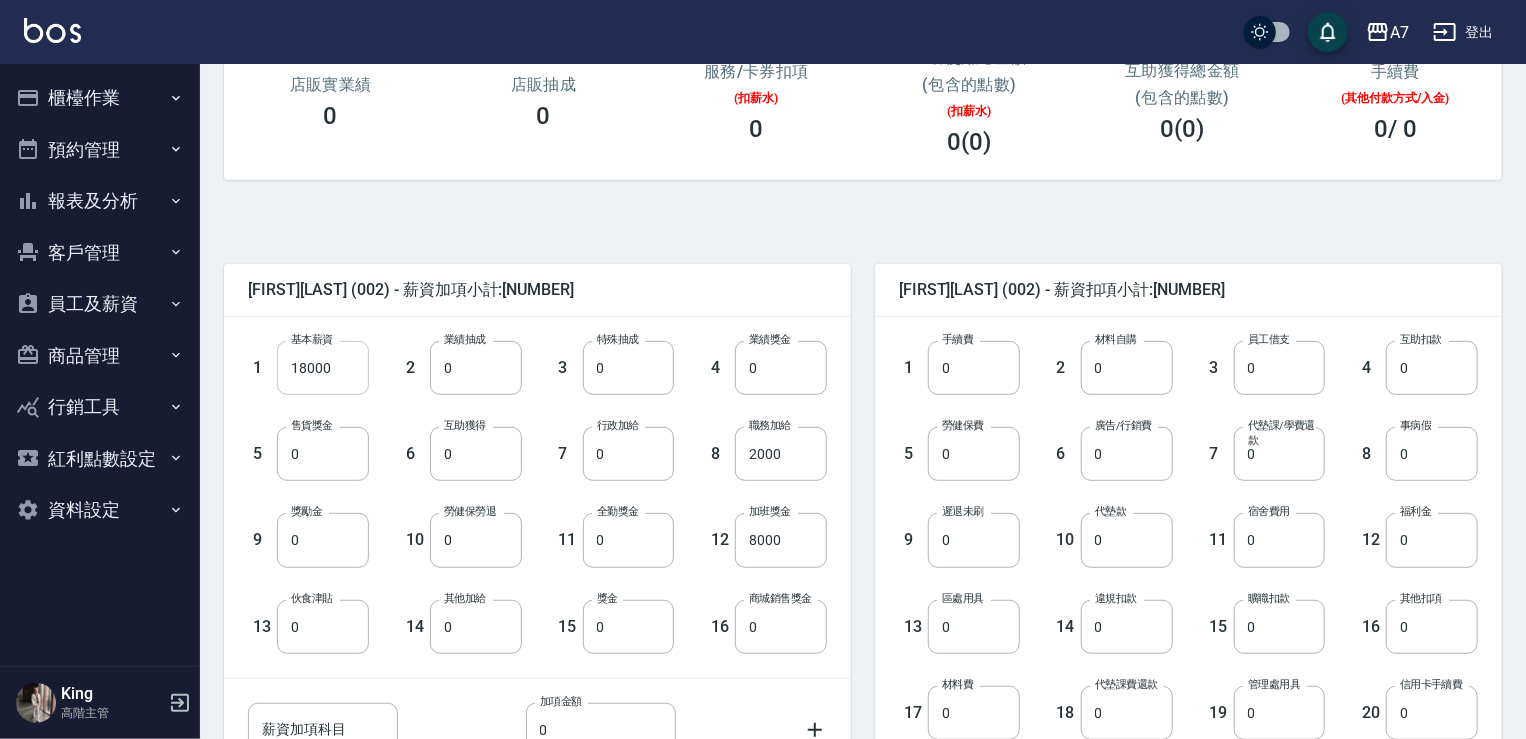 click on "18000" at bounding box center [323, 368] 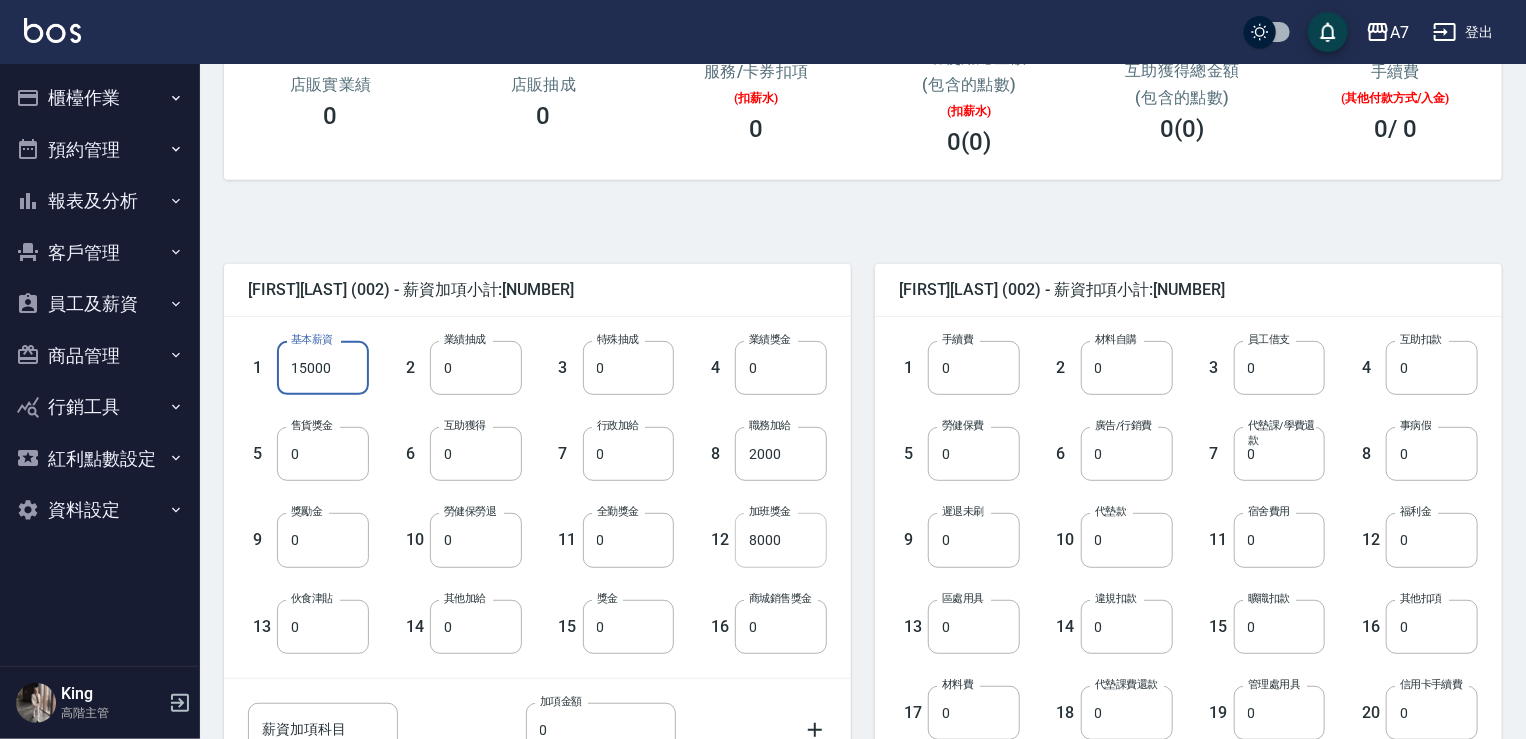 type on "15000" 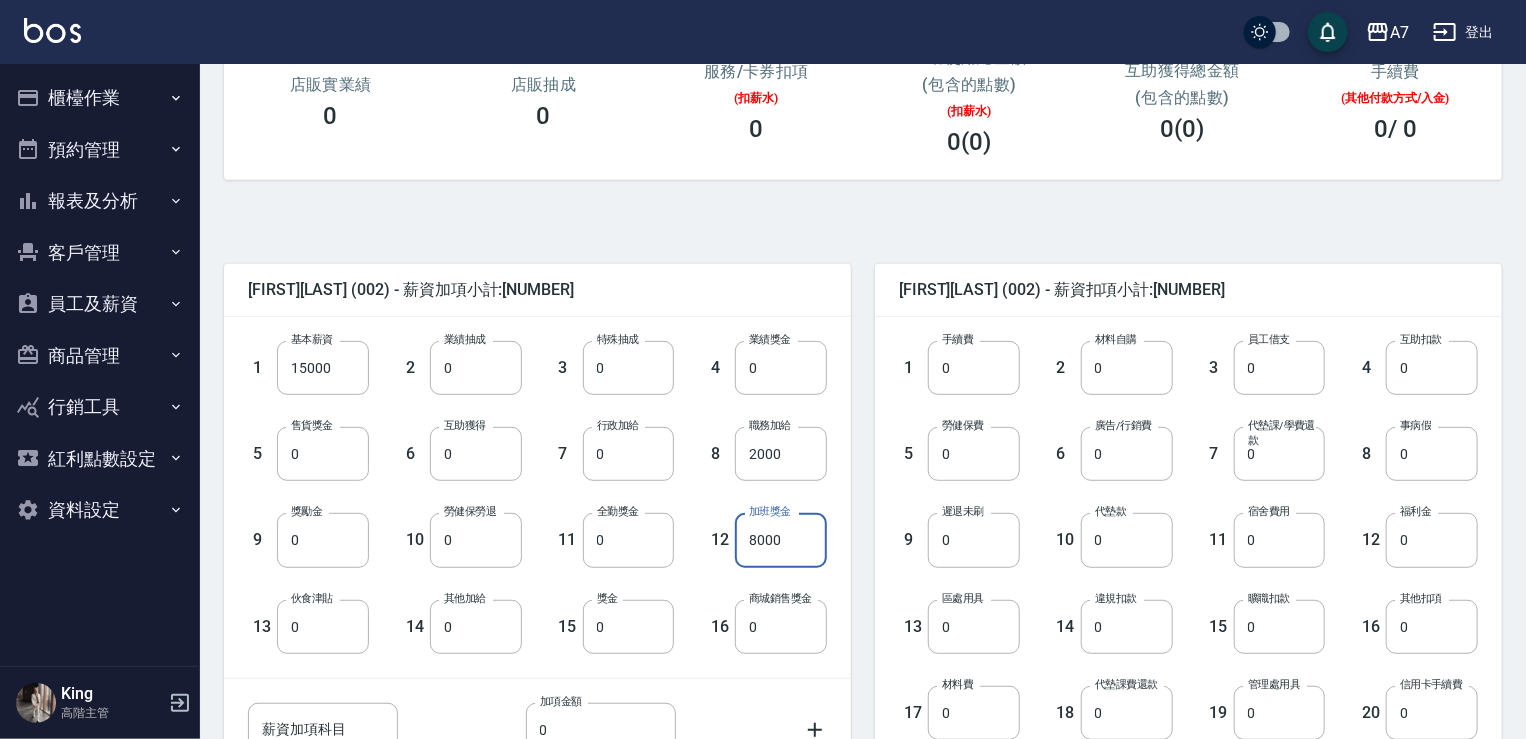 click on "8000" at bounding box center [781, 540] 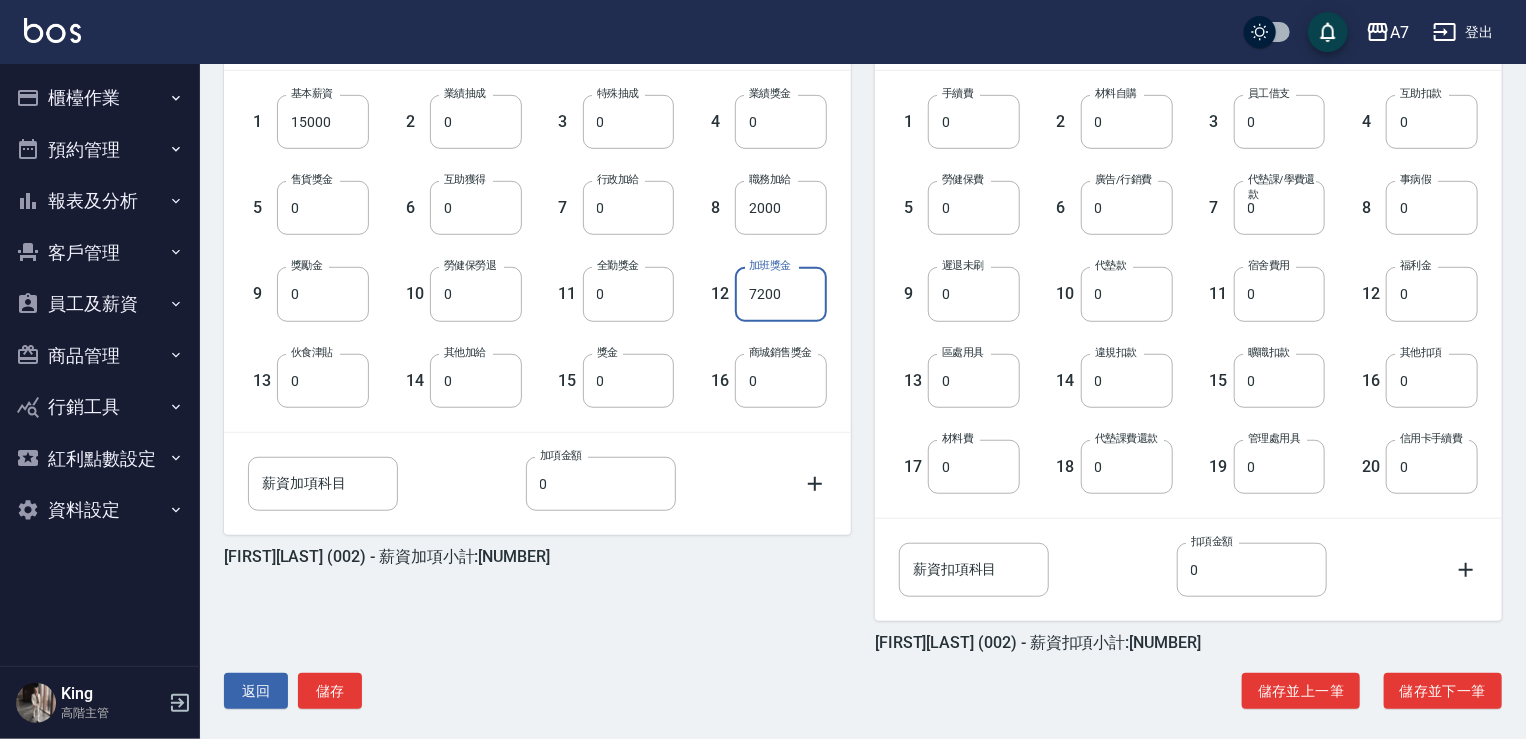 scroll, scrollTop: 560, scrollLeft: 0, axis: vertical 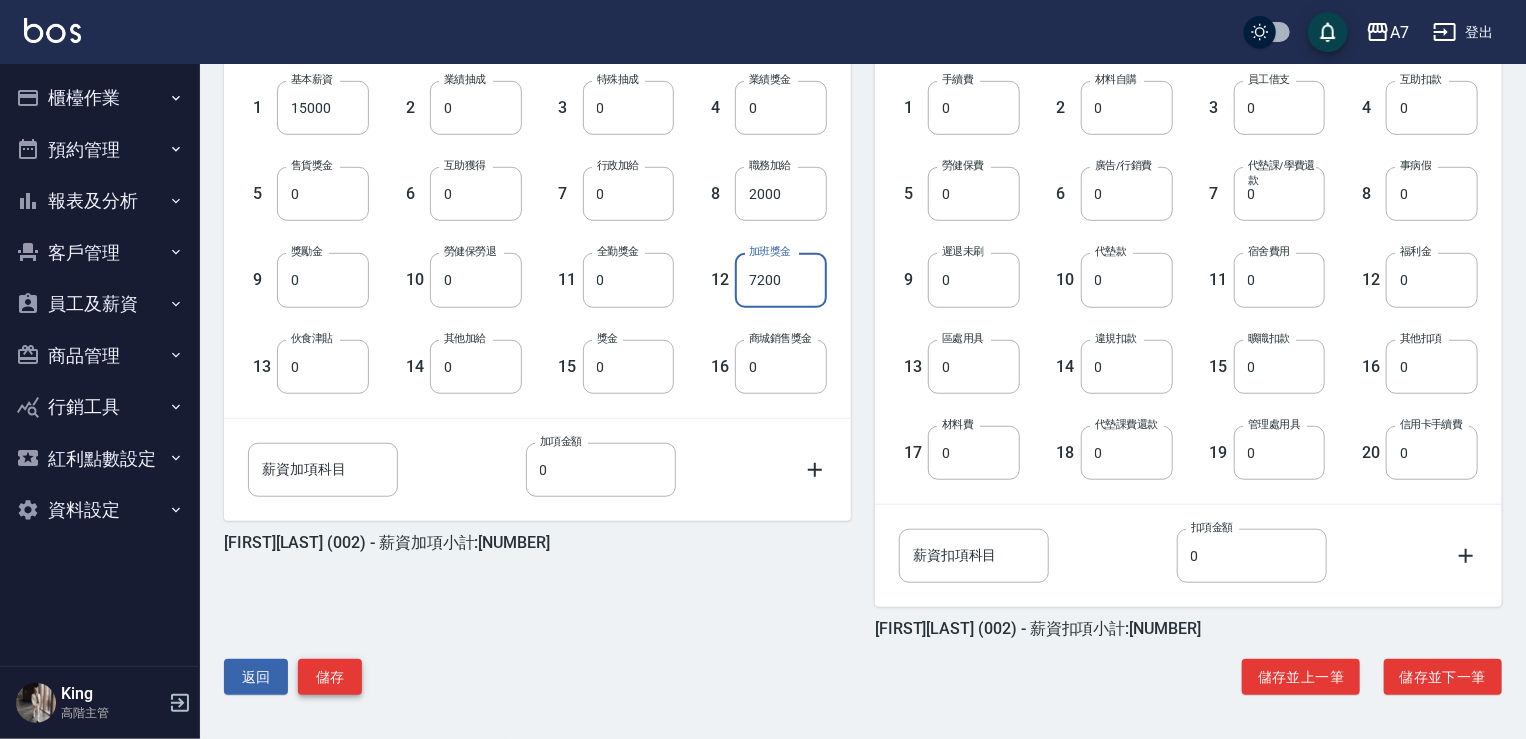 type on "7200" 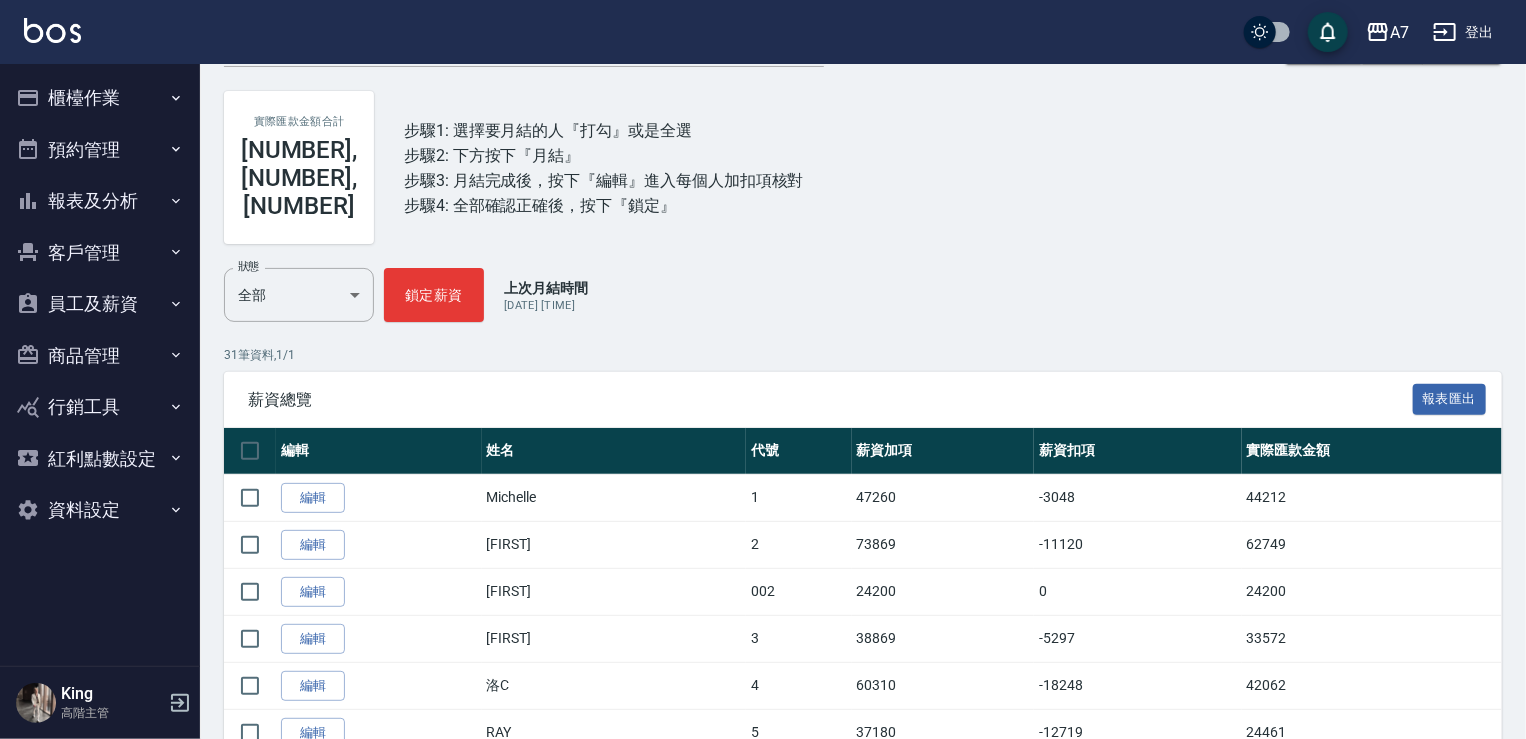 scroll, scrollTop: 0, scrollLeft: 0, axis: both 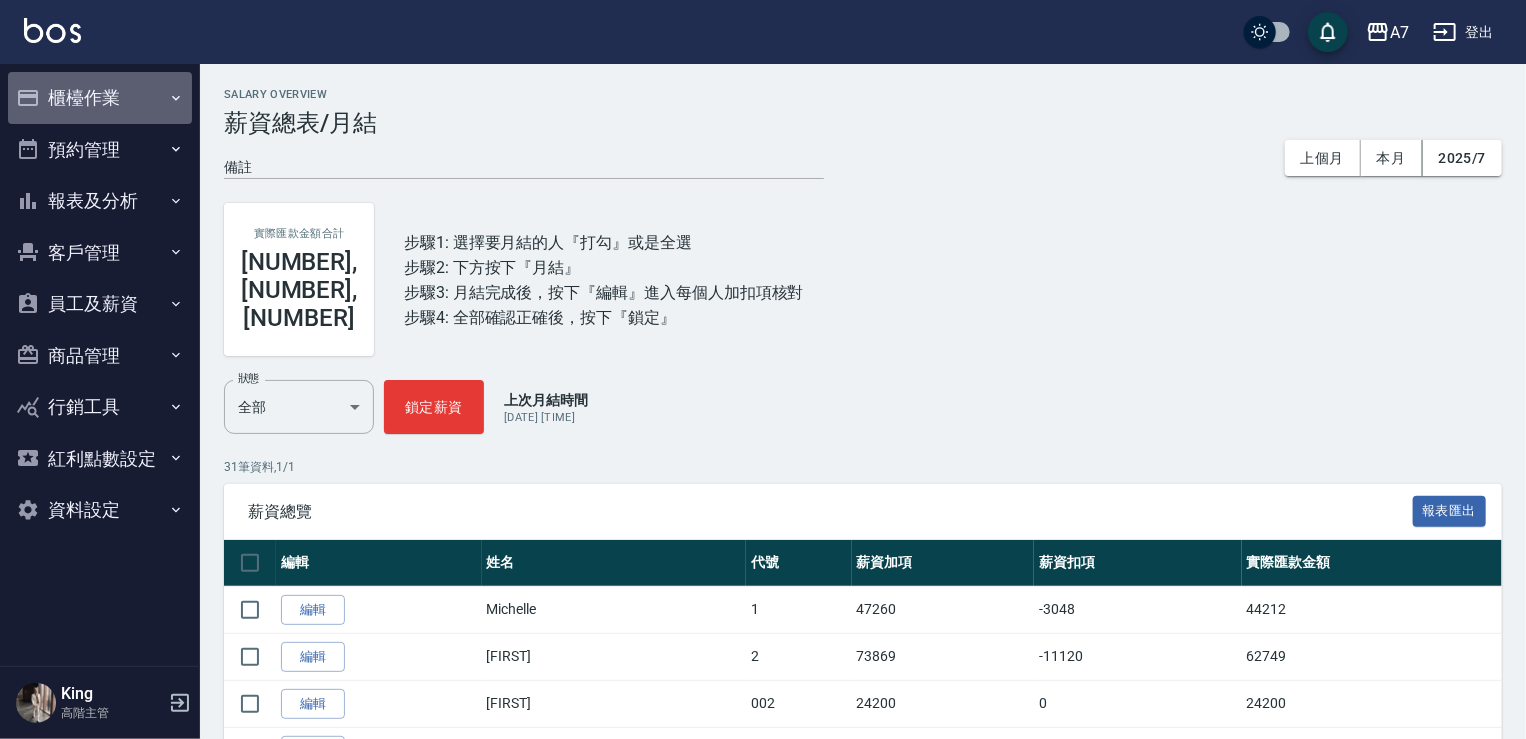 click on "櫃檯作業" at bounding box center (100, 98) 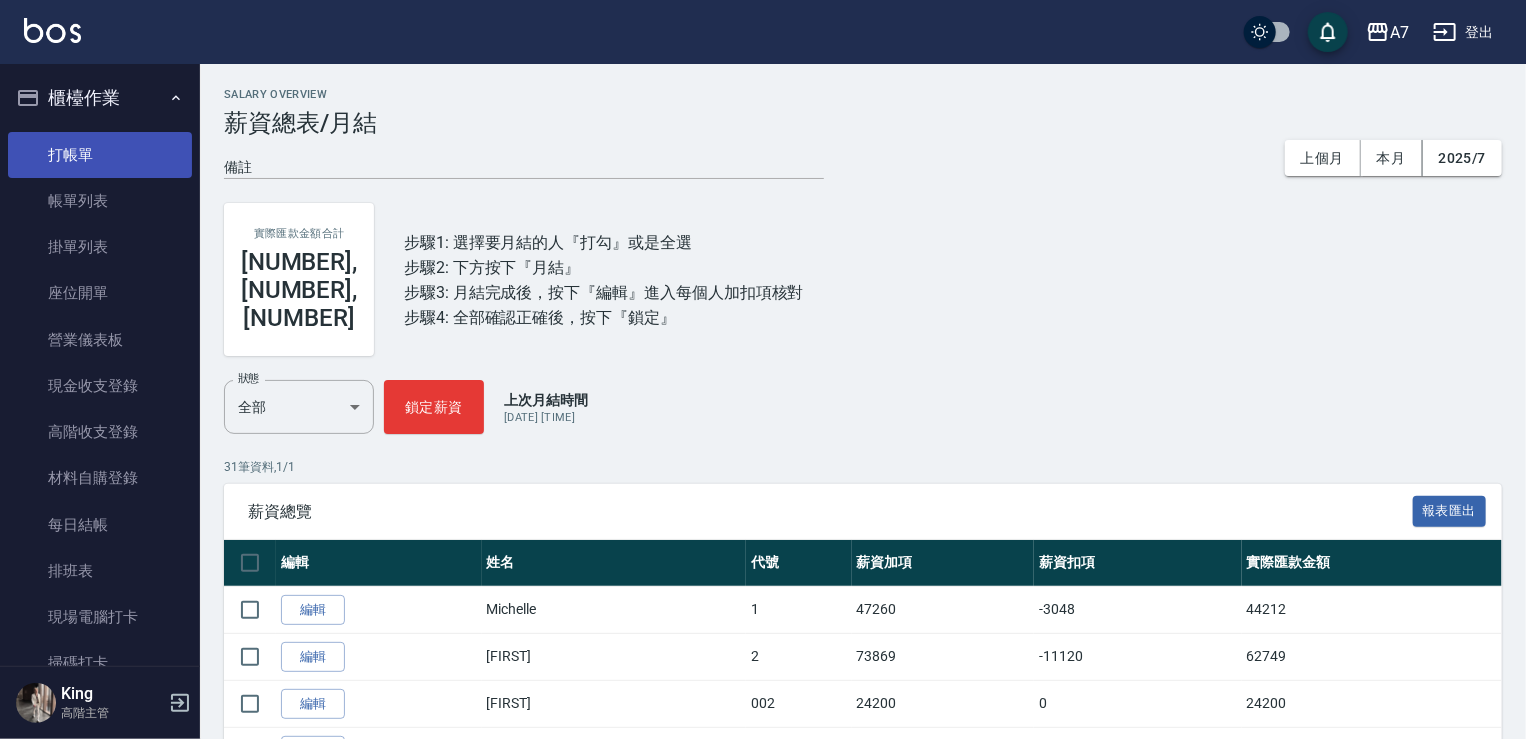 click on "打帳單" at bounding box center (100, 155) 